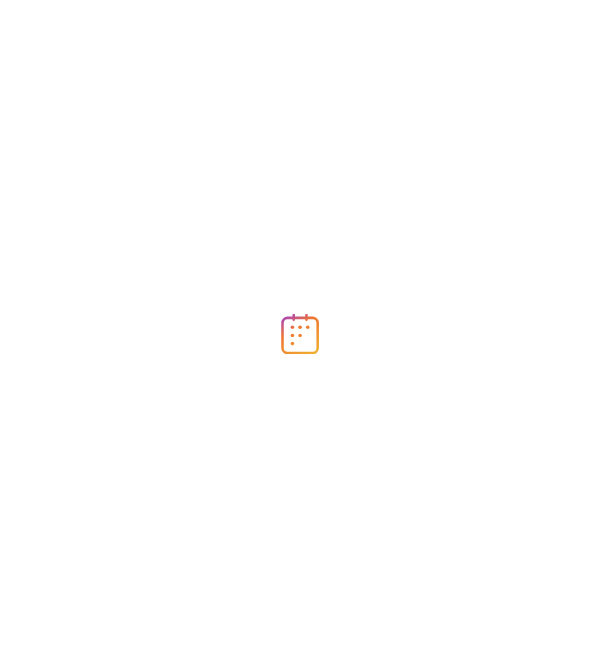 scroll, scrollTop: 0, scrollLeft: 0, axis: both 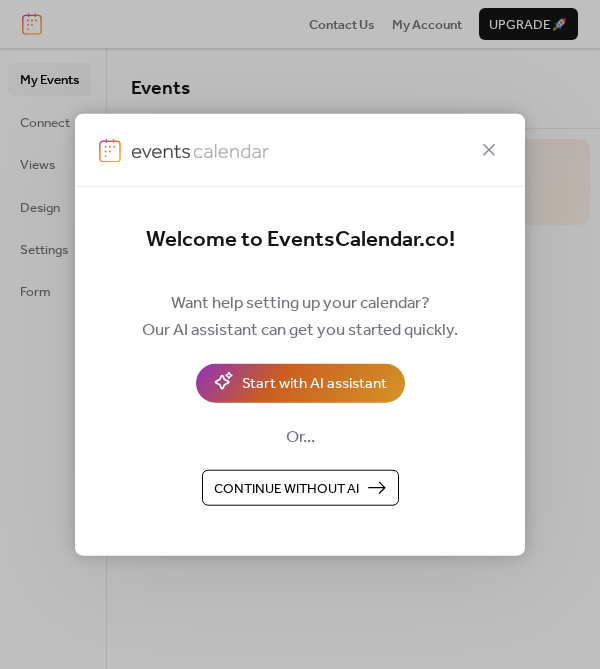 click on "Start with AI assistant" at bounding box center (314, 384) 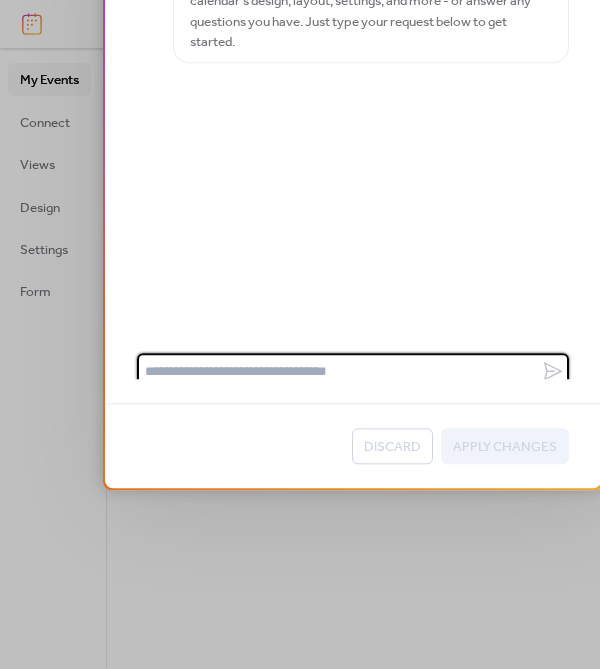 scroll, scrollTop: 61, scrollLeft: 0, axis: vertical 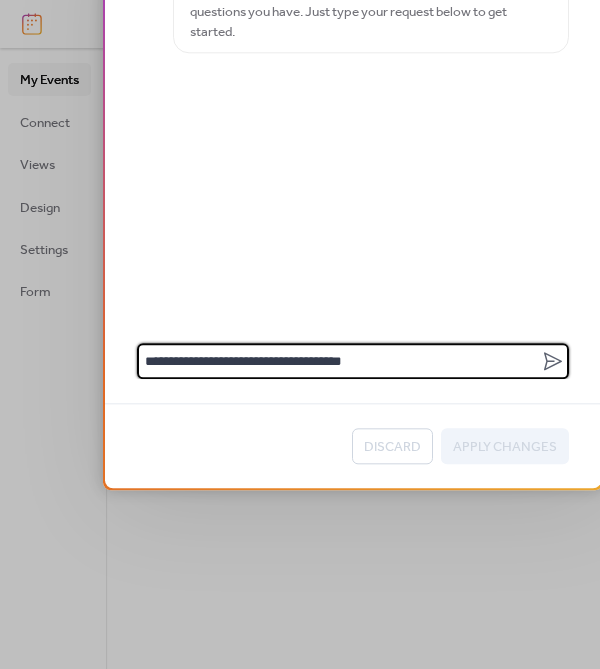 paste on "**********" 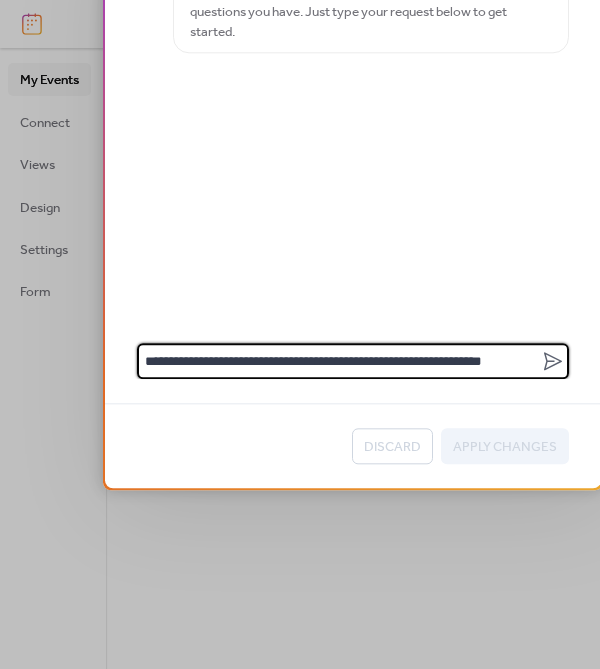 scroll, scrollTop: 0, scrollLeft: 0, axis: both 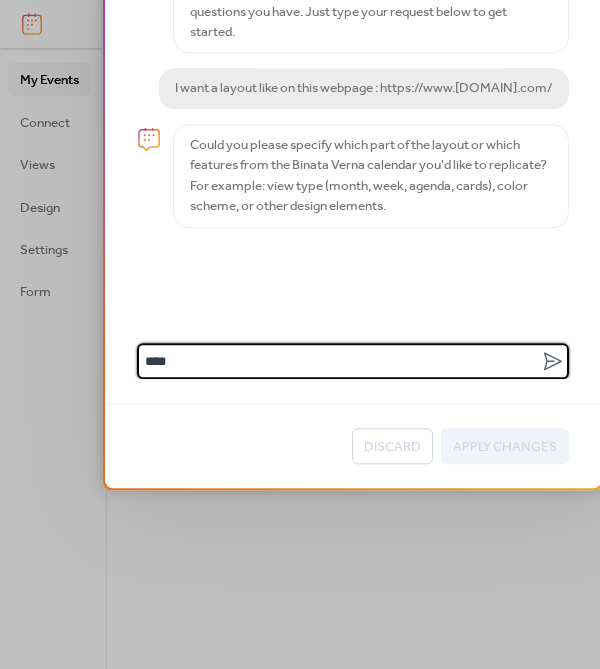 type on "*****" 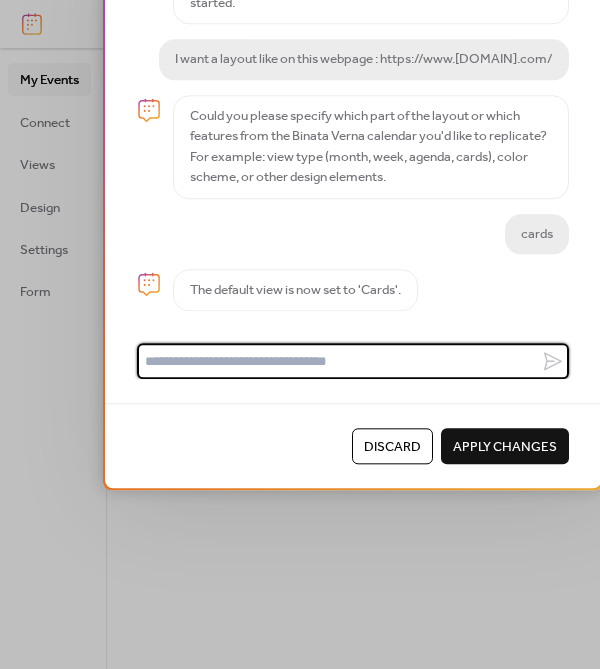 scroll, scrollTop: 50, scrollLeft: 0, axis: vertical 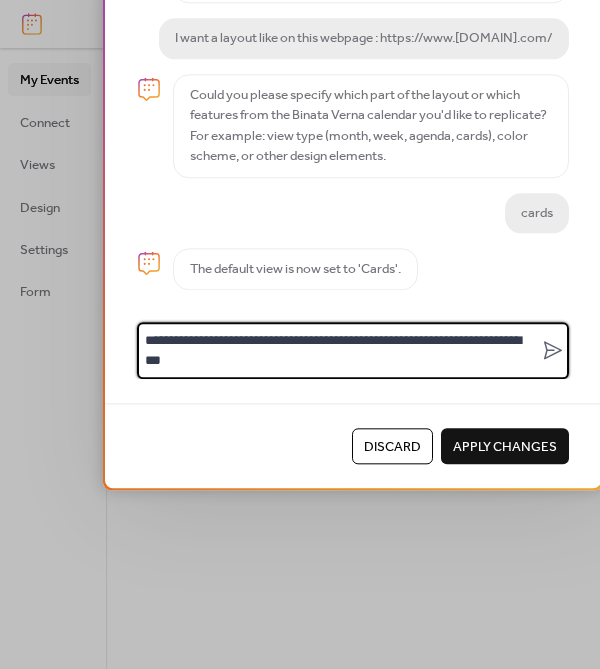 type on "**********" 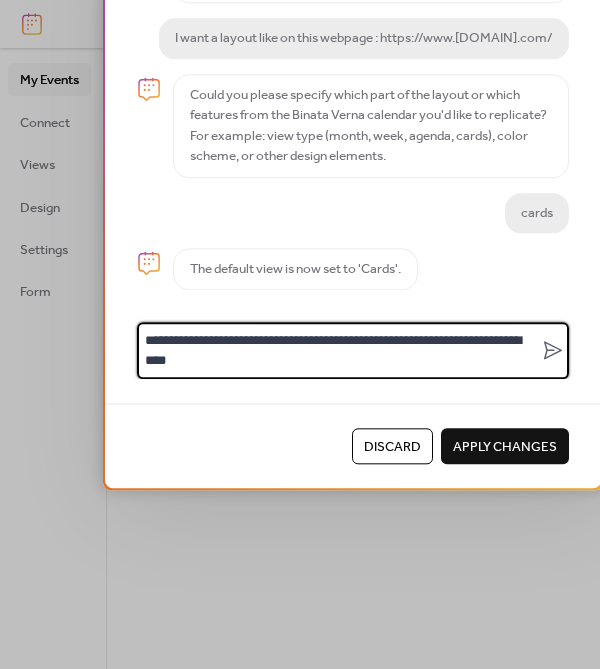scroll, scrollTop: 0, scrollLeft: 0, axis: both 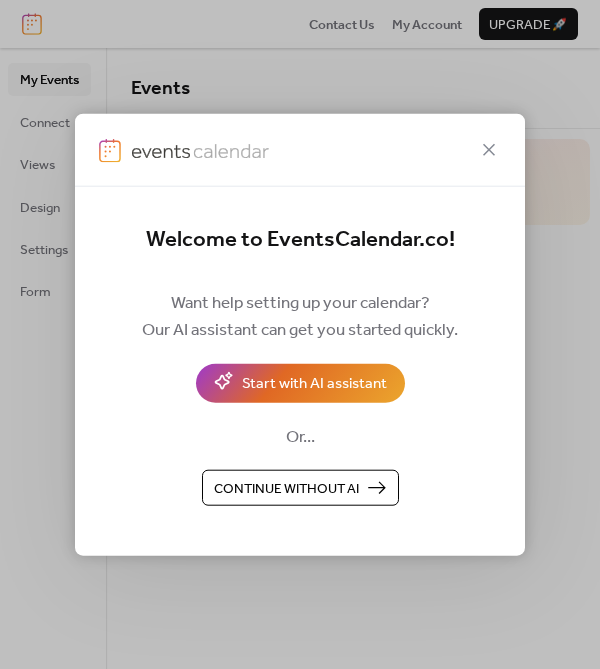 click on "Continue without AI" at bounding box center (286, 488) 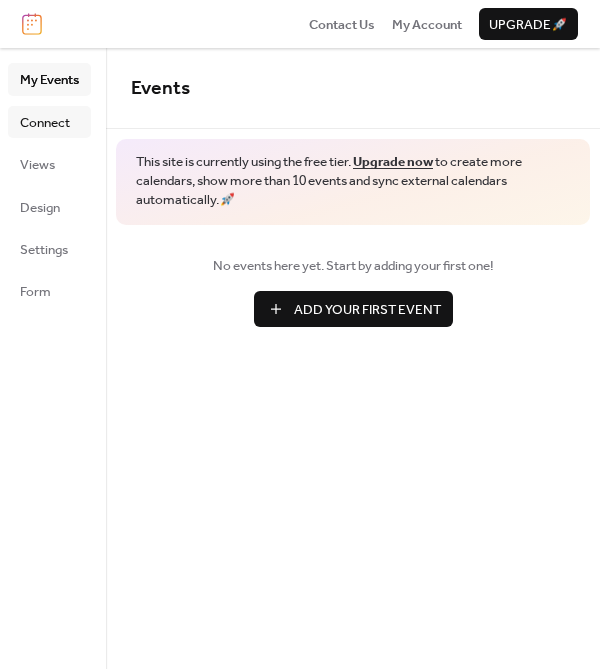 click on "Connect" at bounding box center (45, 123) 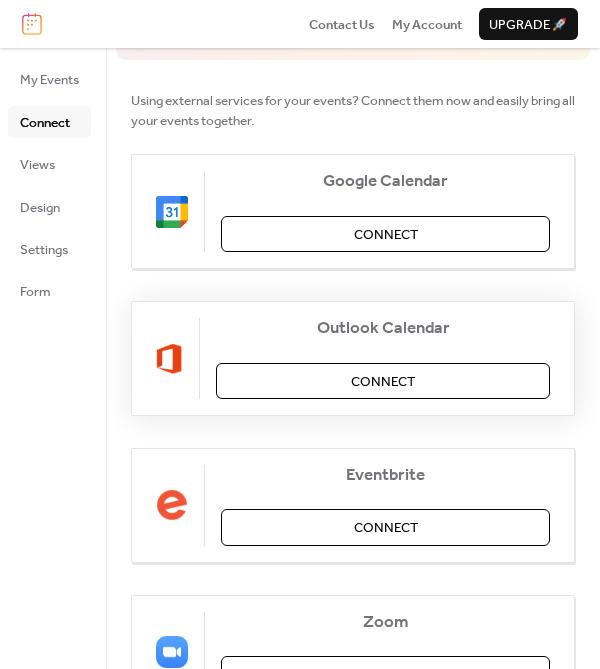 scroll, scrollTop: 0, scrollLeft: 0, axis: both 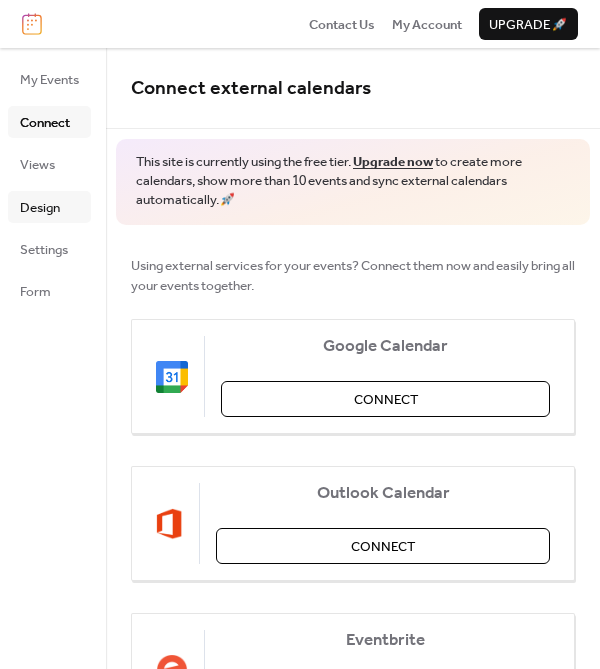 click on "Design" at bounding box center [40, 208] 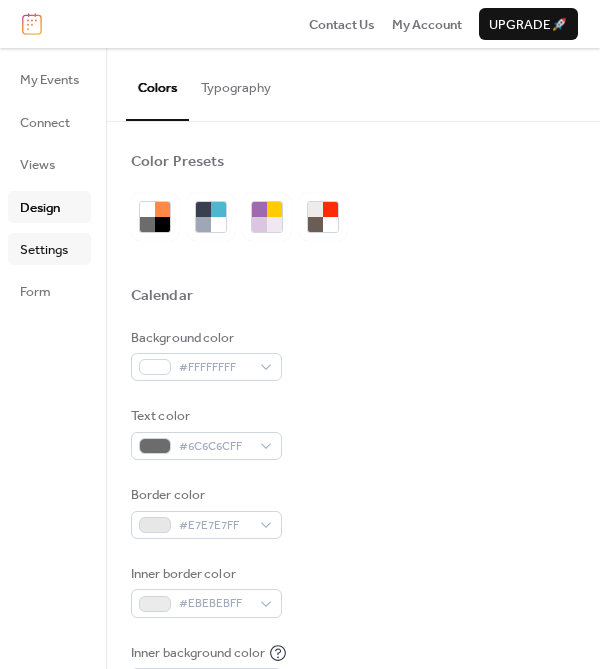 click on "Settings" at bounding box center [44, 250] 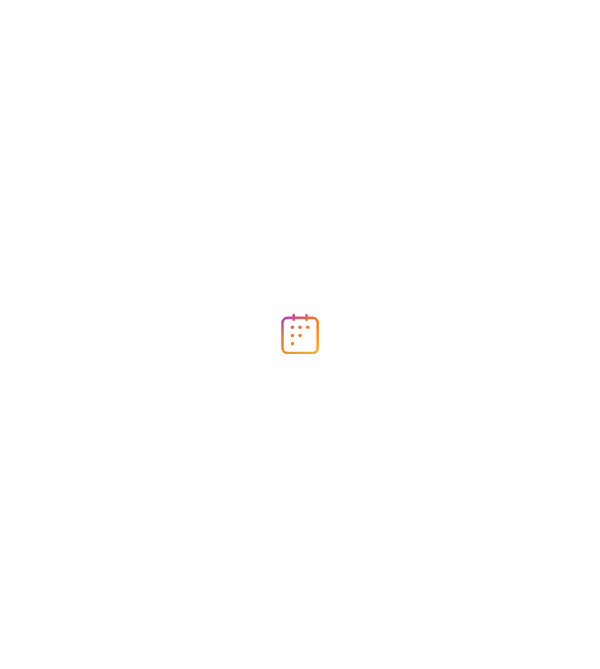 scroll, scrollTop: 0, scrollLeft: 0, axis: both 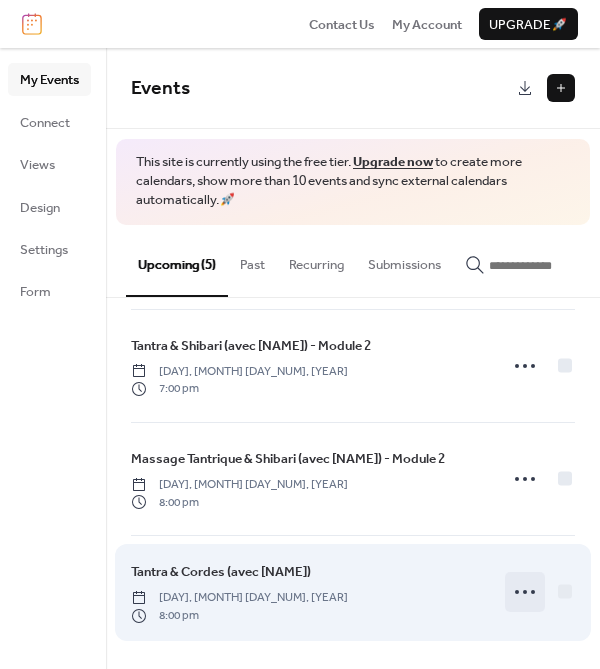 click 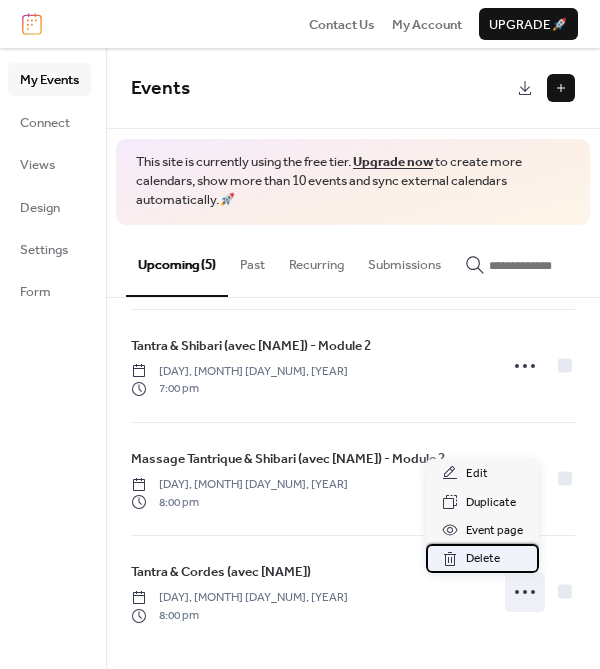 click on "Delete" at bounding box center (482, 558) 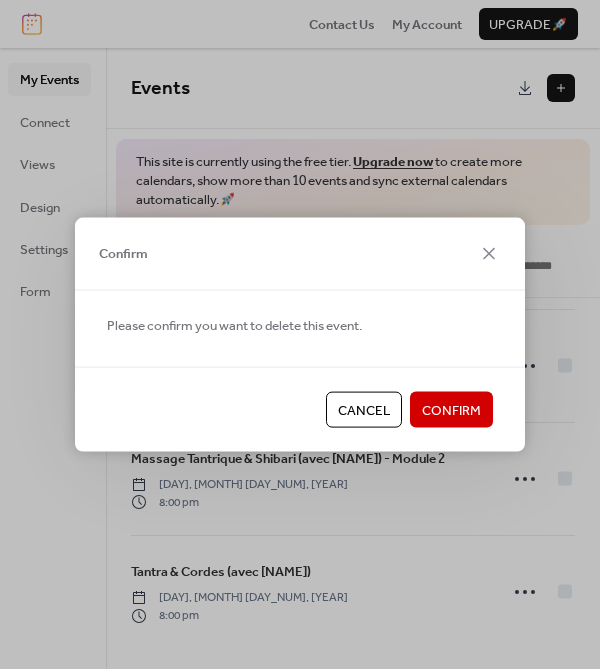 click on "Confirm" at bounding box center (451, 411) 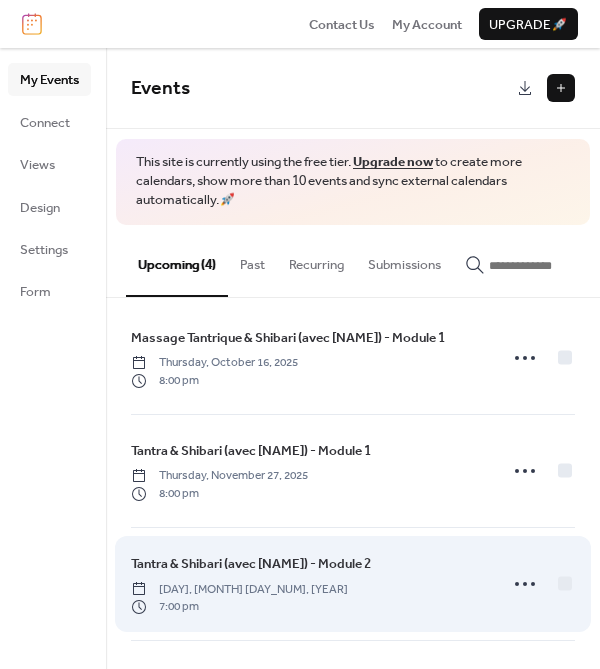 scroll, scrollTop: 0, scrollLeft: 0, axis: both 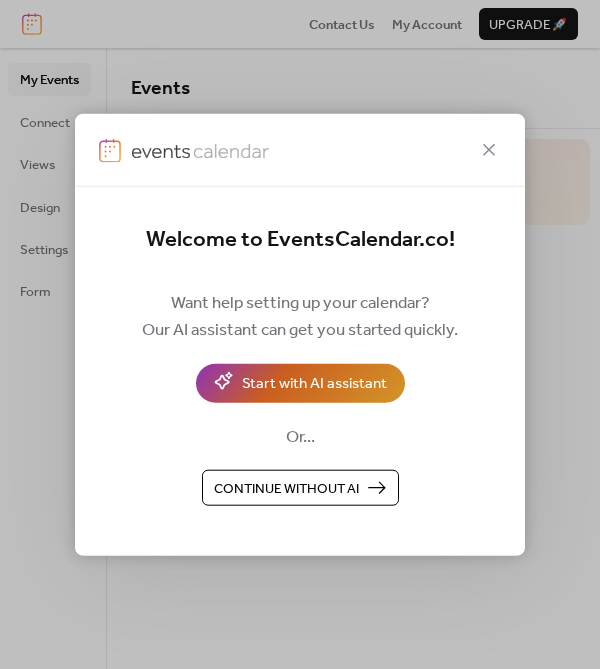 click on "Start with AI assistant" at bounding box center [314, 384] 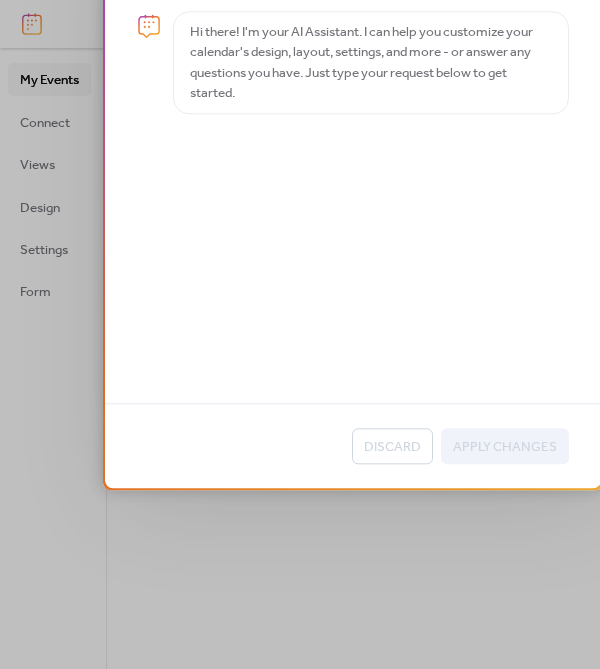 scroll, scrollTop: 61, scrollLeft: 0, axis: vertical 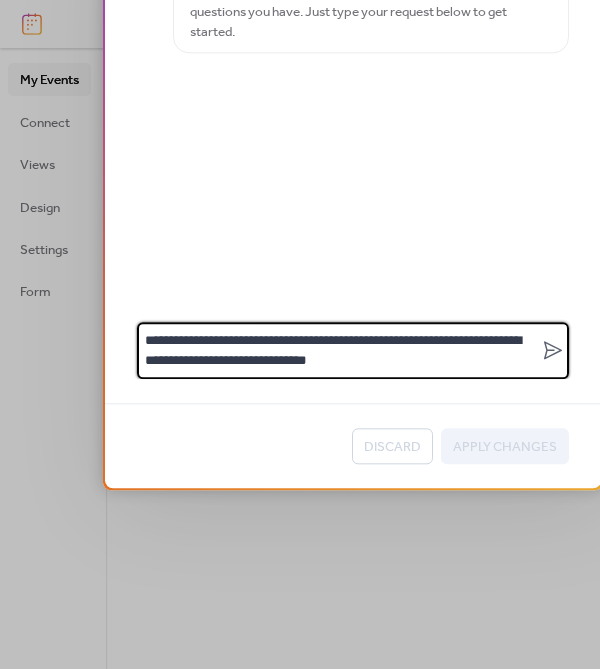 type on "**********" 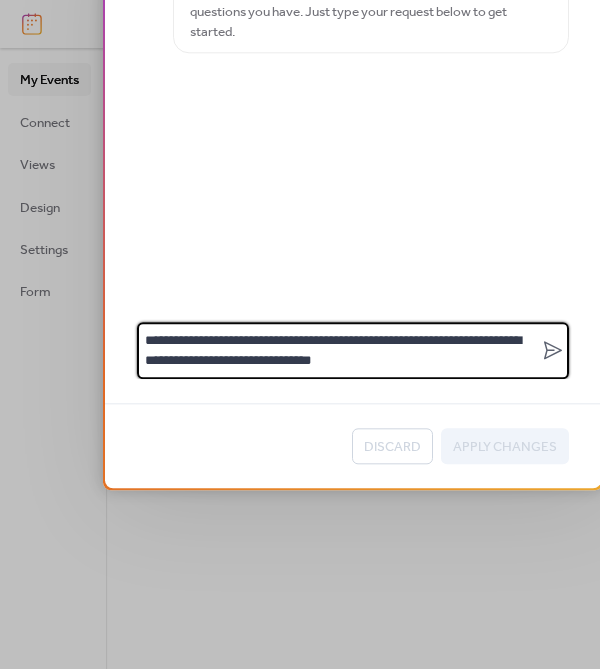 scroll, scrollTop: 0, scrollLeft: 0, axis: both 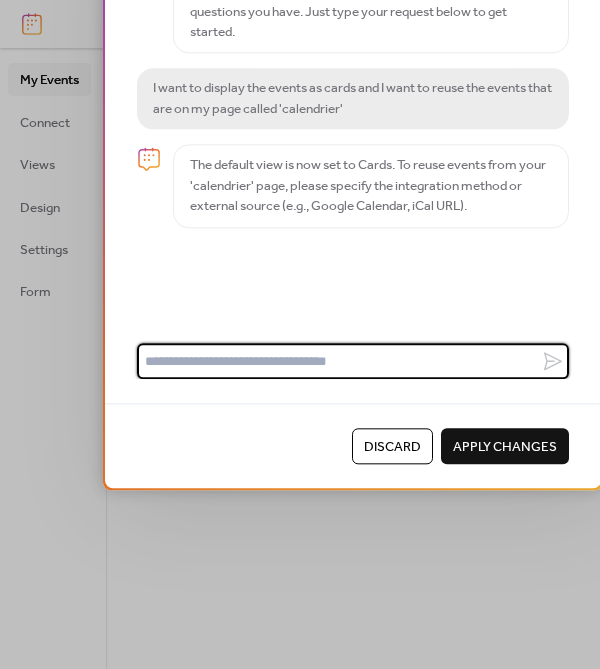 type on "*" 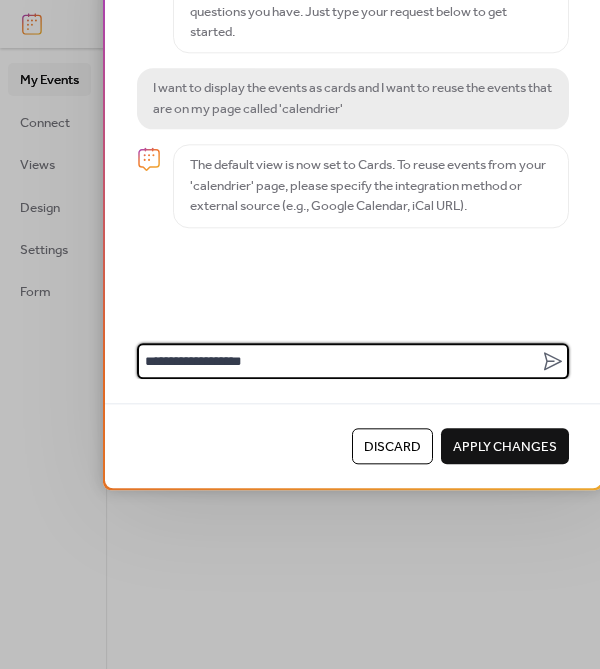 type on "**********" 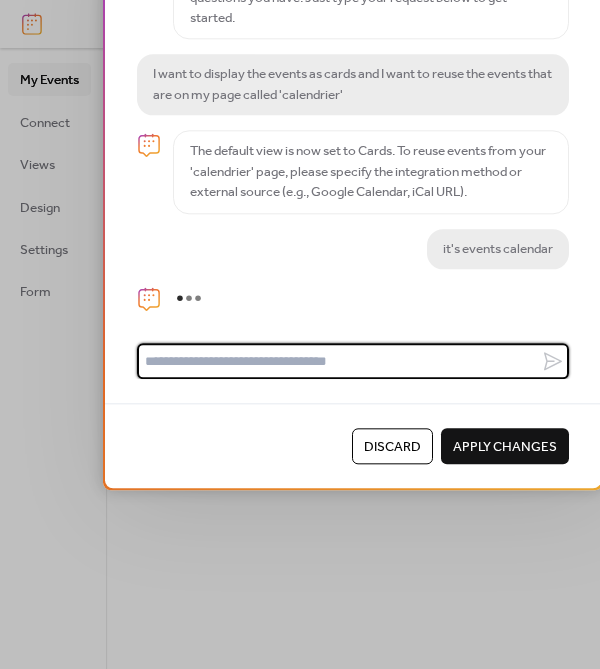 scroll, scrollTop: 29, scrollLeft: 0, axis: vertical 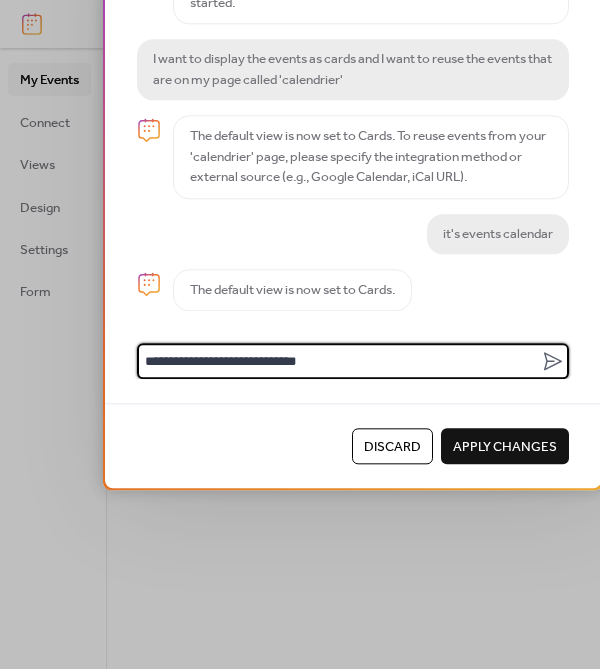 type on "**********" 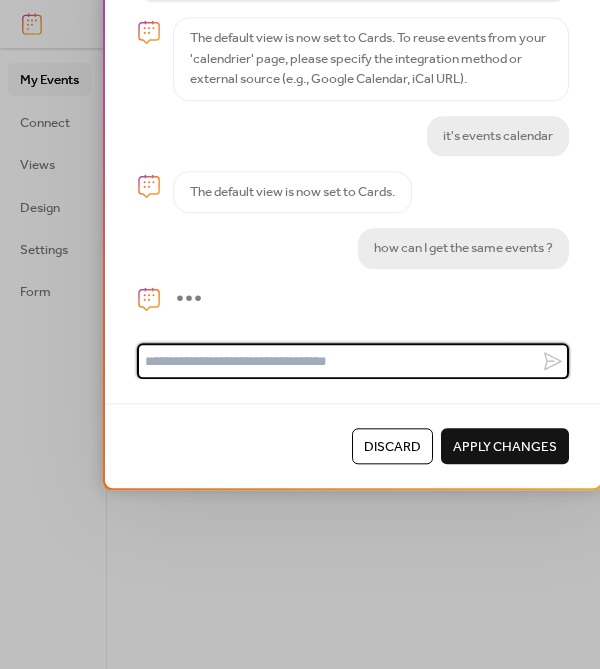 scroll, scrollTop: 224, scrollLeft: 0, axis: vertical 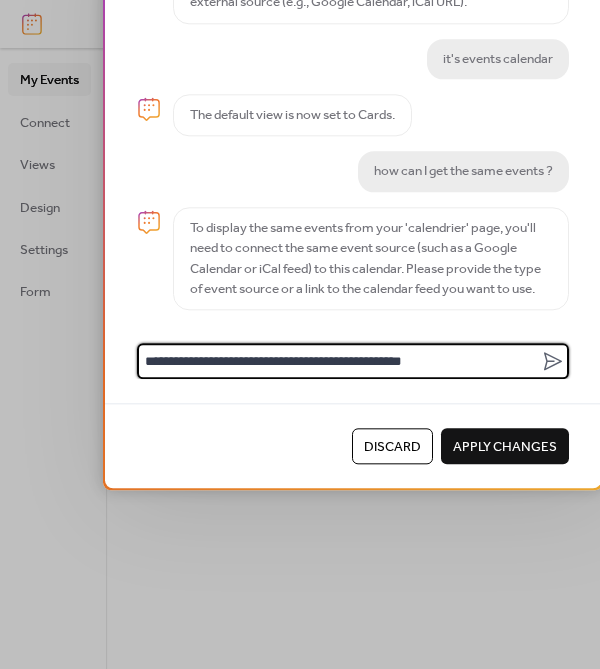 type on "**********" 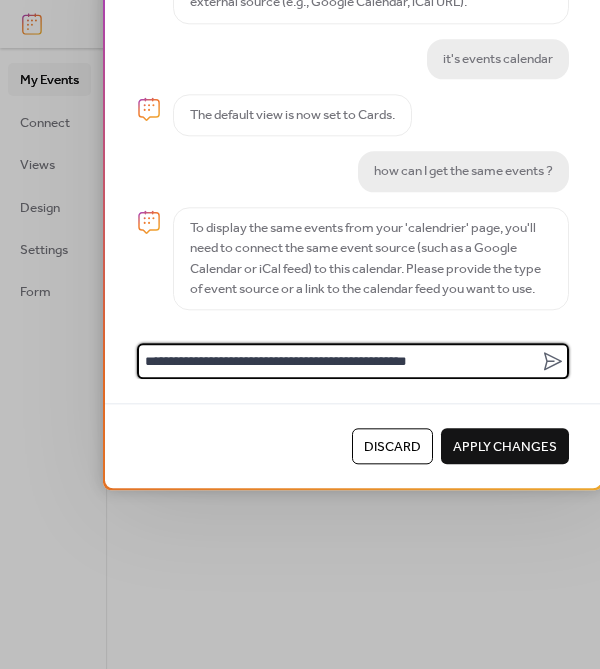 type 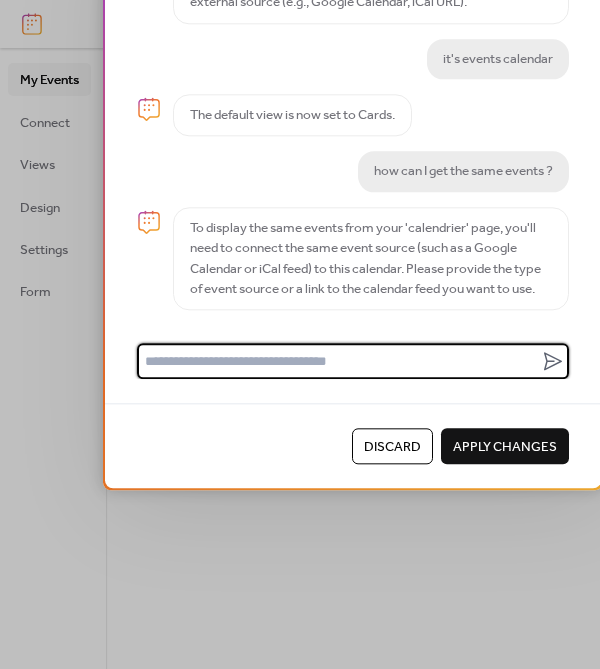 scroll, scrollTop: 321, scrollLeft: 0, axis: vertical 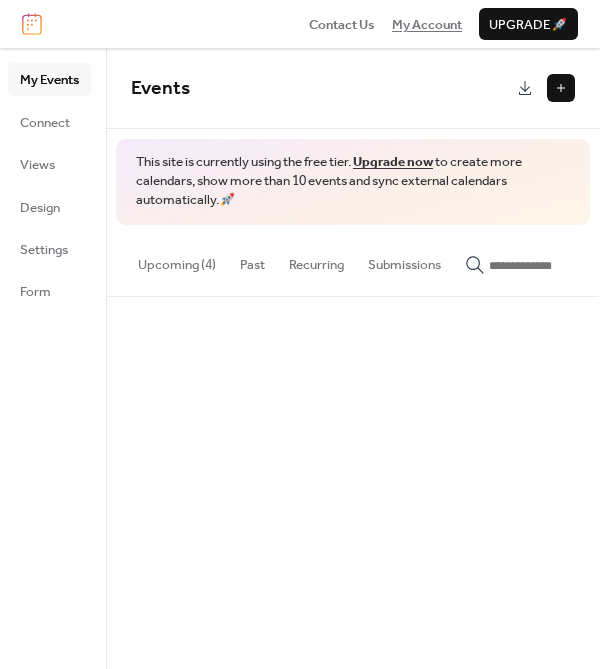 click on "My Account" at bounding box center (427, 25) 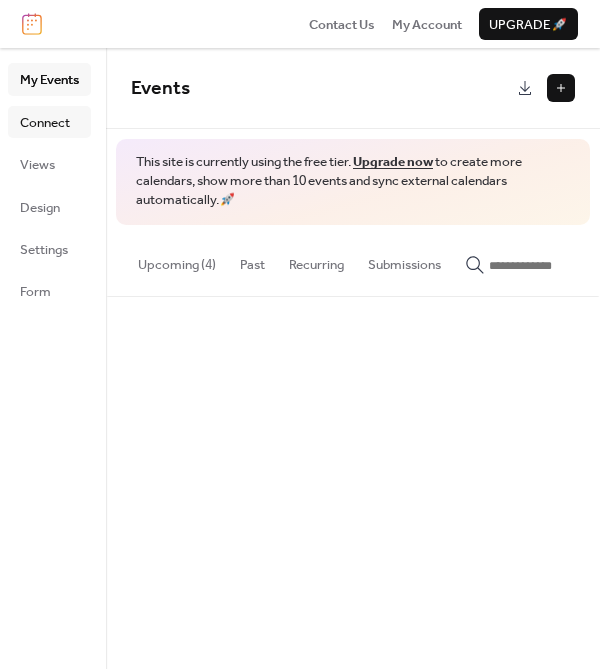 click on "Connect" at bounding box center [45, 123] 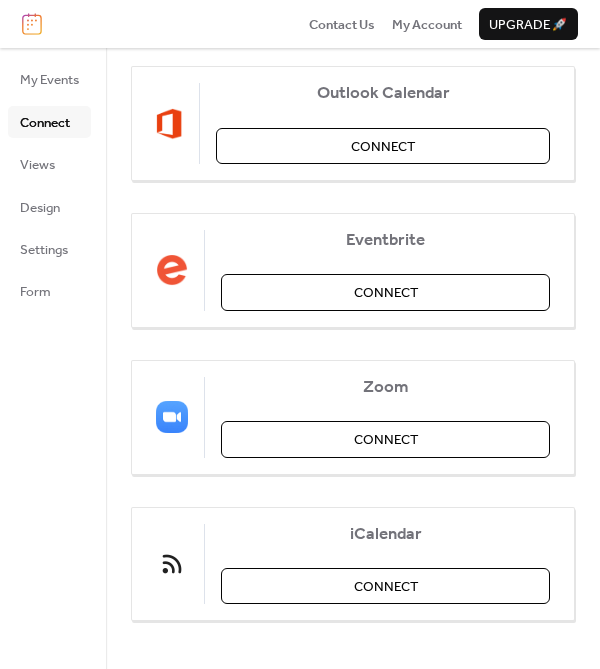 scroll, scrollTop: 412, scrollLeft: 0, axis: vertical 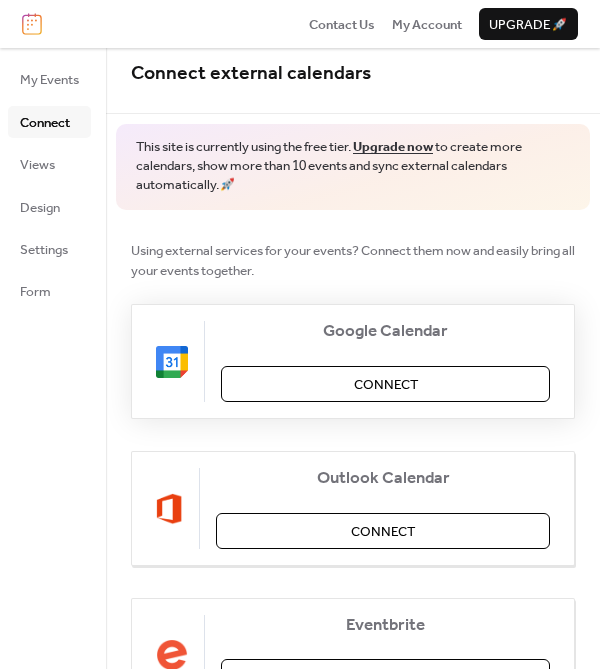 click on "Connect" at bounding box center (385, 384) 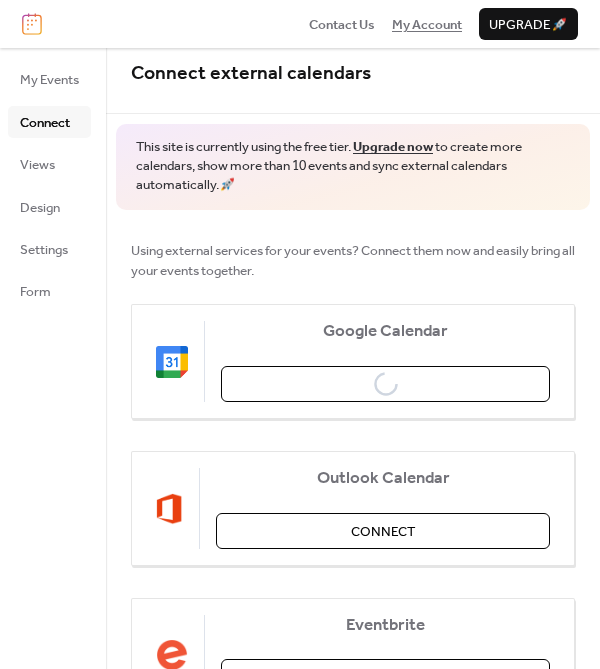 click on "My Account" at bounding box center (427, 25) 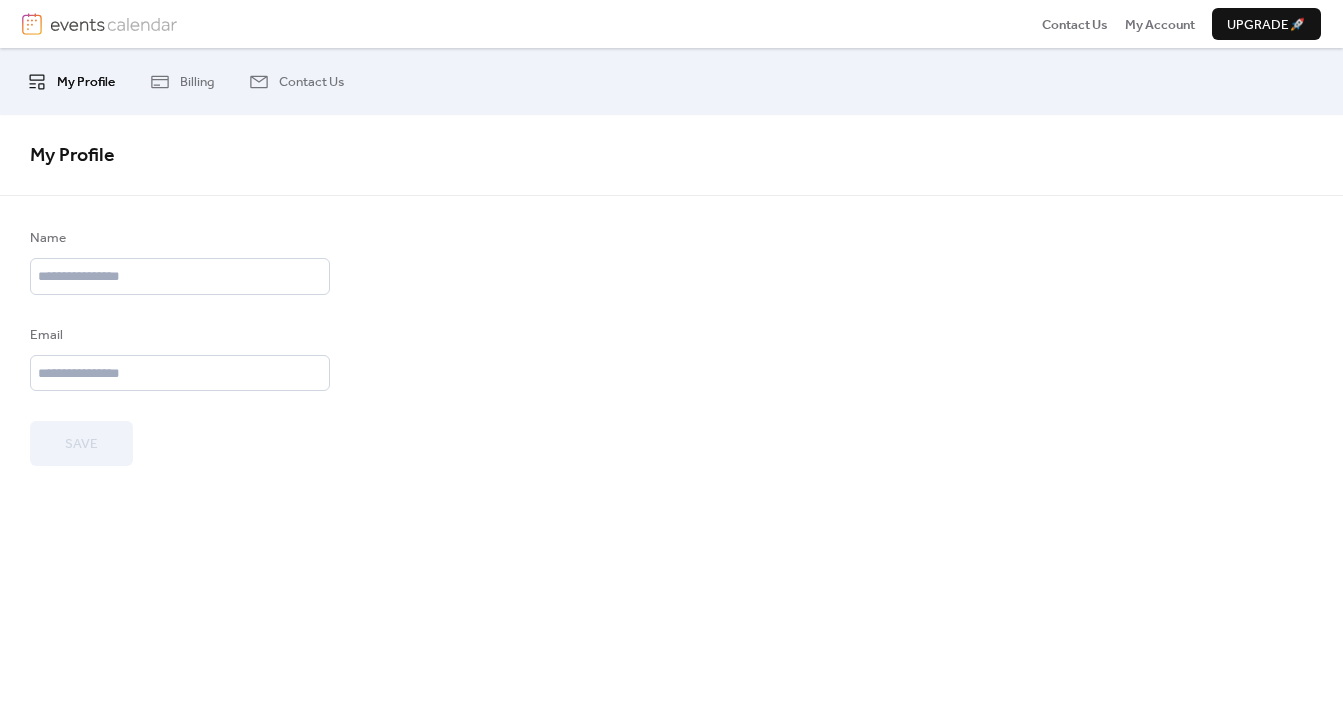 scroll, scrollTop: 0, scrollLeft: 0, axis: both 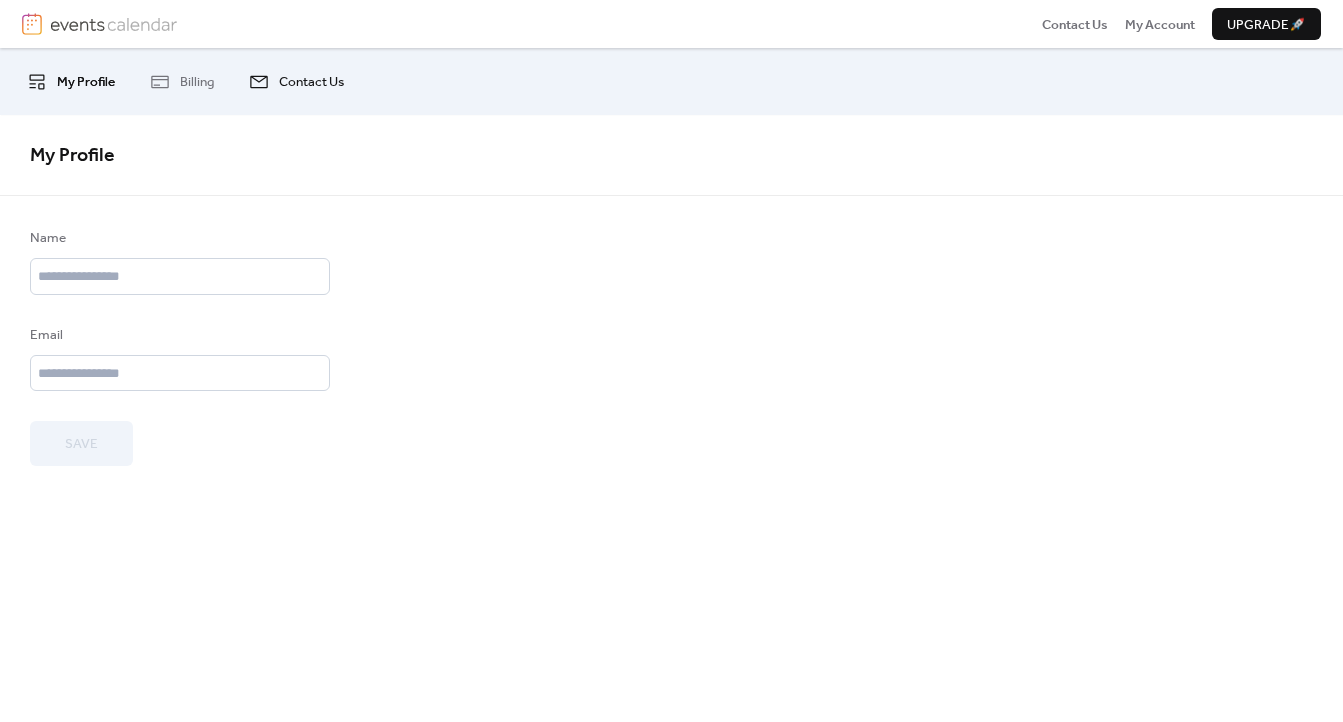 click on "Contact Us" at bounding box center [311, 82] 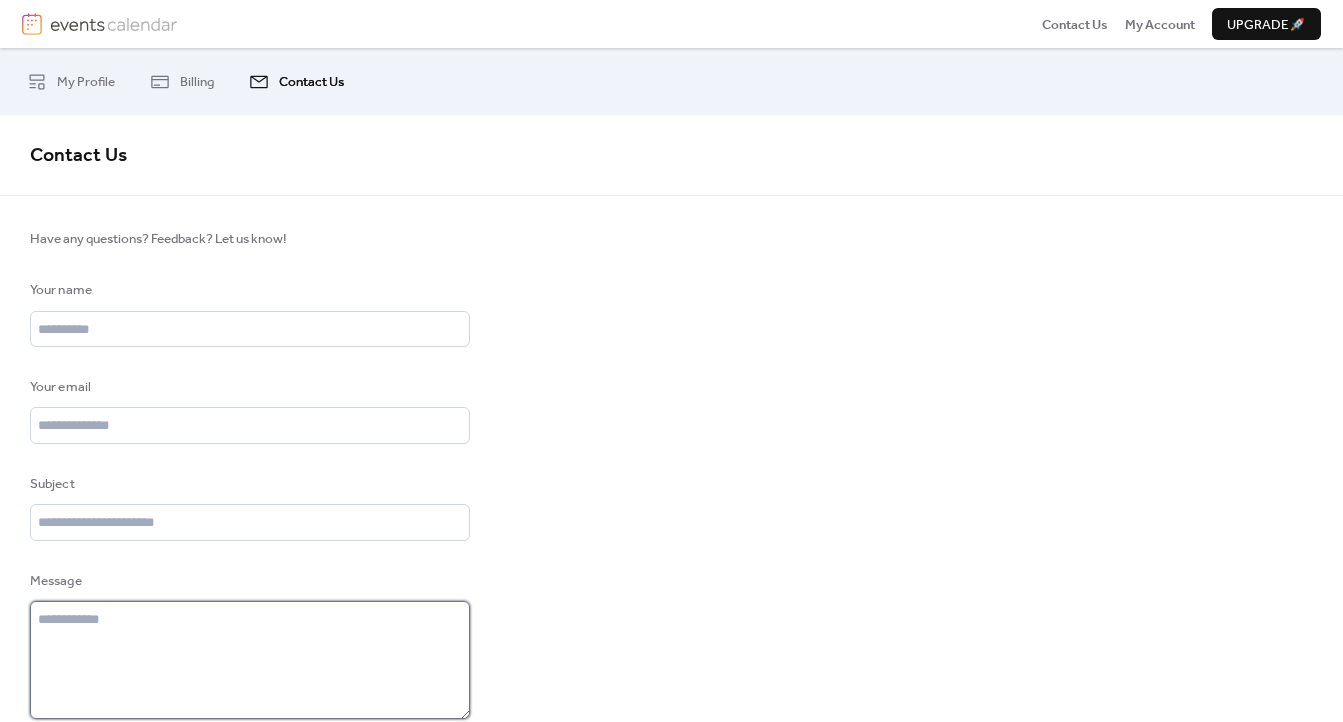 click at bounding box center [250, 660] 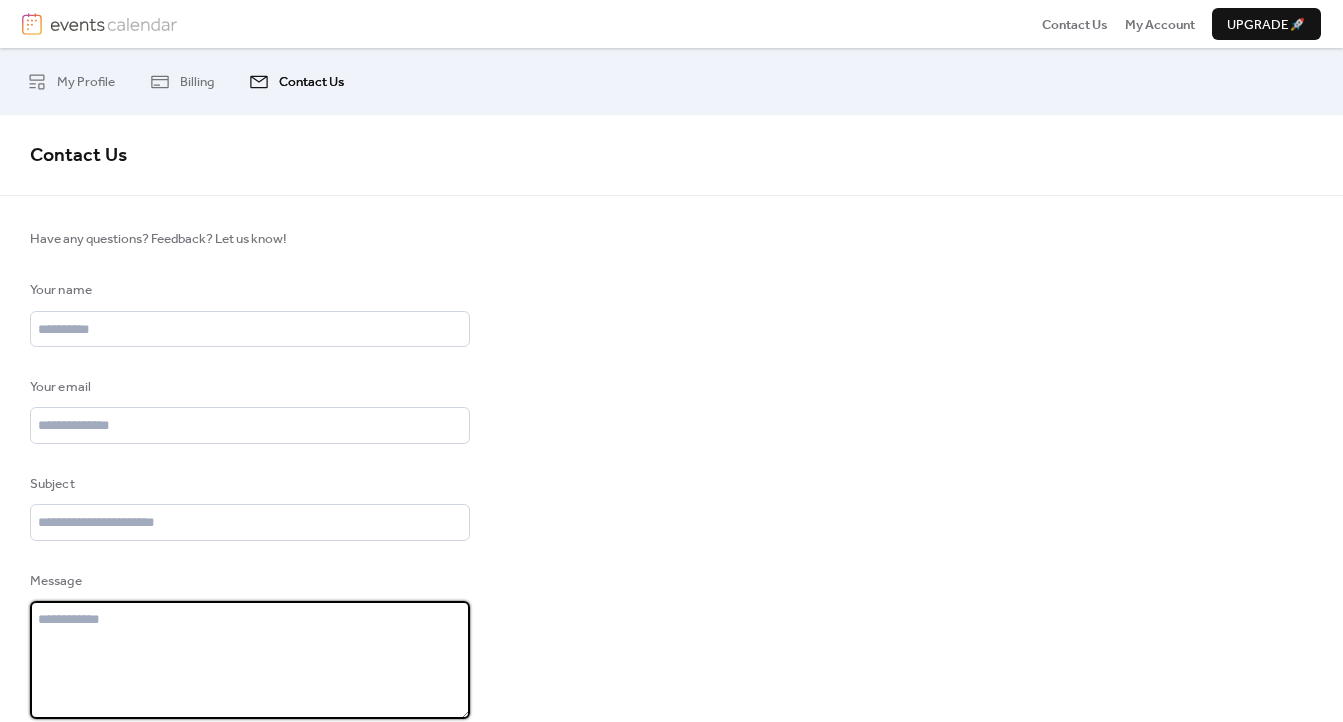 type on "*" 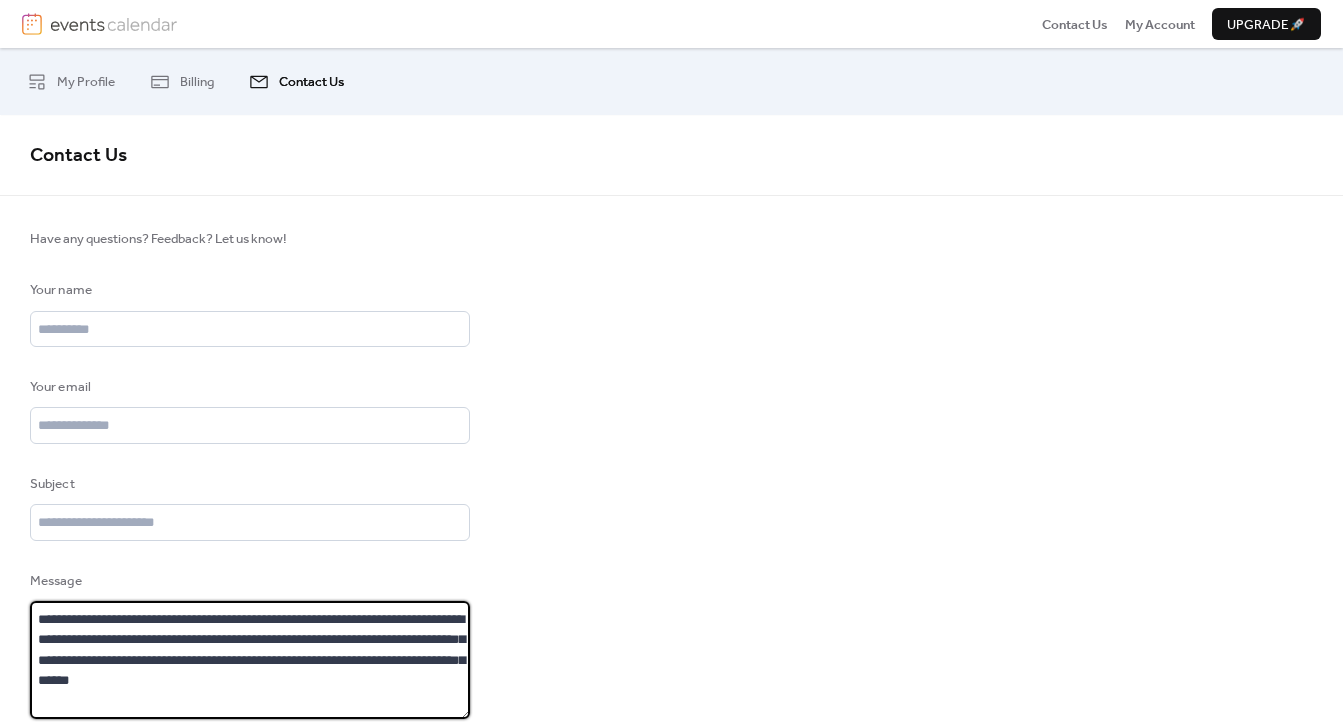 drag, startPoint x: 278, startPoint y: 683, endPoint x: 36, endPoint y: 579, distance: 263.40085 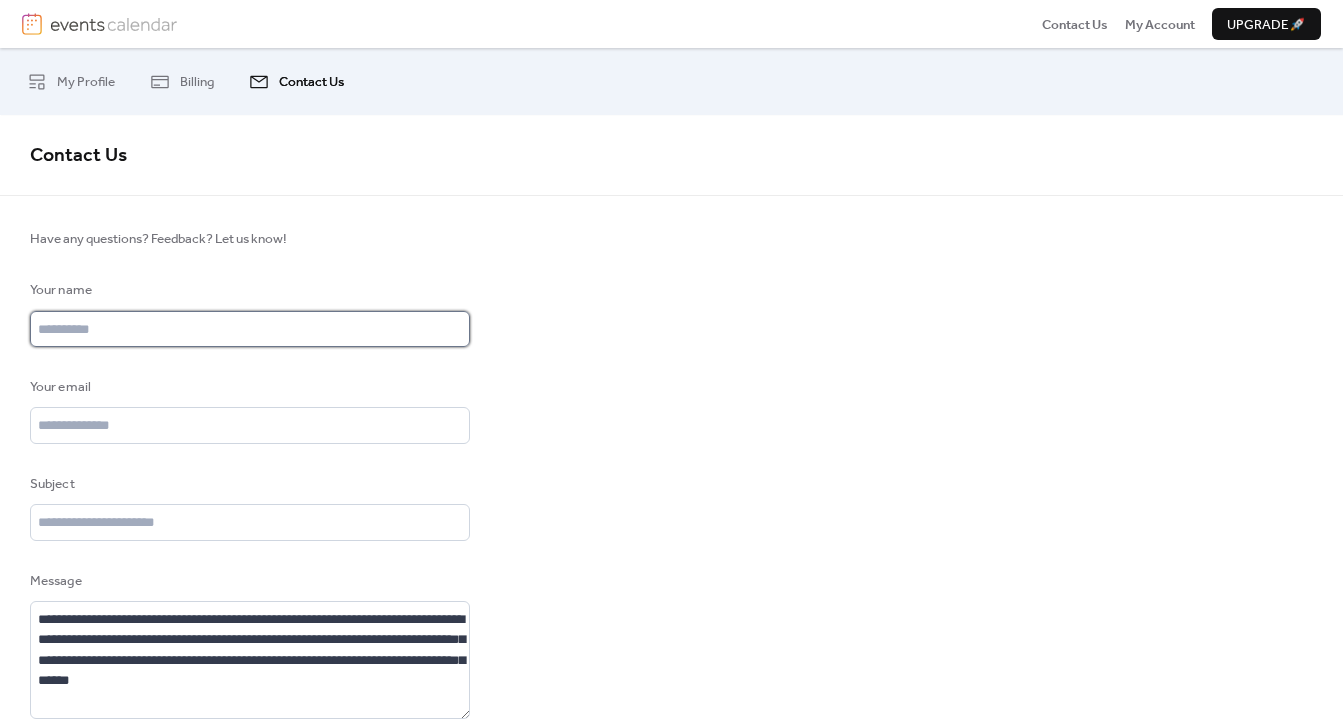 click at bounding box center (250, 329) 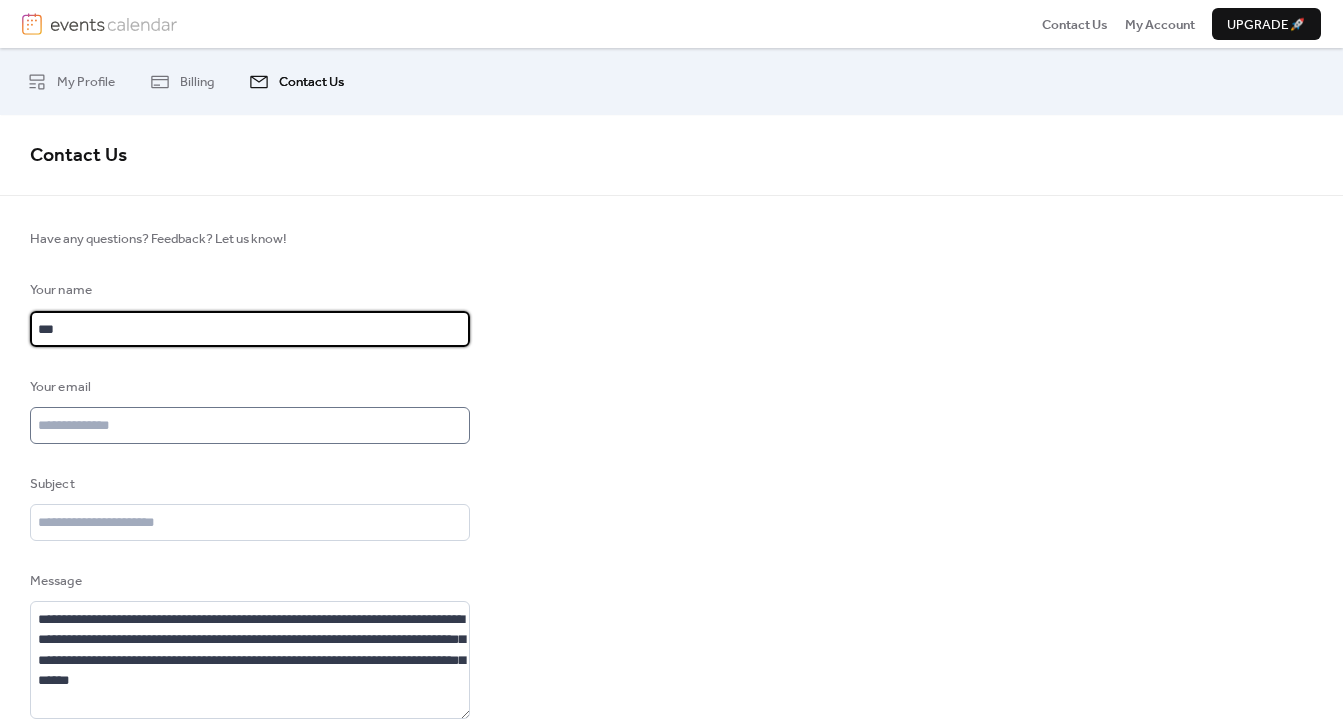 type on "***" 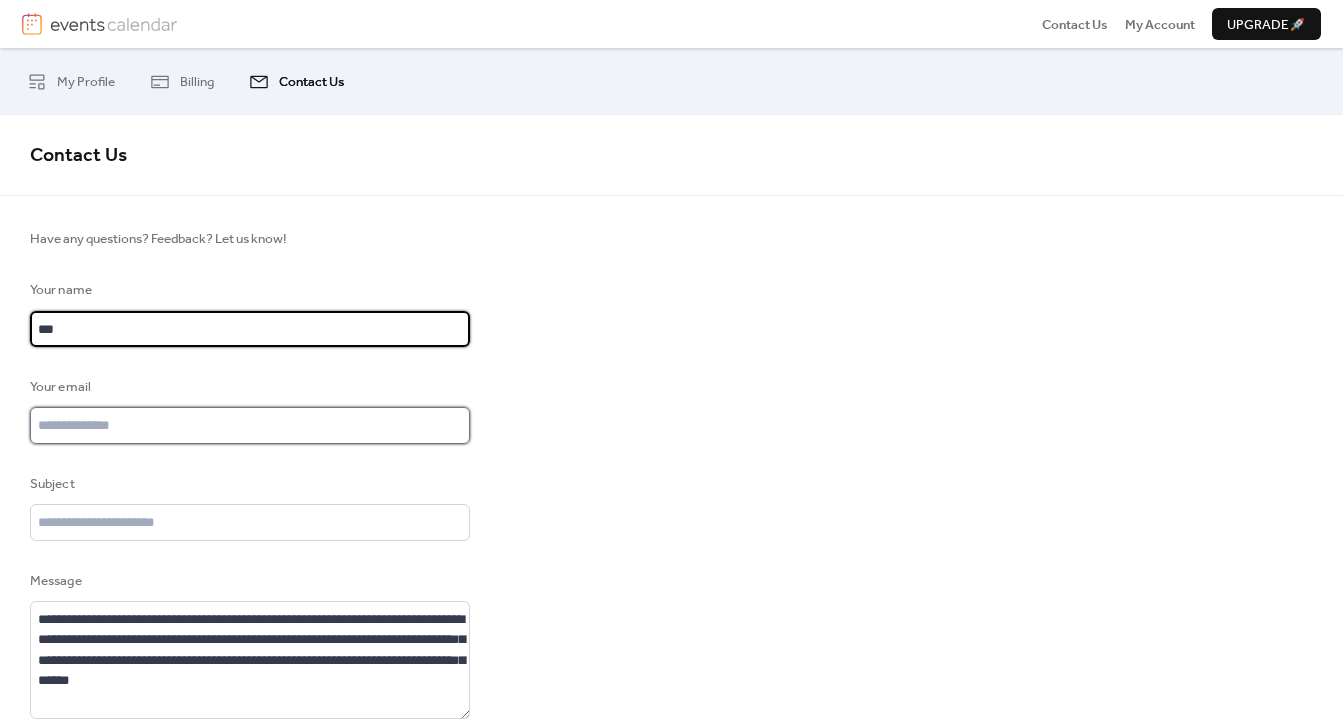 click at bounding box center (250, 425) 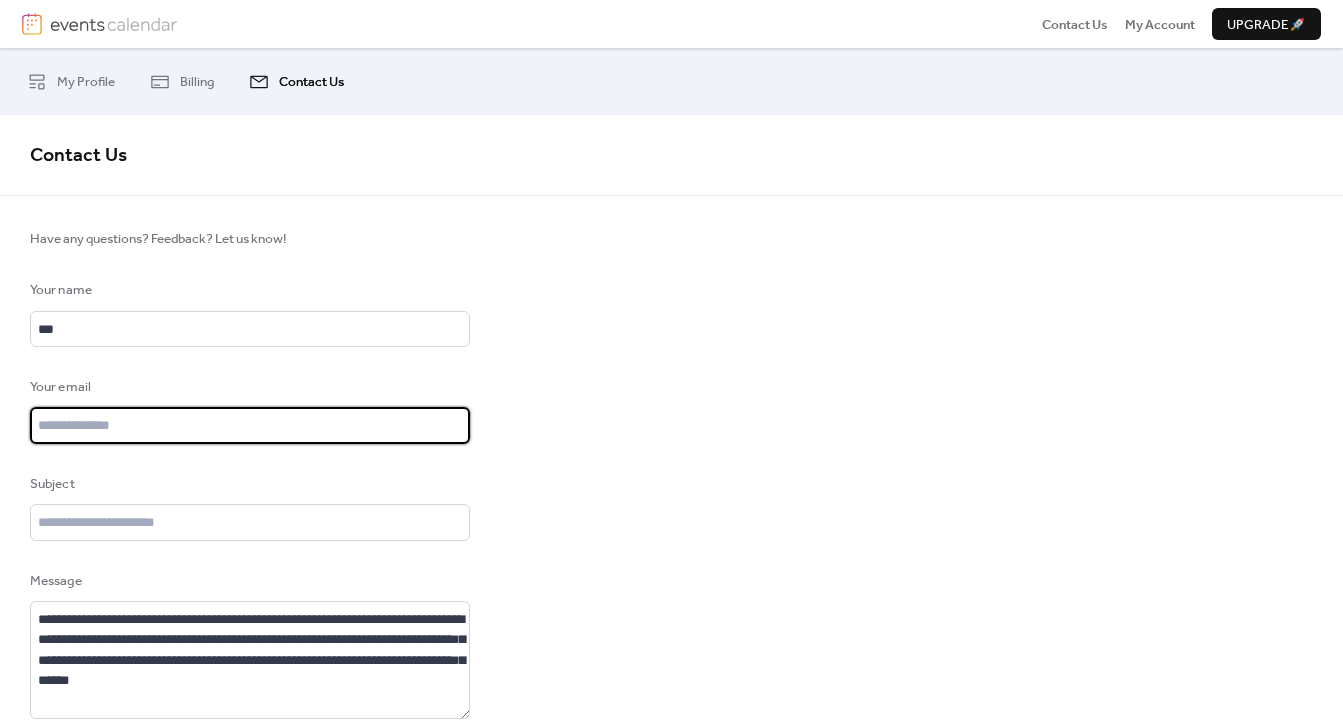 type on "**********" 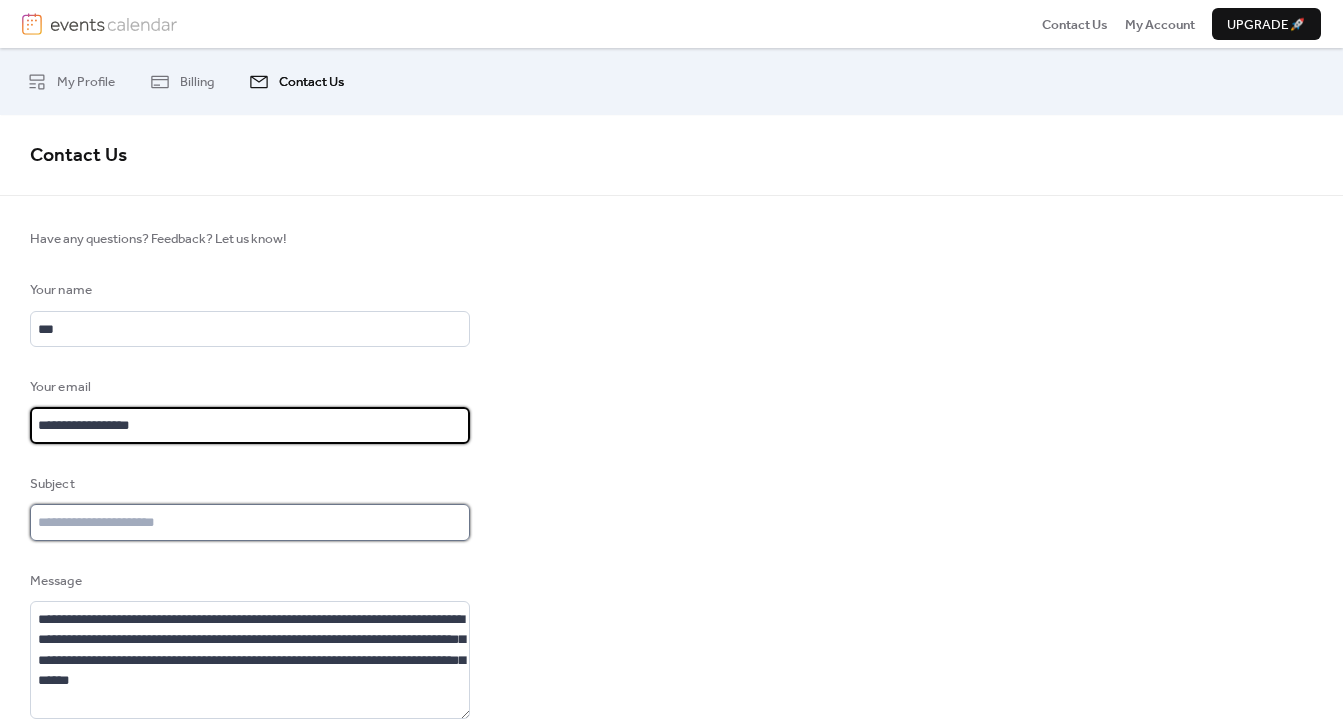 click at bounding box center (250, 522) 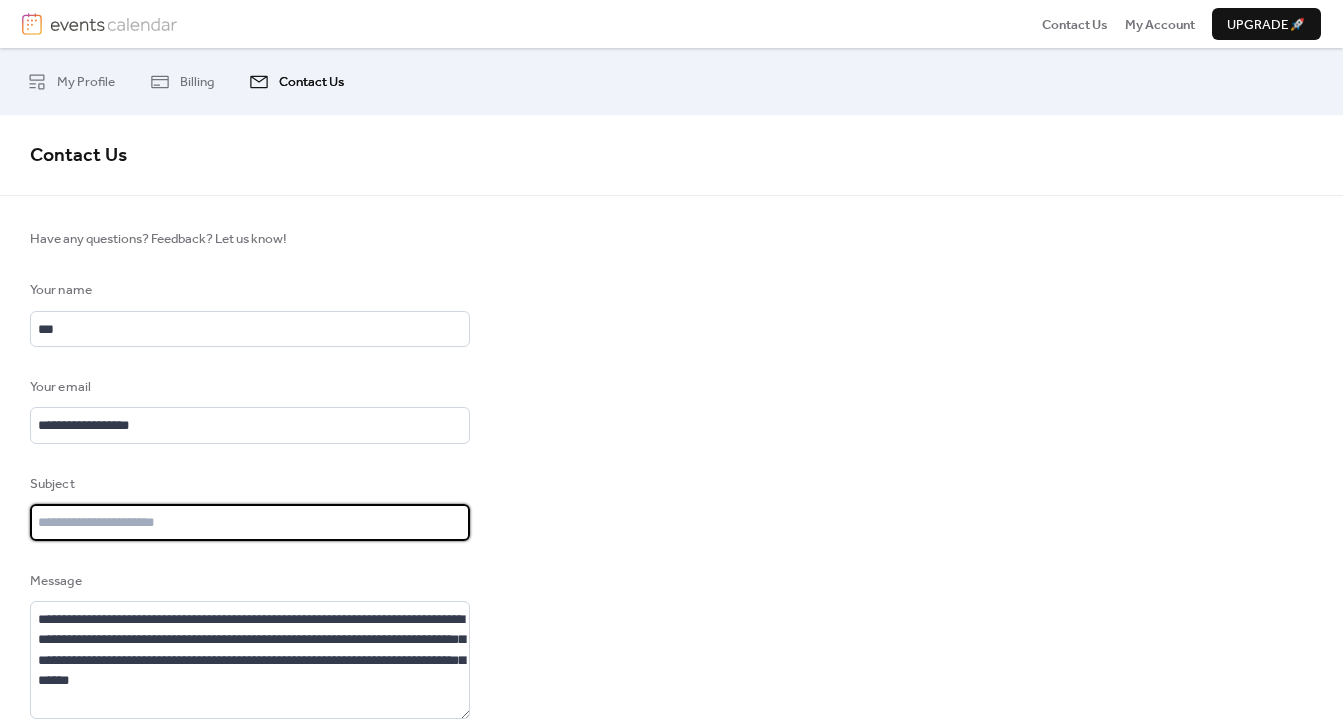 click at bounding box center [250, 522] 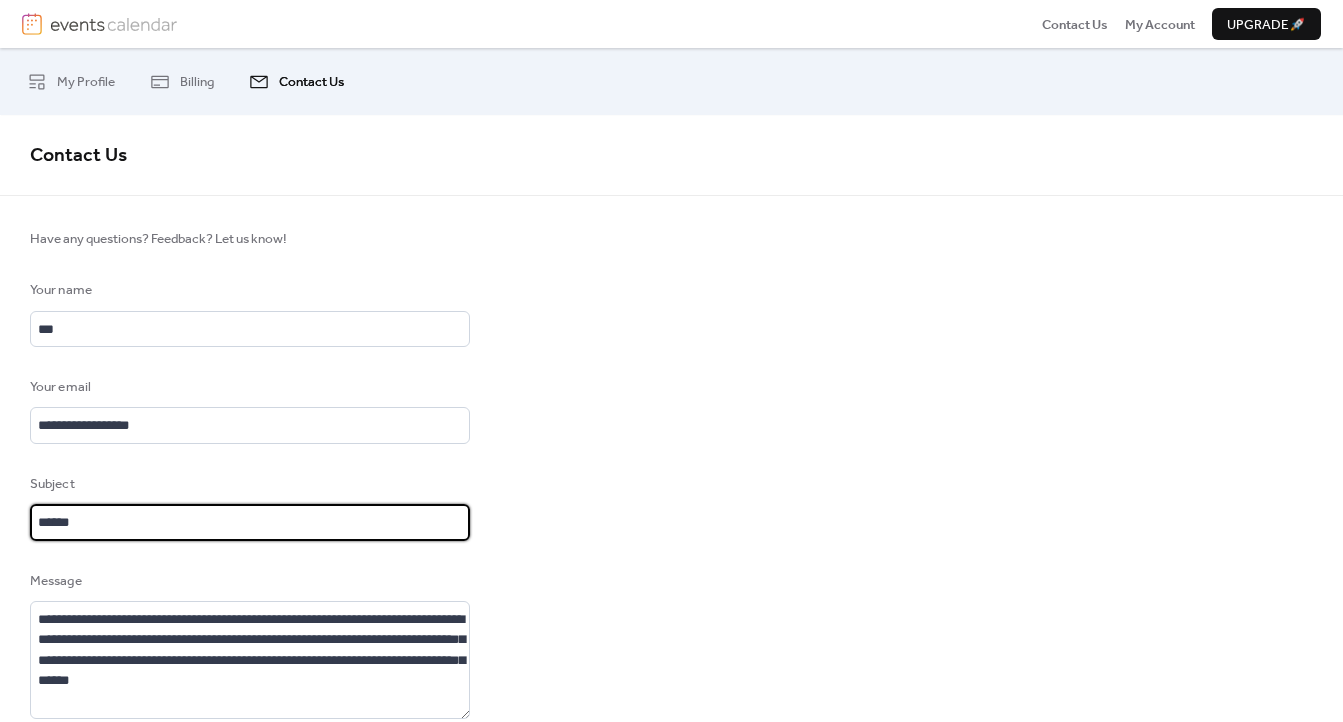 scroll, scrollTop: 2, scrollLeft: 0, axis: vertical 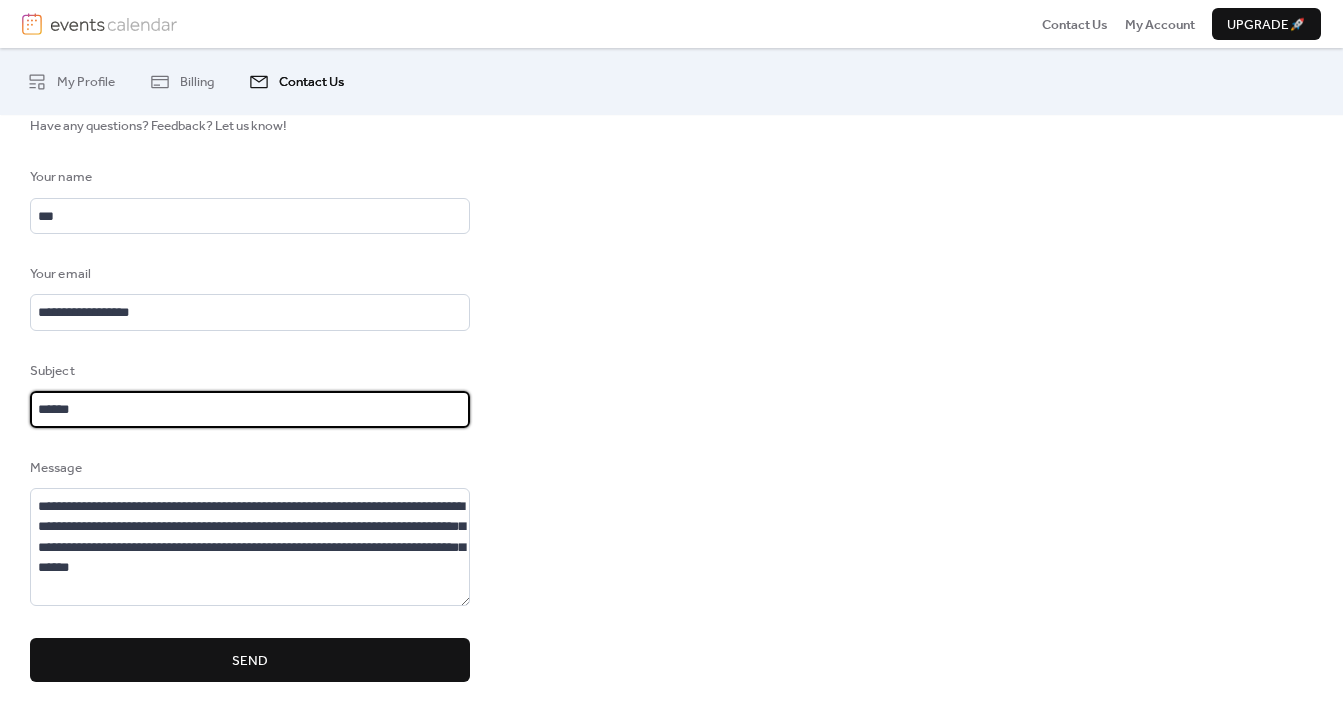 type on "******" 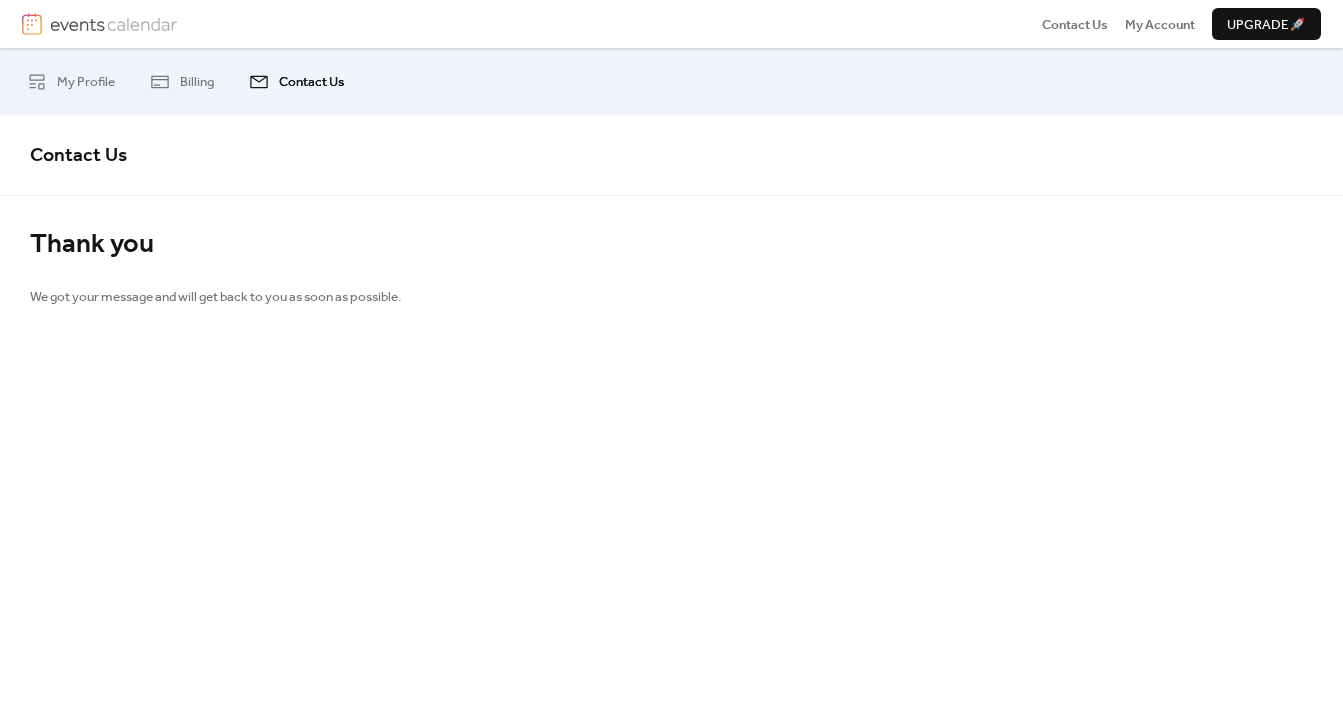 scroll, scrollTop: 0, scrollLeft: 0, axis: both 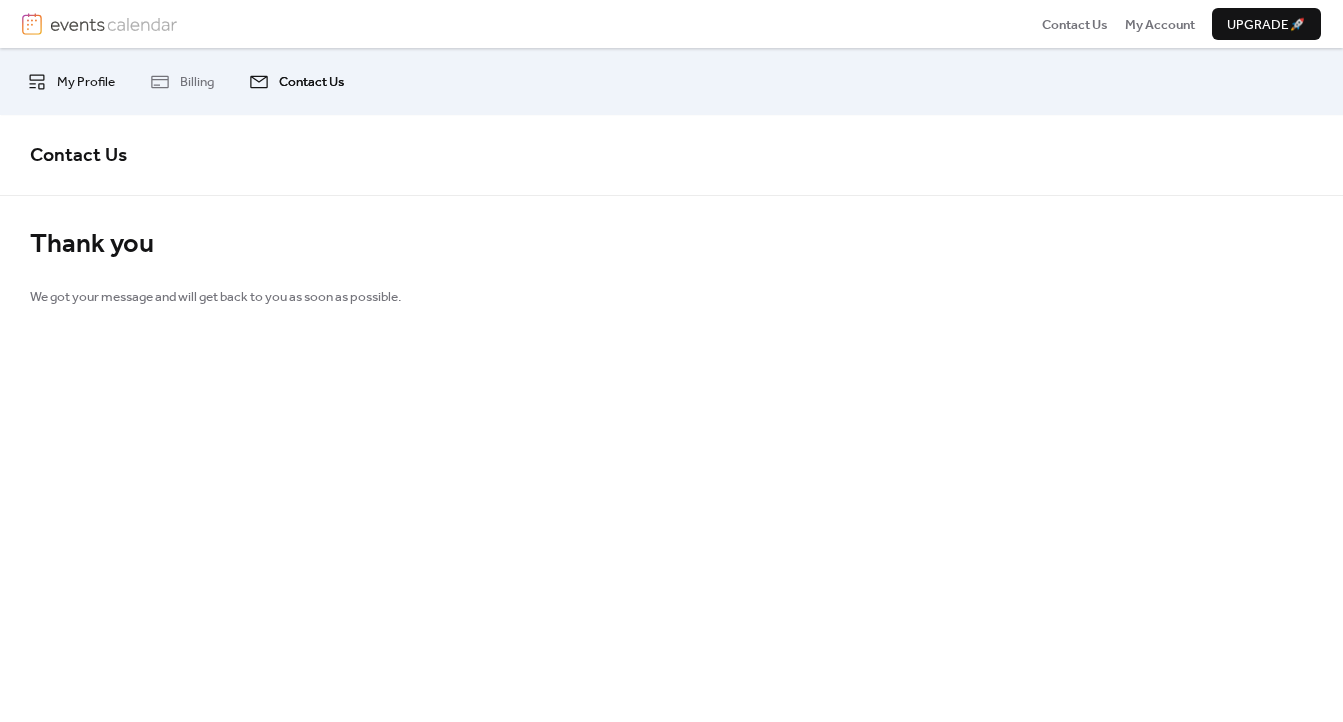 click on "My Profile" at bounding box center (86, 82) 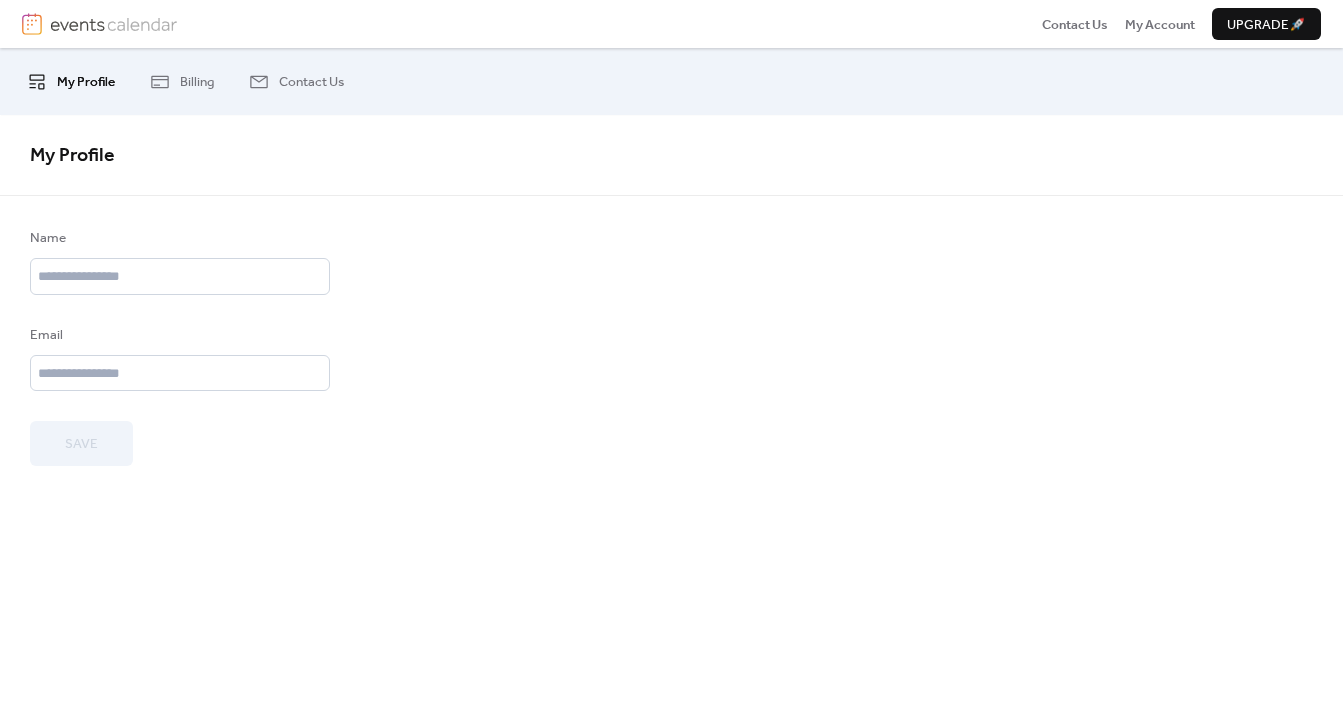 click on "My Profile" at bounding box center [86, 82] 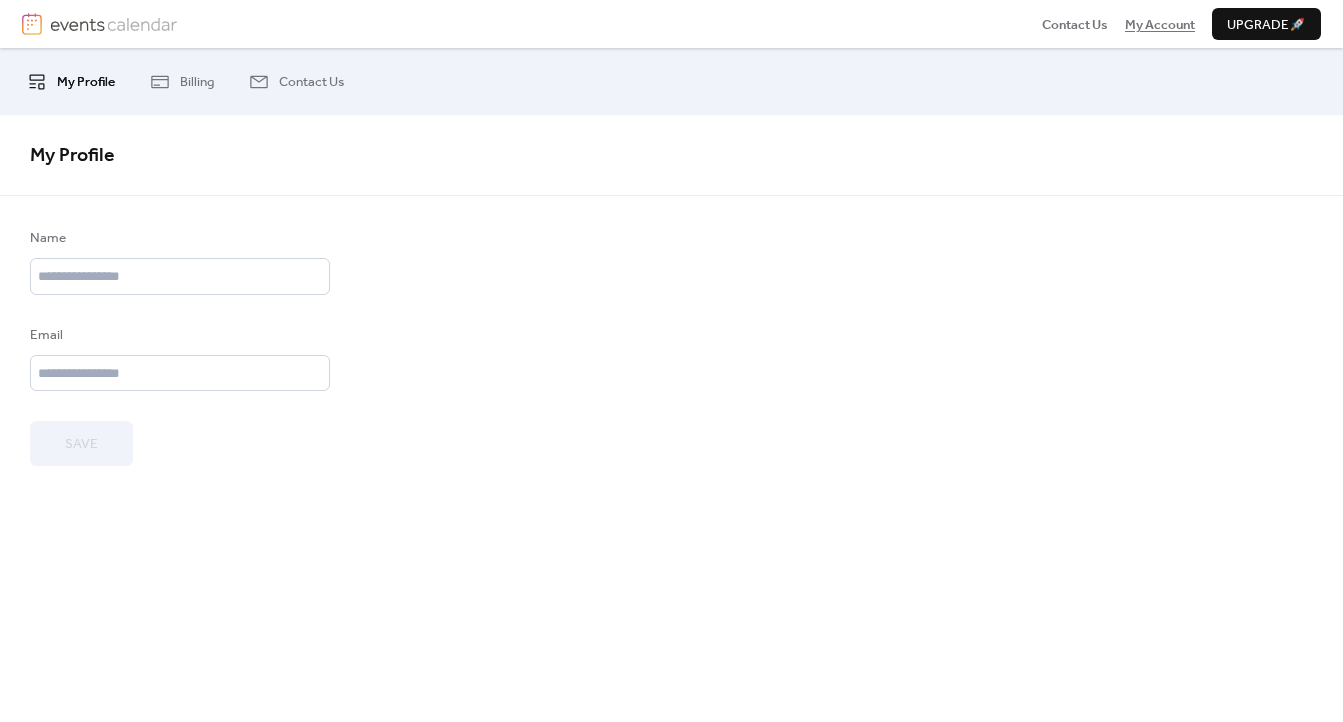 click on "My Account" at bounding box center [1160, 25] 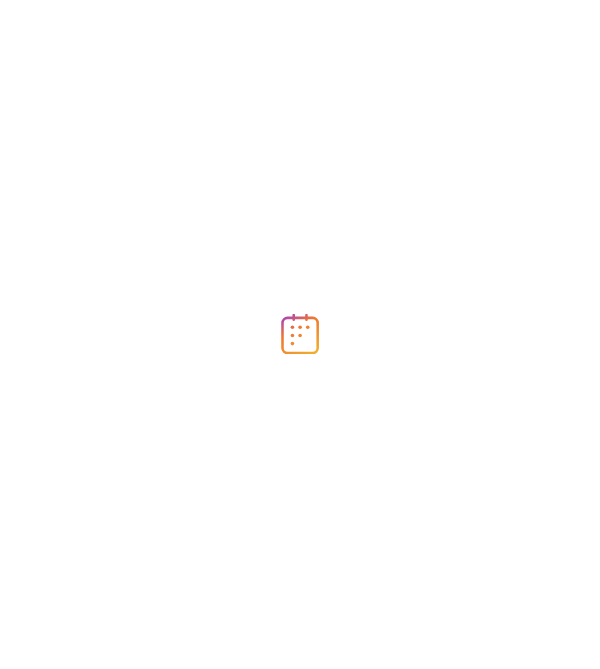 scroll, scrollTop: 0, scrollLeft: 0, axis: both 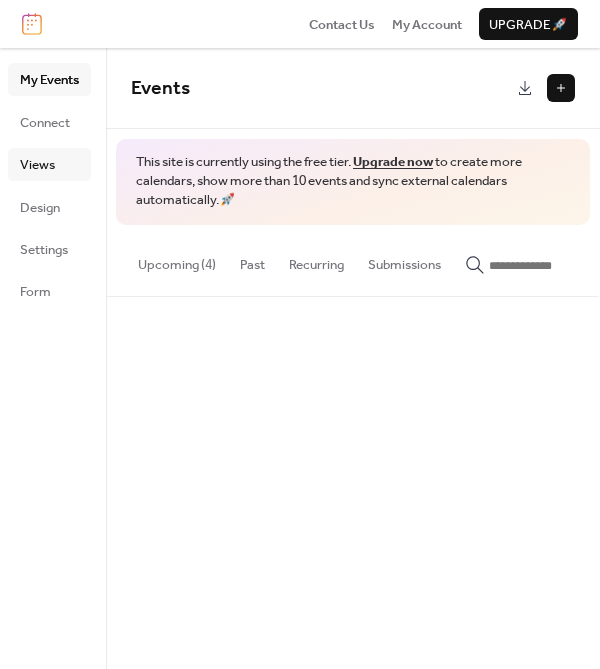 click on "Views" at bounding box center [37, 165] 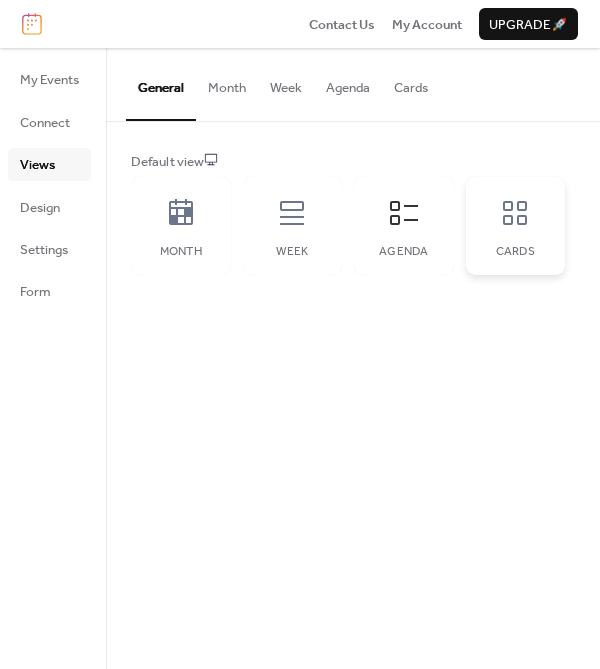 click on "Cards" at bounding box center (516, 226) 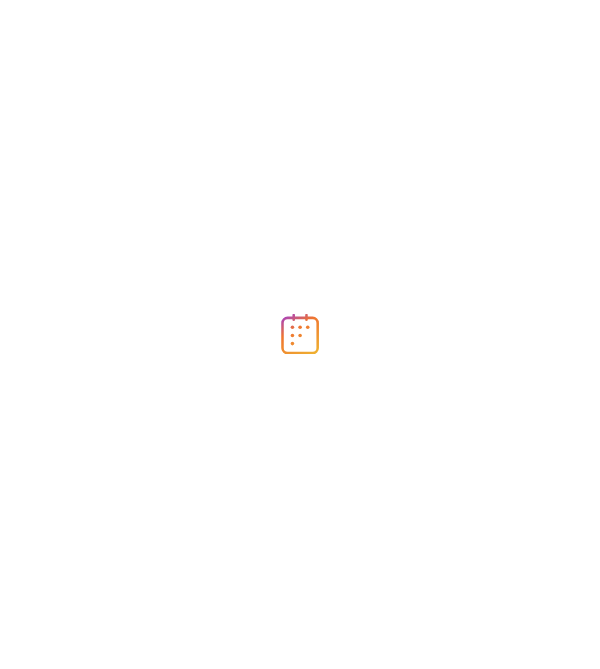 scroll, scrollTop: 0, scrollLeft: 0, axis: both 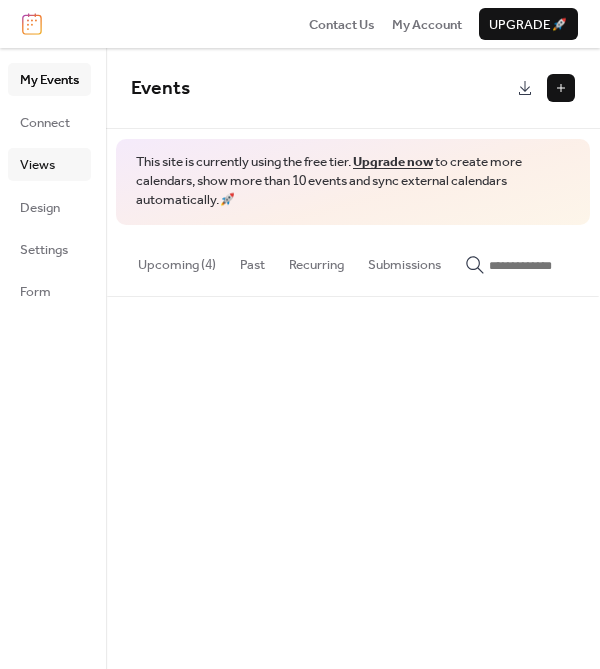 click on "Views" at bounding box center [49, 164] 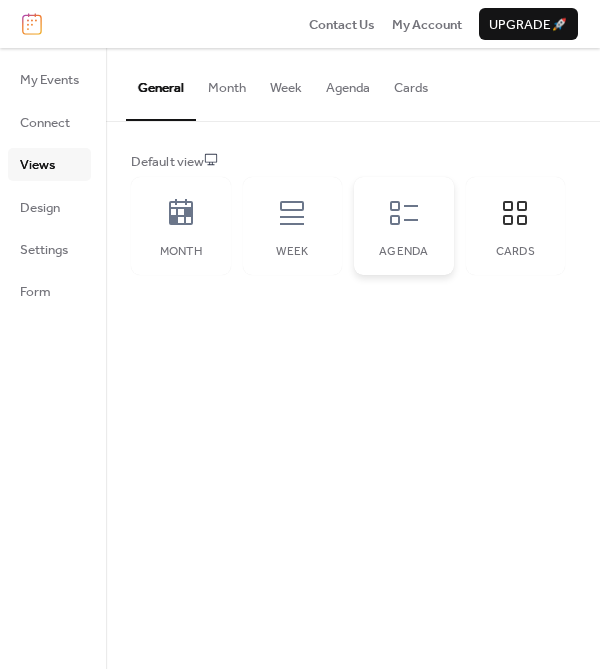 click 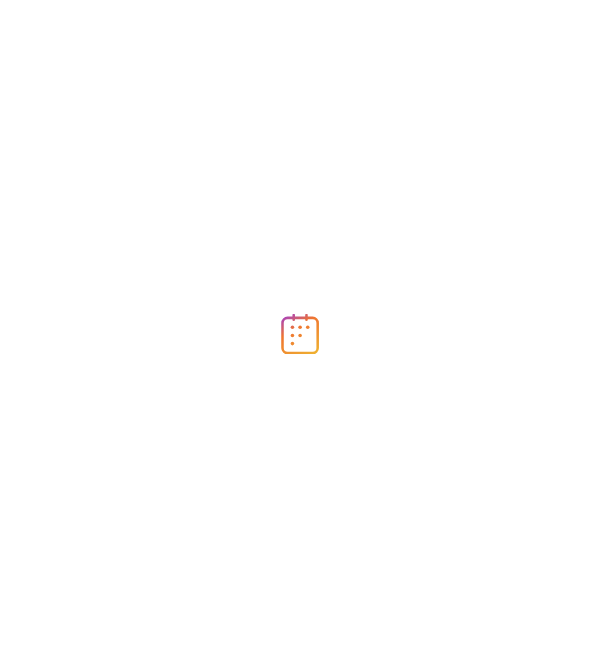 scroll, scrollTop: 0, scrollLeft: 0, axis: both 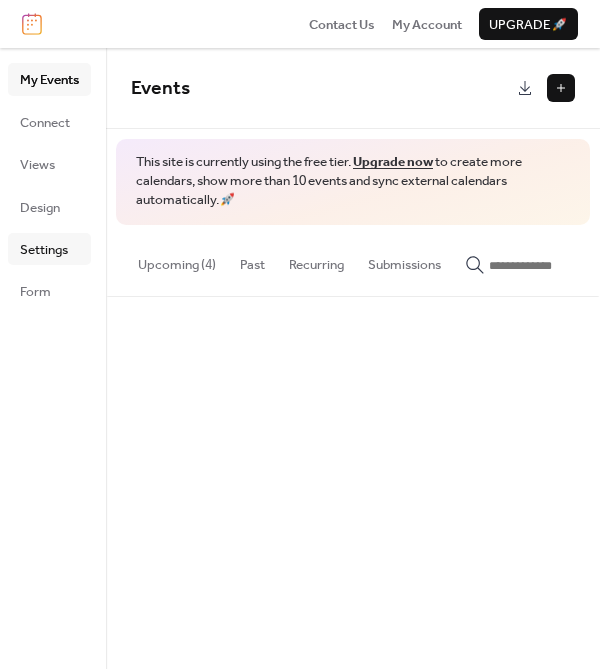 click on "Settings" at bounding box center [44, 250] 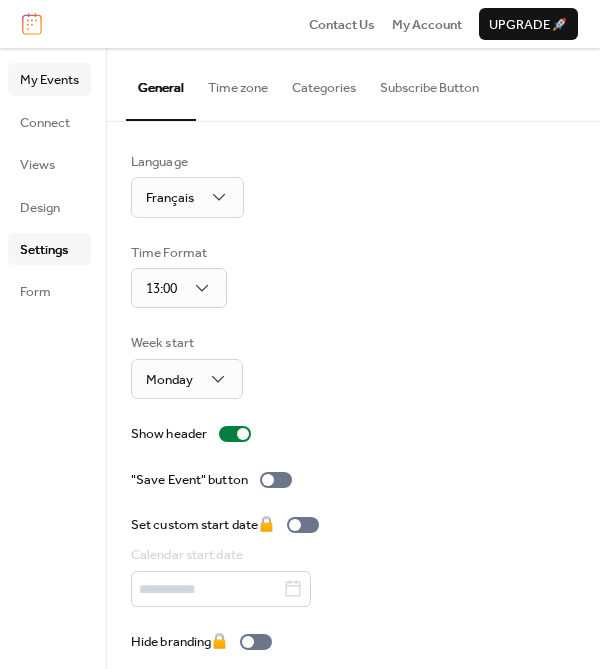 click on "My Events" at bounding box center (49, 80) 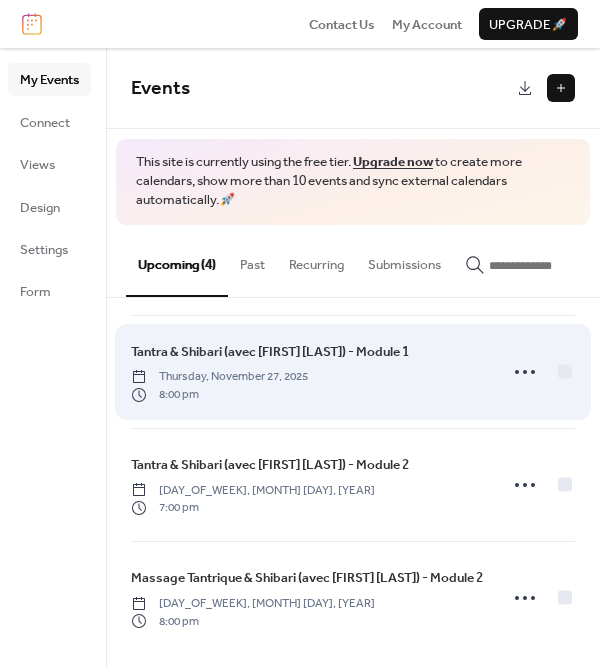 scroll, scrollTop: 120, scrollLeft: 0, axis: vertical 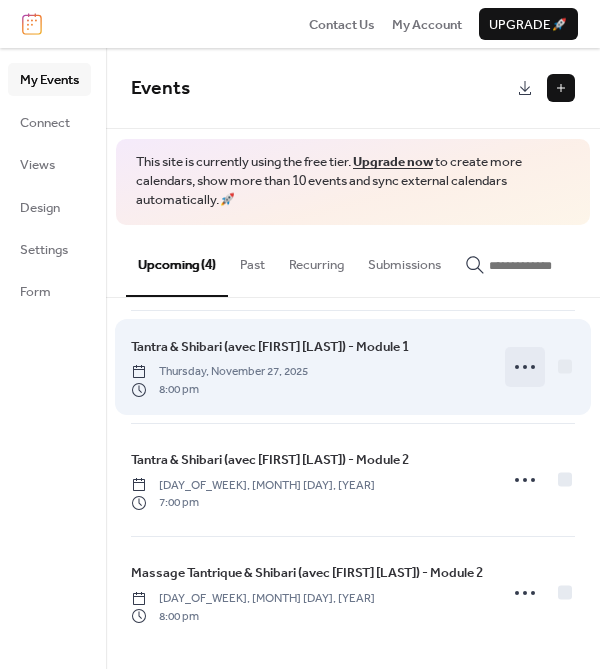 click 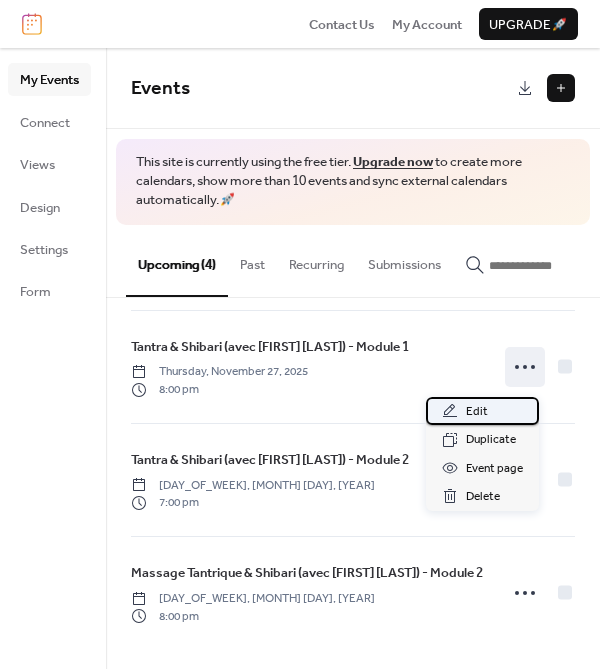 click on "Edit" at bounding box center (477, 412) 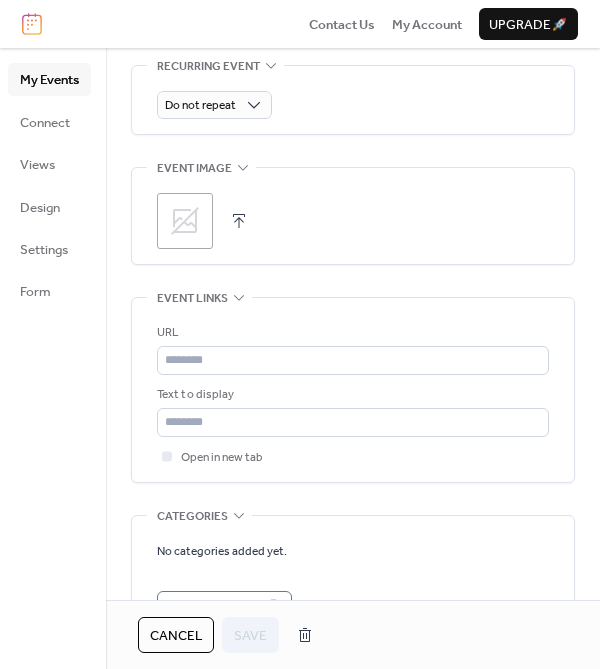 scroll, scrollTop: 942, scrollLeft: 0, axis: vertical 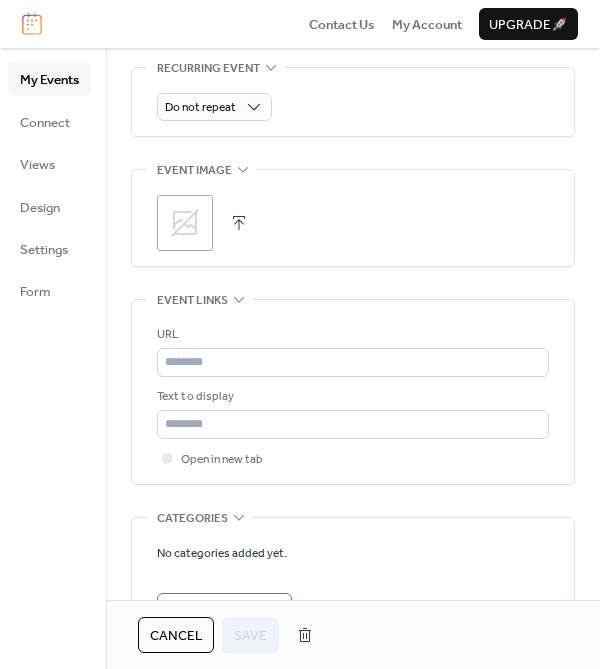 click 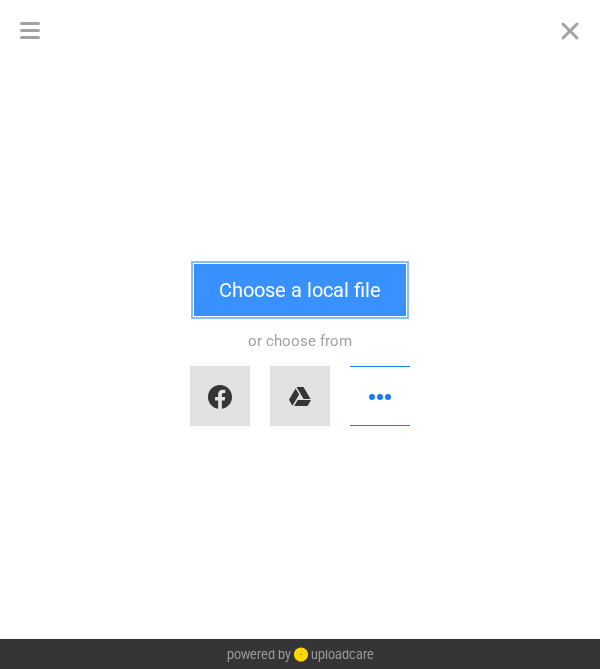 click on "Choose a local file" at bounding box center (300, 290) 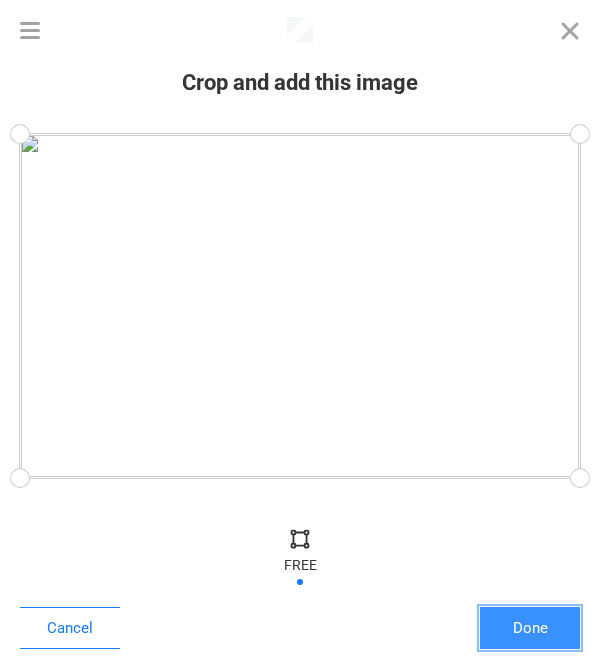 click on "Done" at bounding box center [530, 628] 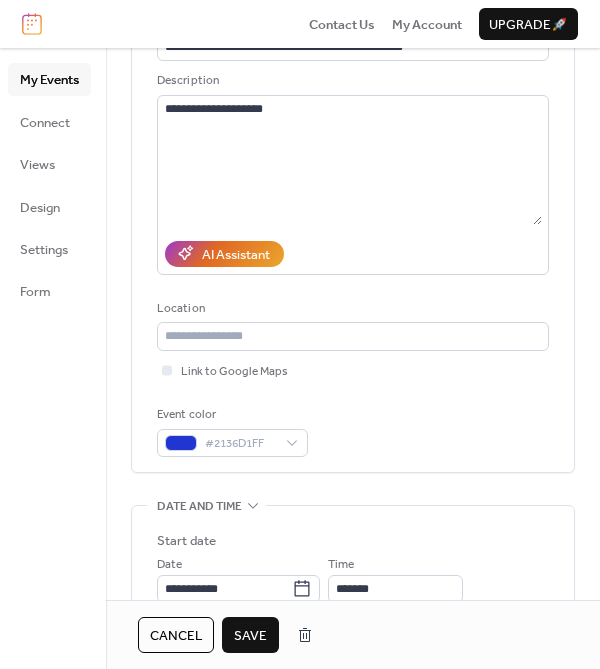 scroll, scrollTop: 0, scrollLeft: 0, axis: both 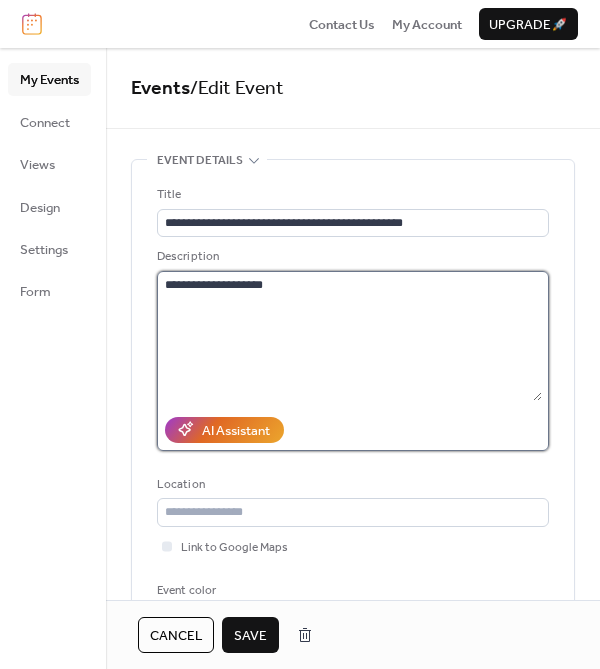 click on "**********" at bounding box center (349, 336) 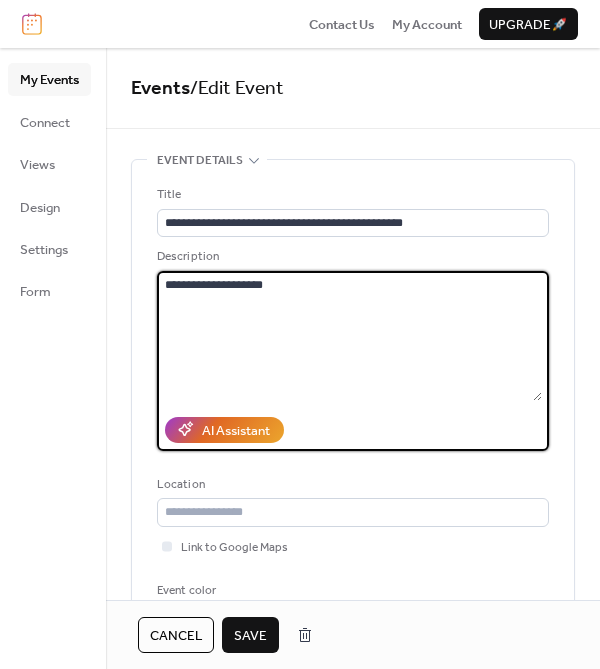 click on "**********" at bounding box center (349, 336) 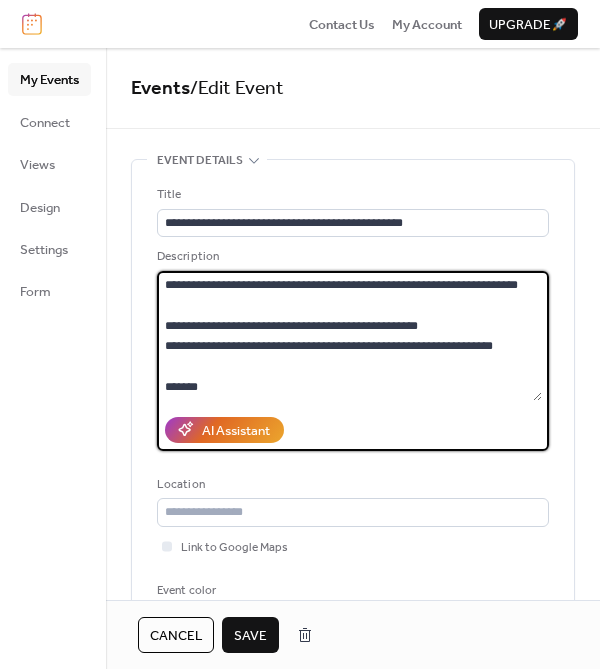 scroll, scrollTop: 1827, scrollLeft: 0, axis: vertical 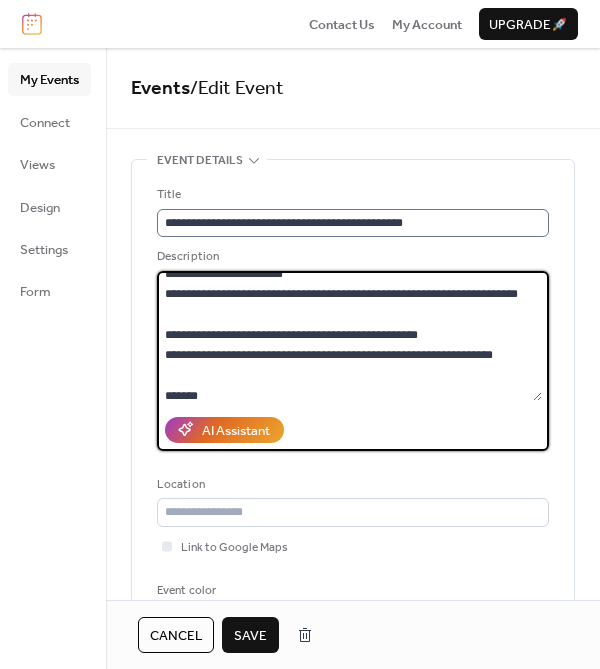 type on "**********" 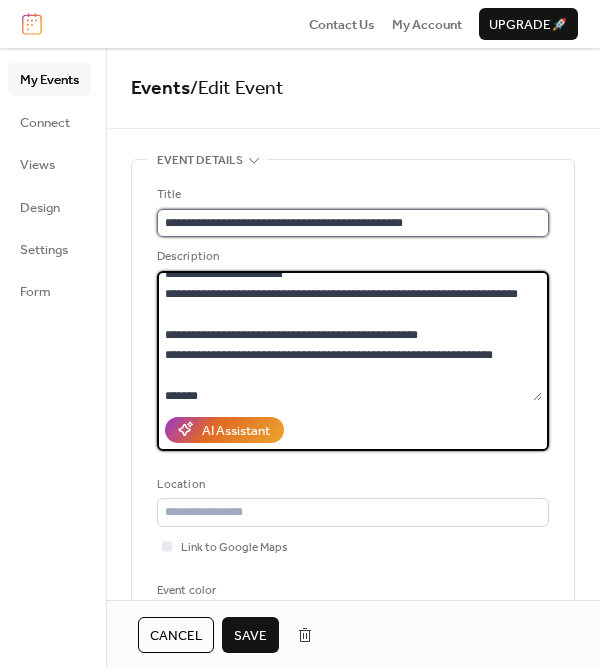 click on "**********" at bounding box center [353, 223] 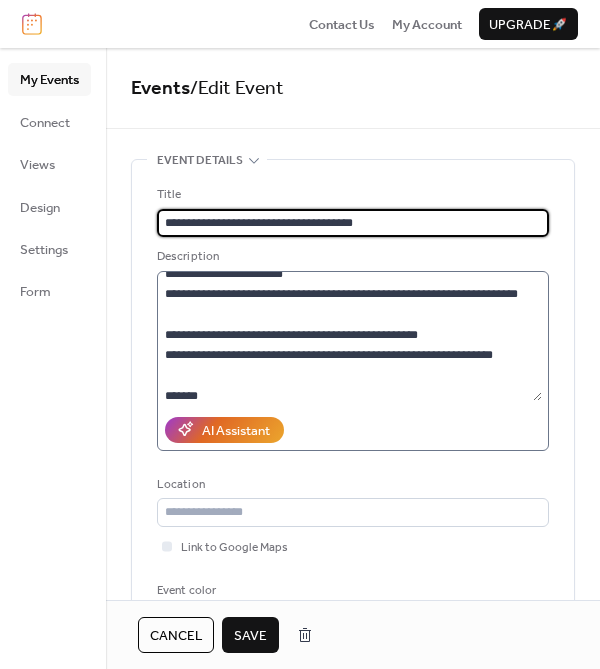 type on "**********" 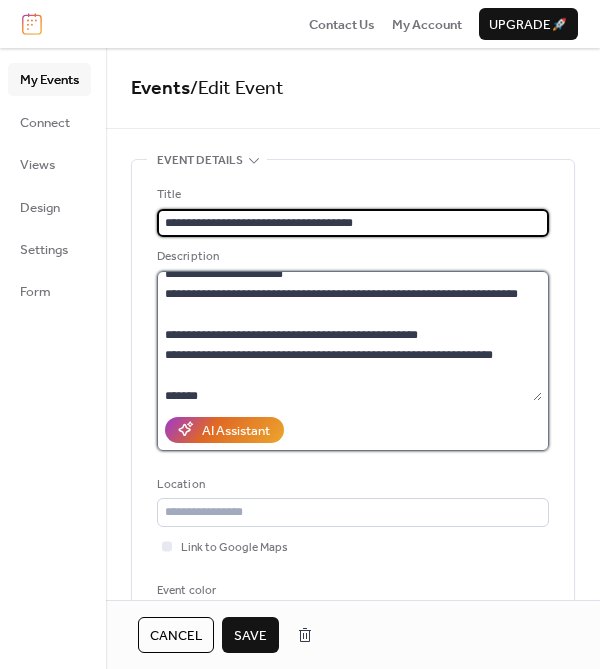 click at bounding box center [349, 336] 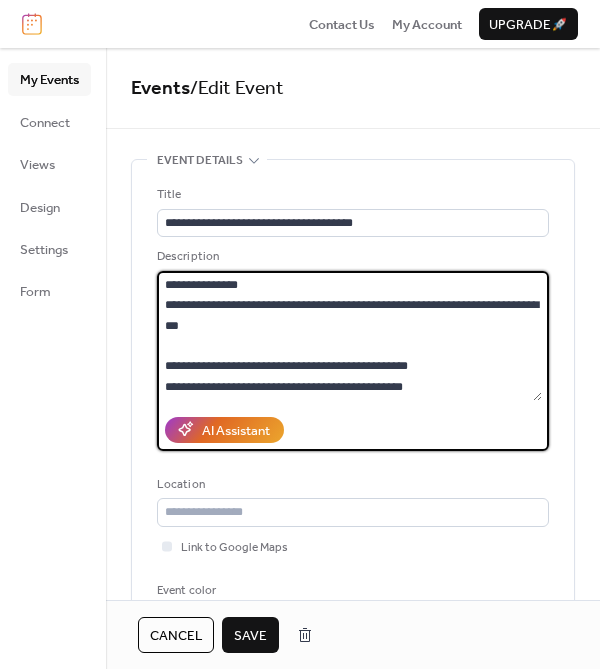 scroll, scrollTop: 1917, scrollLeft: 0, axis: vertical 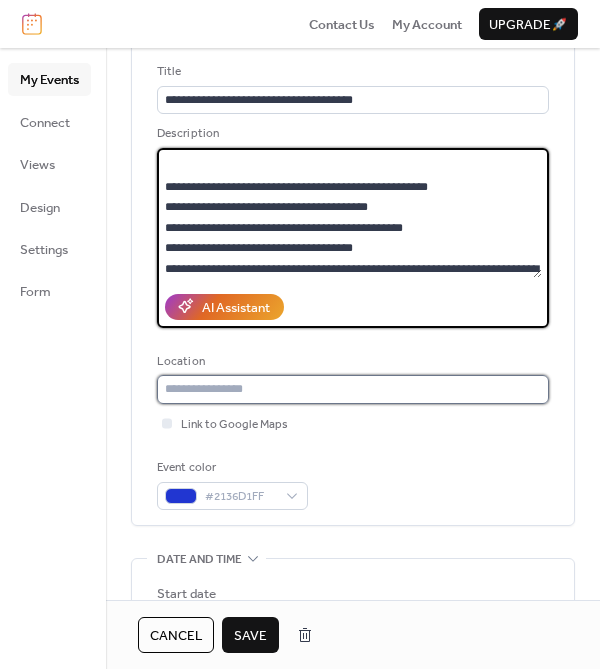 click at bounding box center (353, 389) 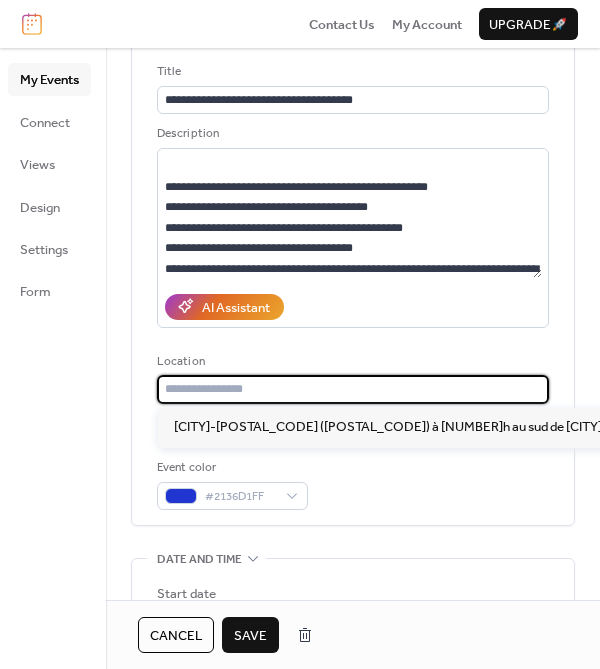 paste on "**********" 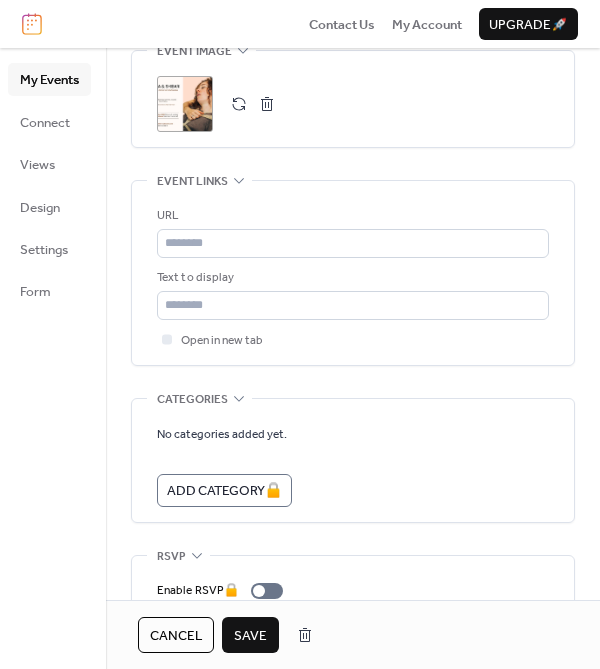 scroll, scrollTop: 1143, scrollLeft: 0, axis: vertical 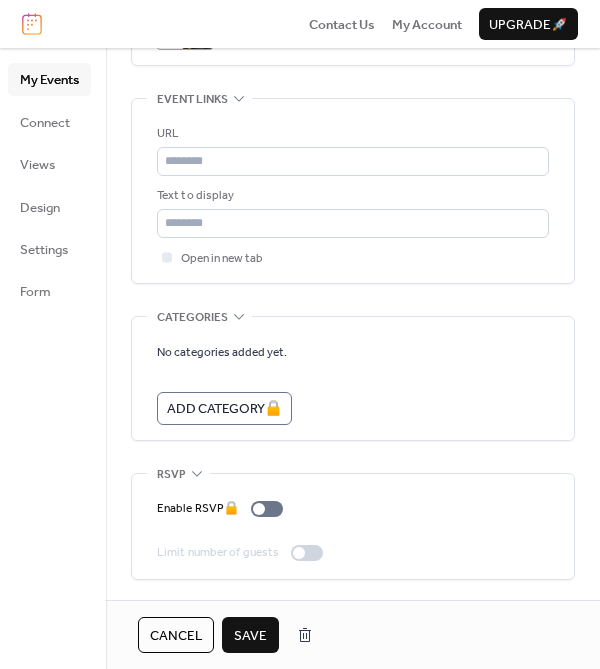type on "**********" 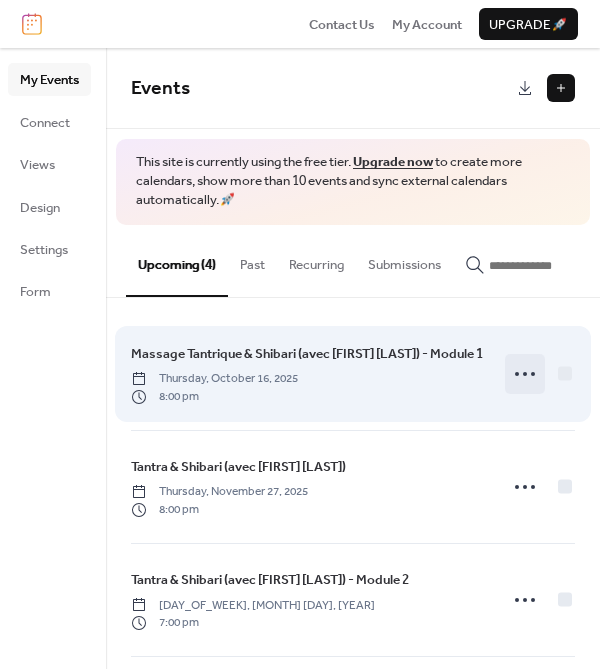 click 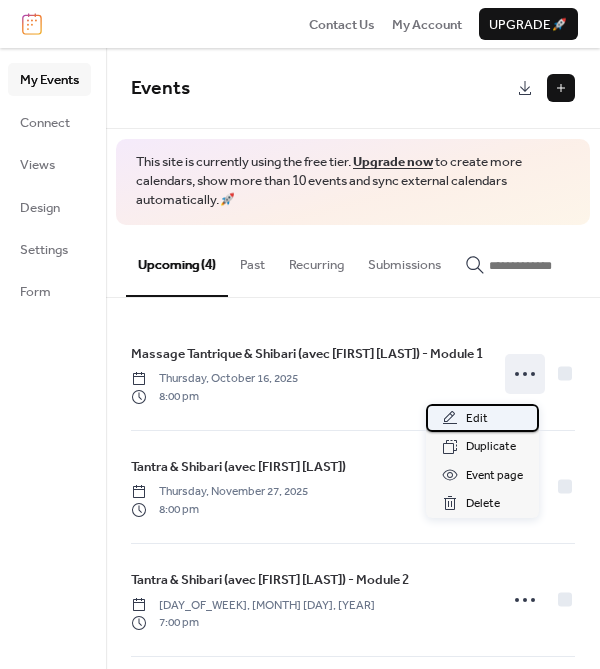 click on "Edit" at bounding box center [477, 419] 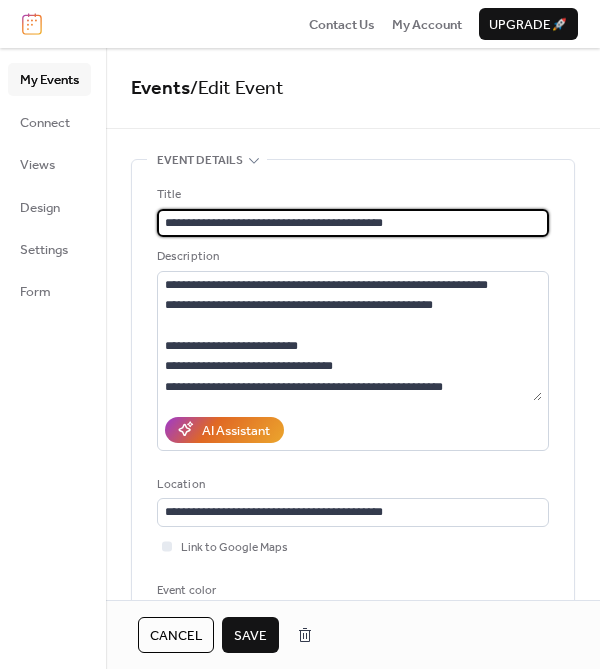 type on "**********" 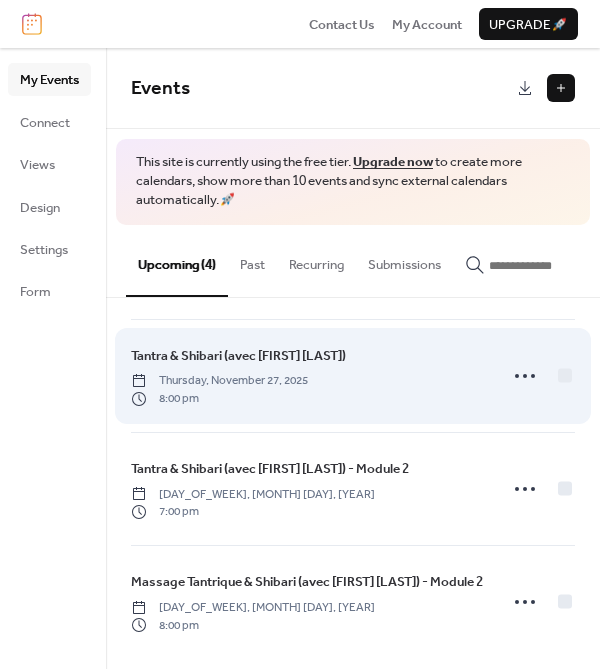 scroll, scrollTop: 112, scrollLeft: 0, axis: vertical 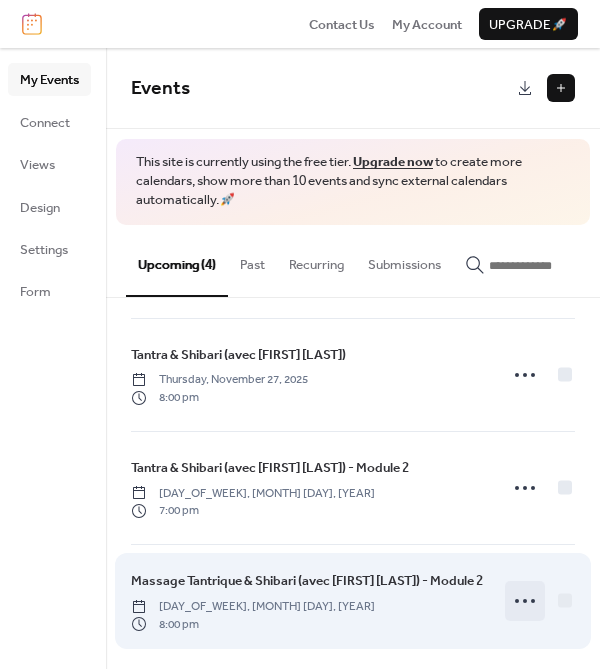 click 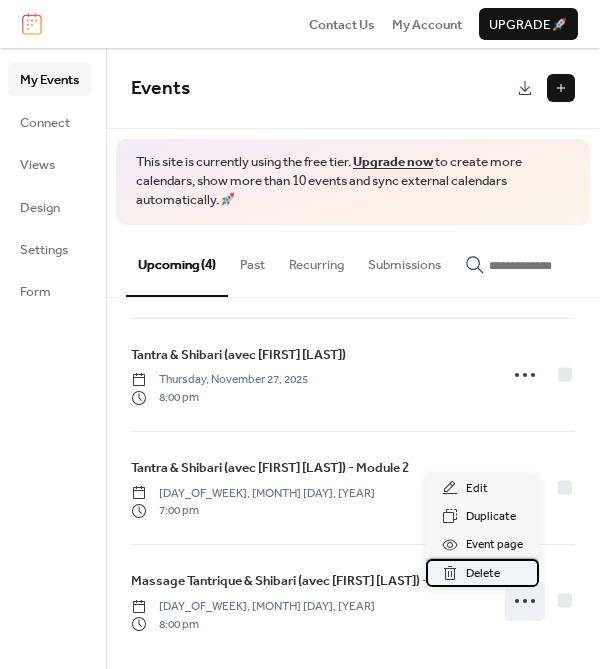 click on "Delete" at bounding box center [482, 573] 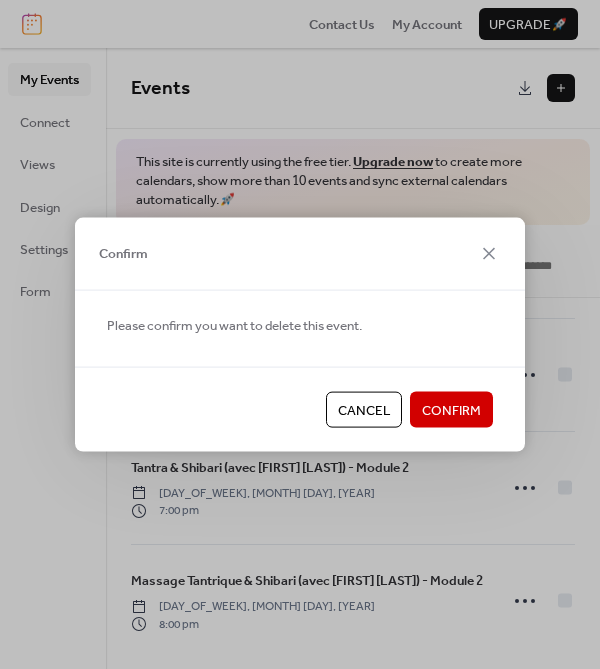 click on "Confirm" at bounding box center [451, 411] 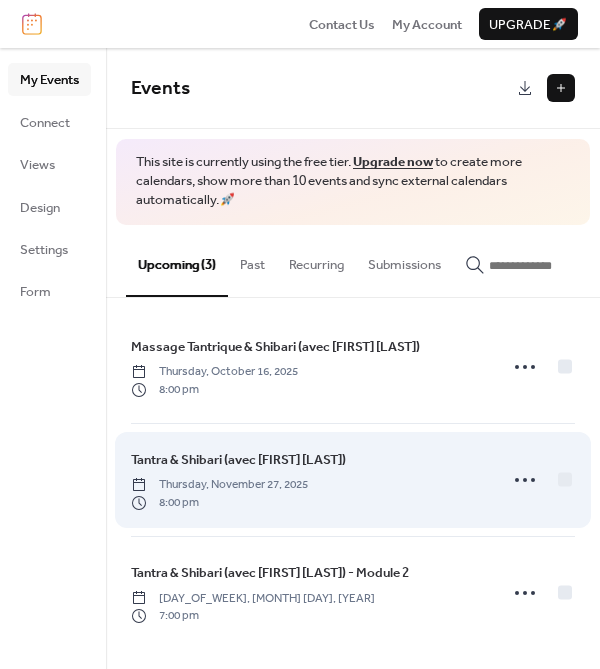 scroll, scrollTop: 13, scrollLeft: 0, axis: vertical 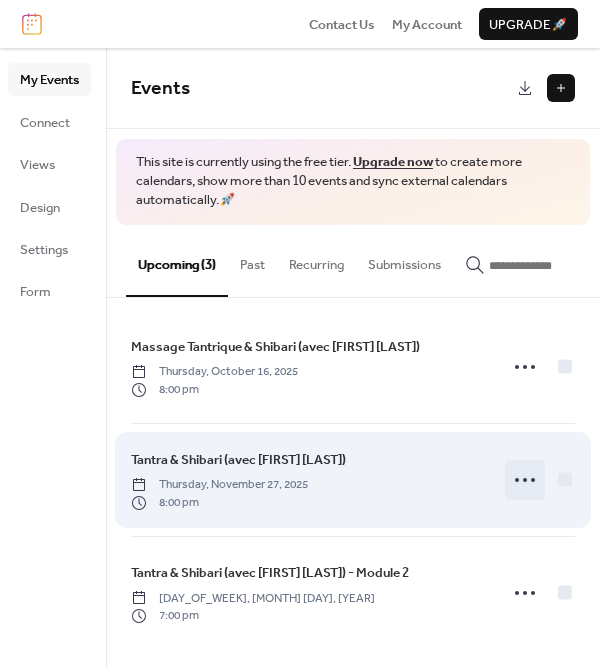 click 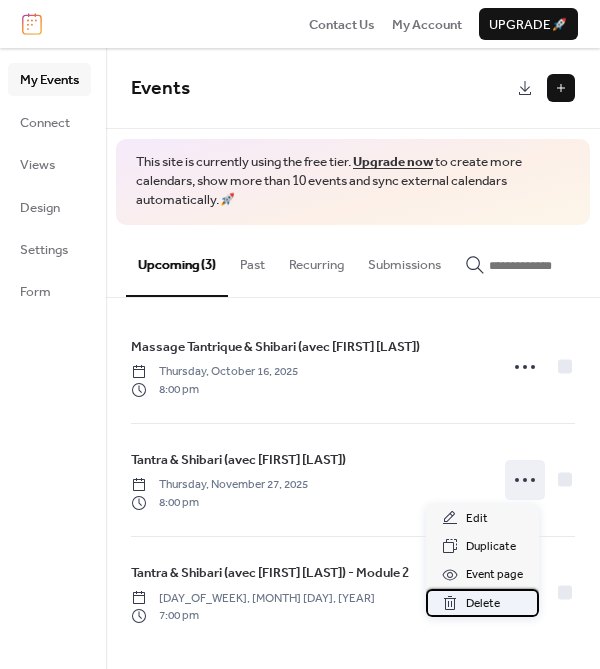 click on "Delete" at bounding box center (483, 604) 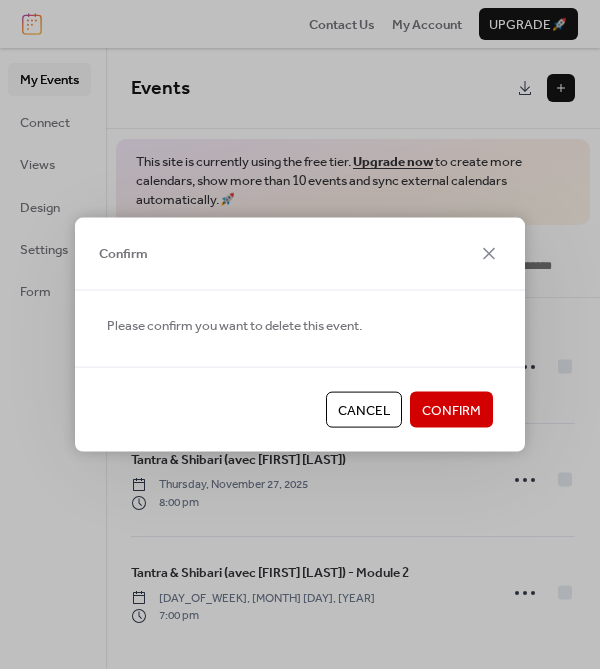 click on "Confirm" at bounding box center [451, 411] 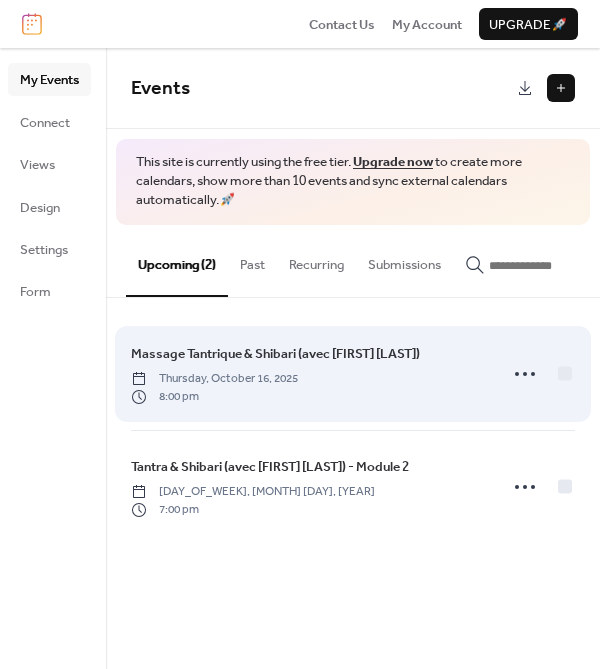 scroll, scrollTop: 0, scrollLeft: 0, axis: both 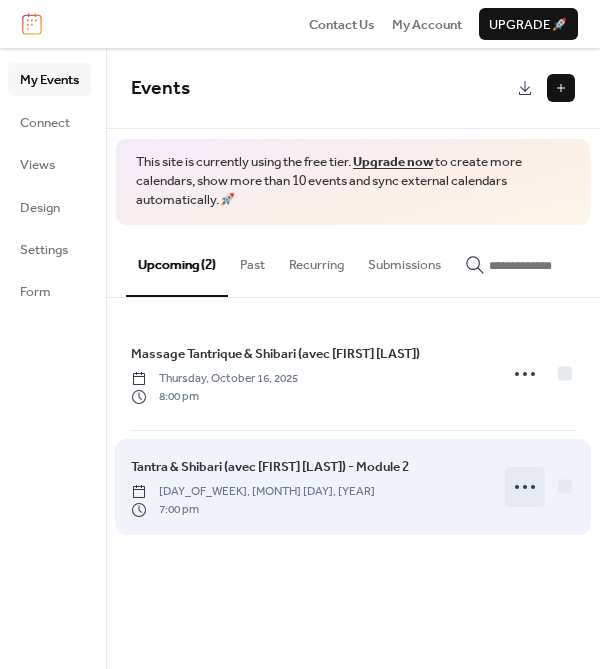 click 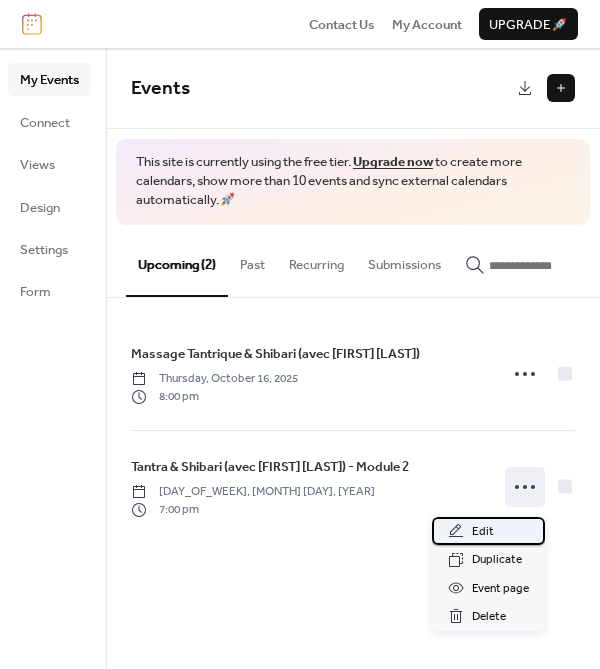 click on "Edit" at bounding box center (488, 531) 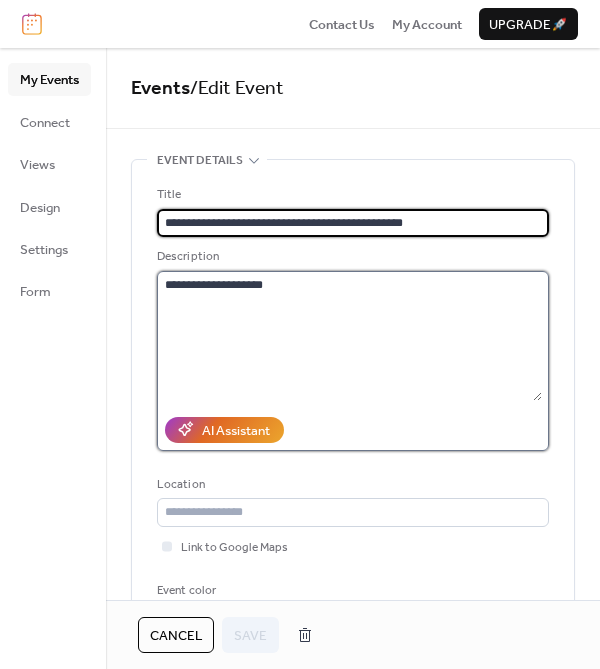 click on "**********" at bounding box center (349, 336) 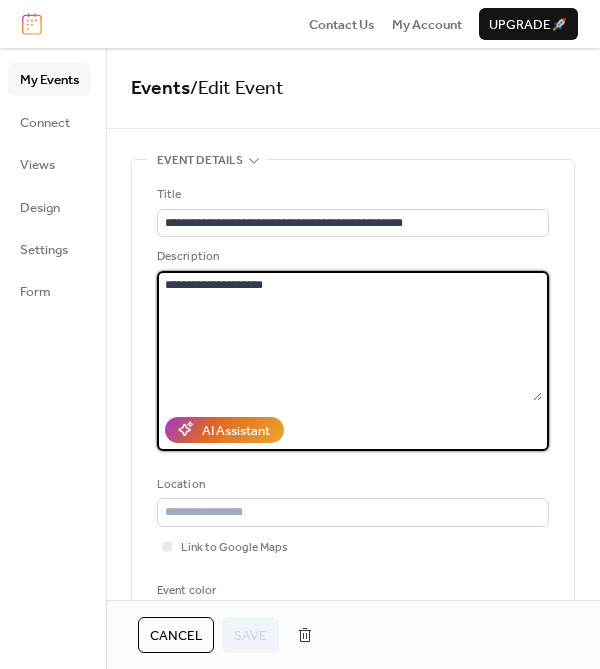 click on "**********" at bounding box center [349, 336] 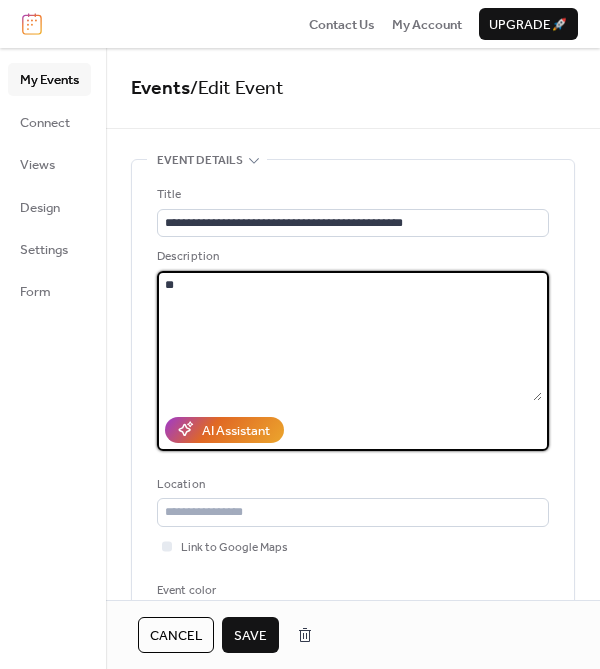 type on "*" 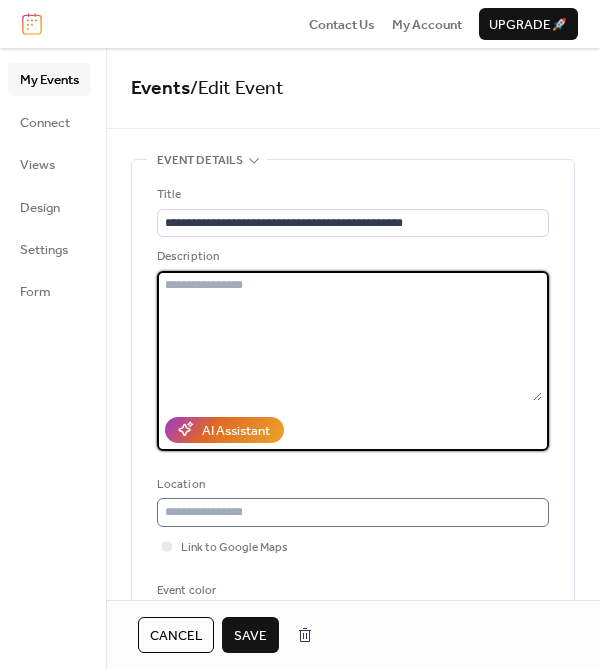 type 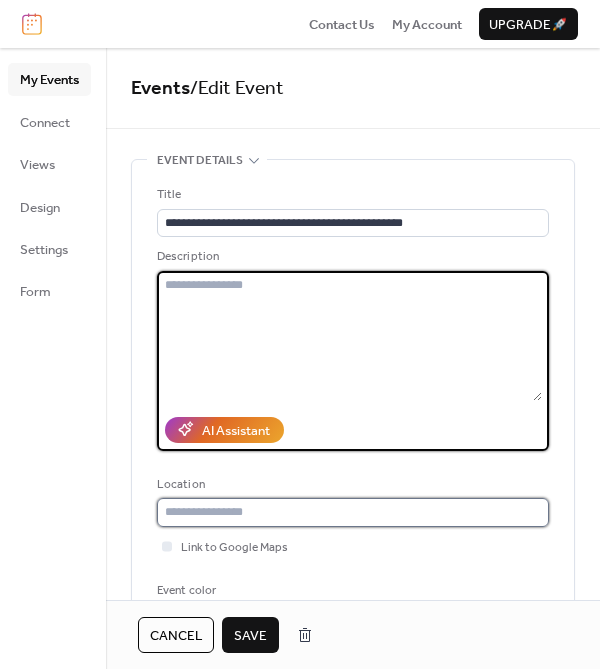click at bounding box center (353, 512) 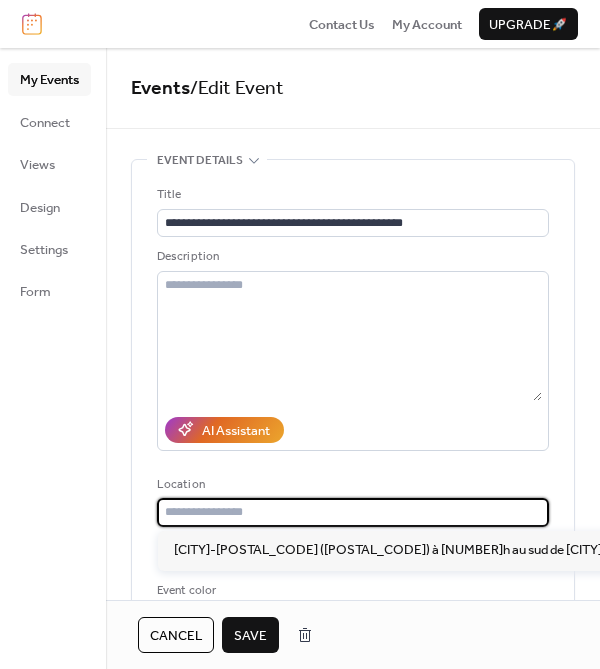 paste on "**********" 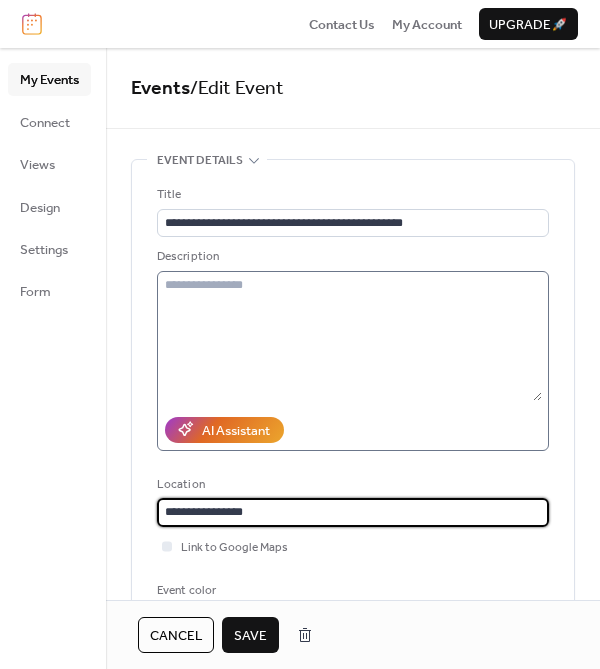 type on "**********" 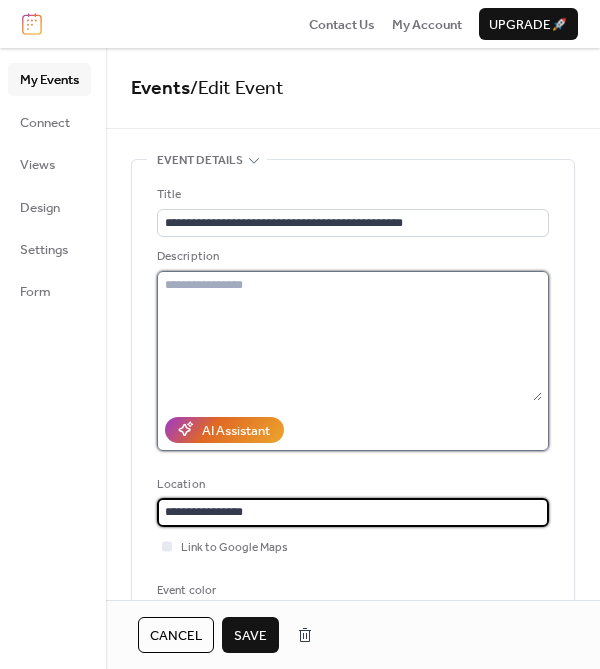 click at bounding box center (349, 336) 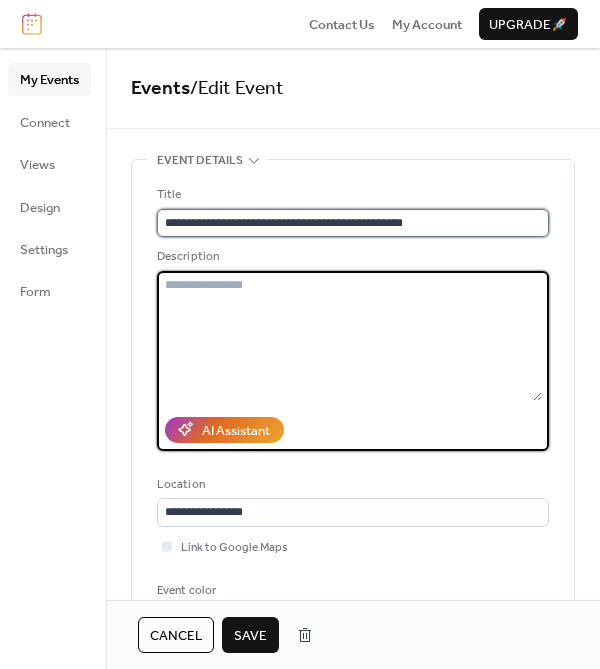 click on "**********" at bounding box center (353, 223) 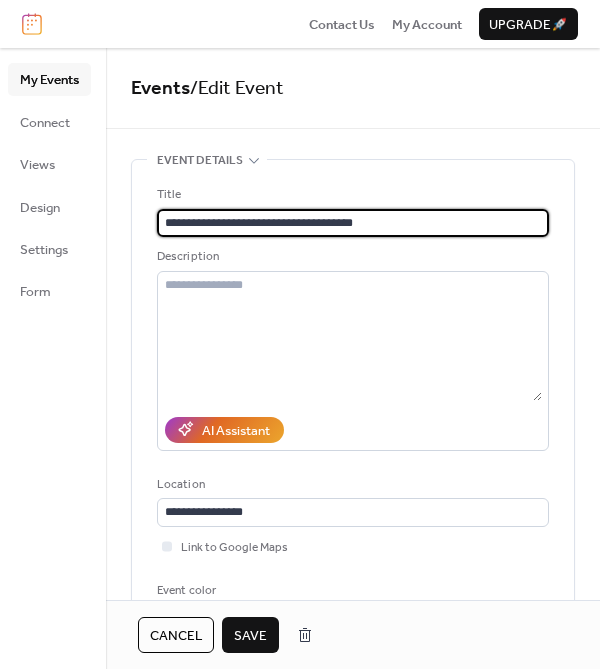 type on "**********" 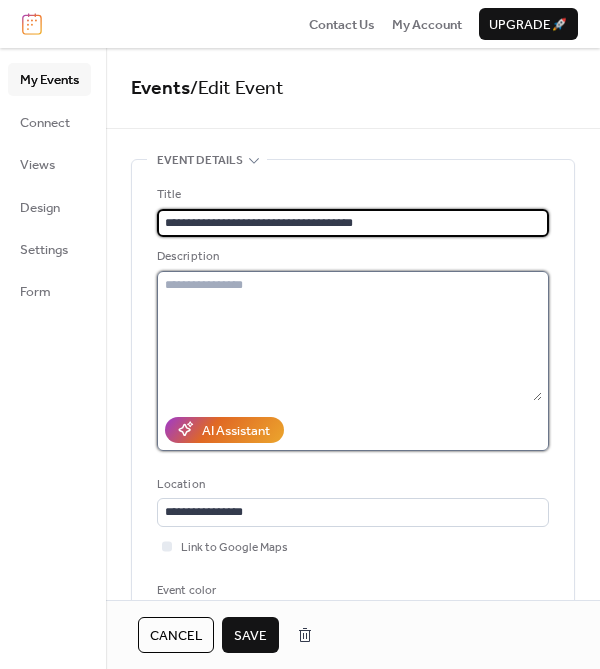 click at bounding box center [349, 336] 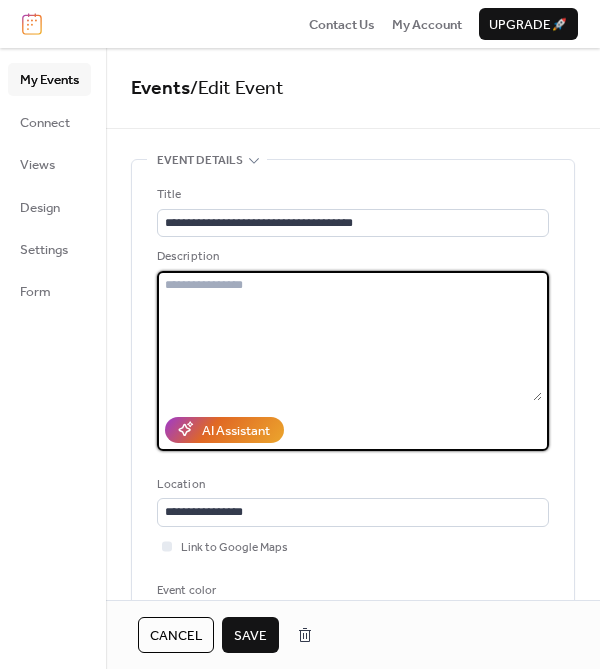 paste on "**********" 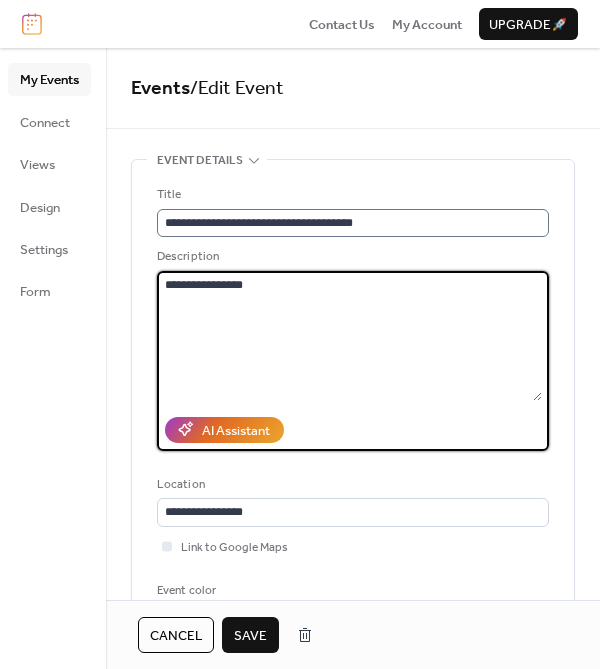 type on "**********" 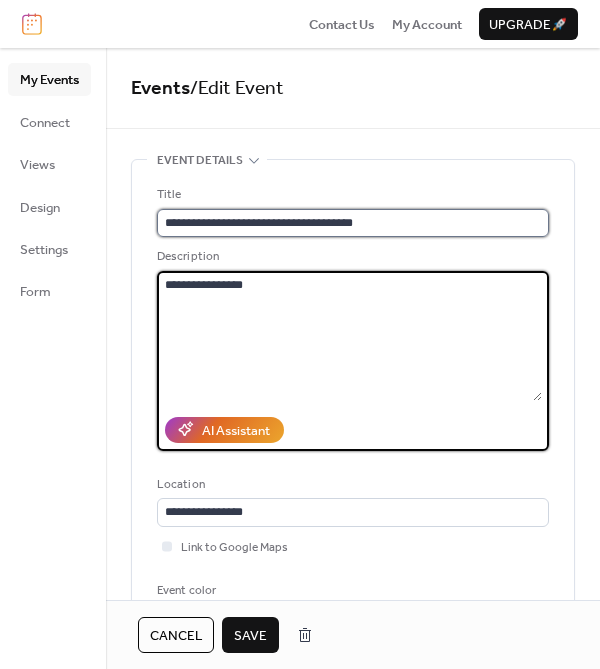 click on "**********" at bounding box center (353, 223) 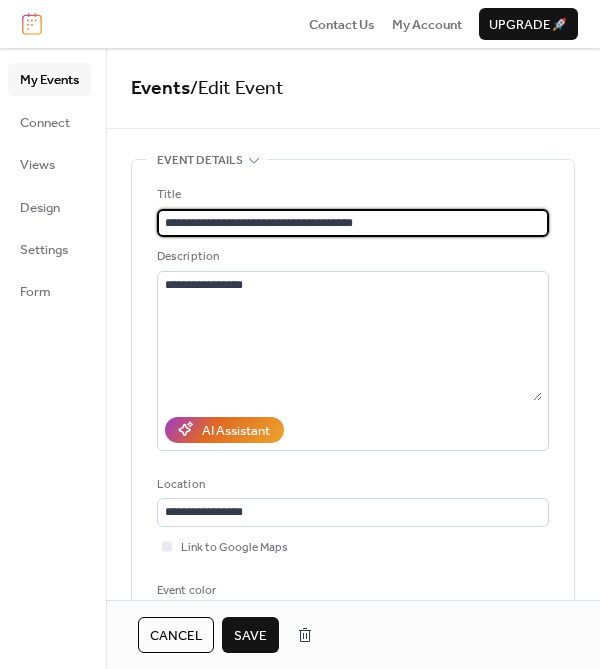 drag, startPoint x: 280, startPoint y: 219, endPoint x: 349, endPoint y: 220, distance: 69.00725 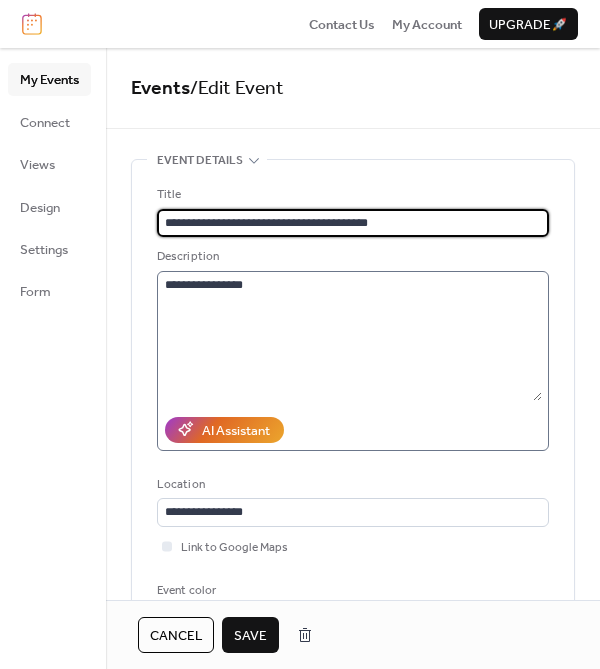 type on "**********" 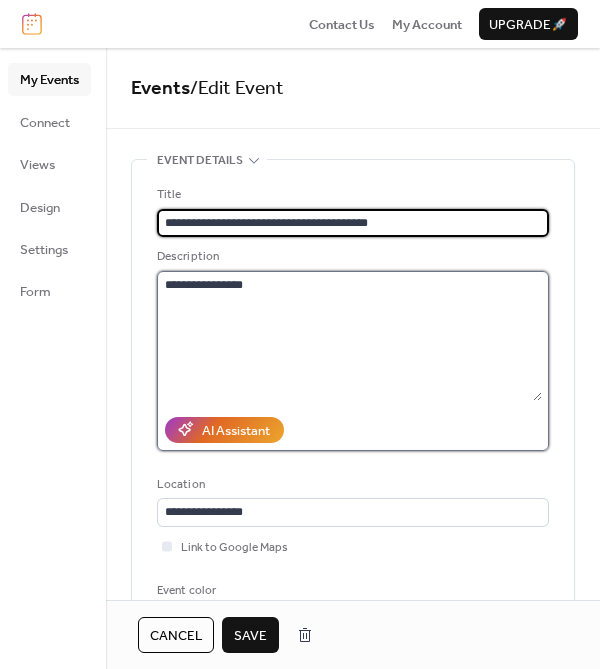 click on "**********" at bounding box center (349, 336) 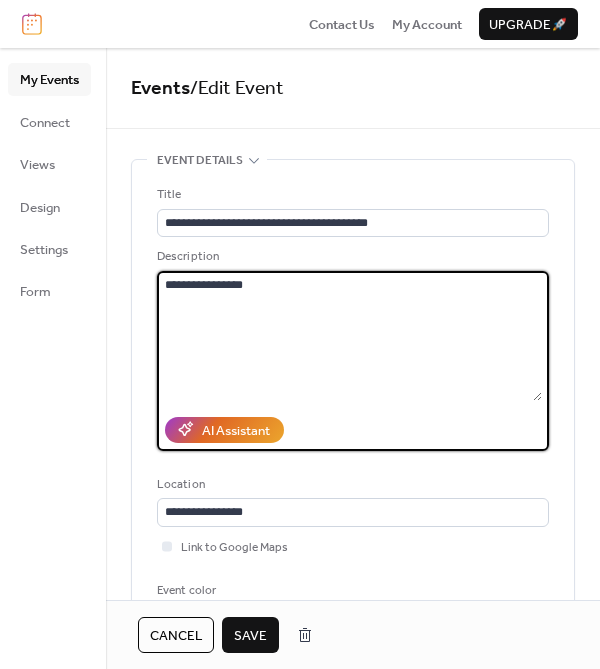 click on "**********" at bounding box center [349, 336] 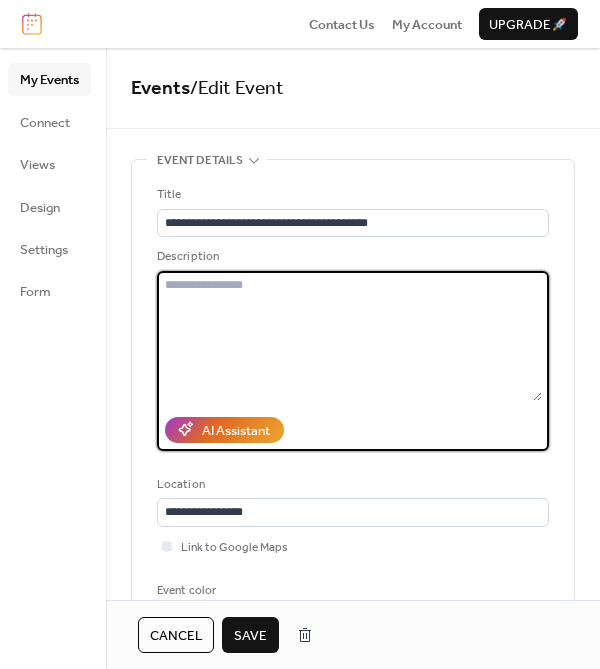 paste on "**********" 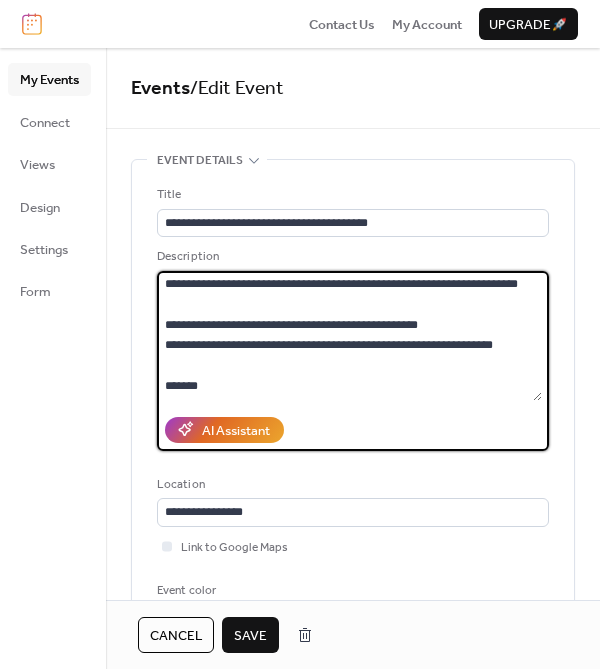scroll, scrollTop: 1917, scrollLeft: 0, axis: vertical 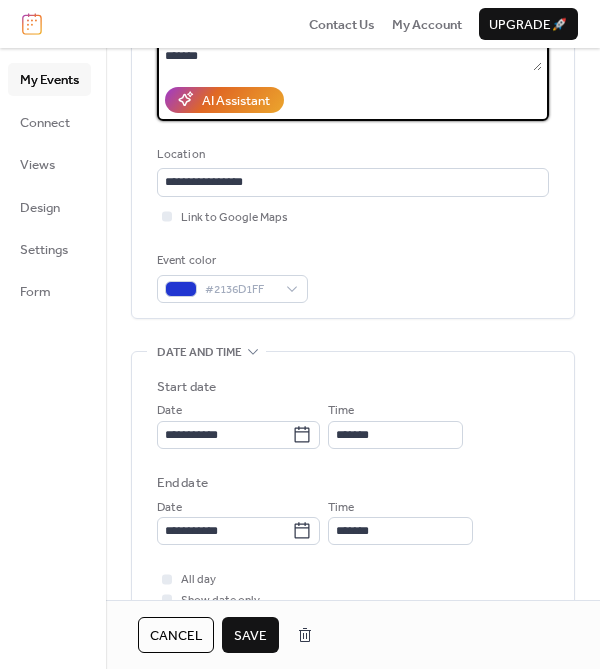 type on "**********" 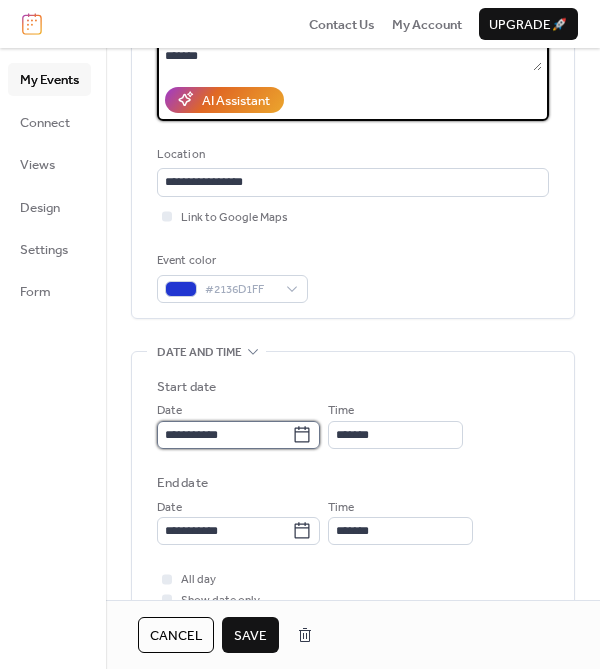 click on "**********" at bounding box center (224, 435) 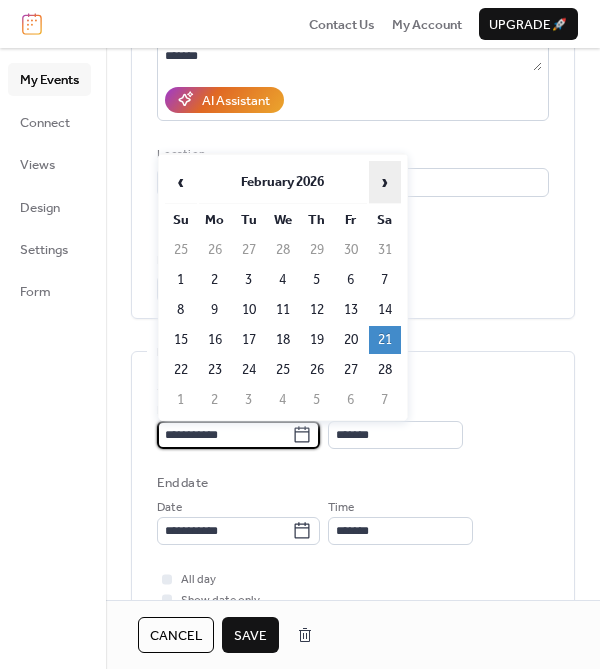 click on "›" at bounding box center [385, 182] 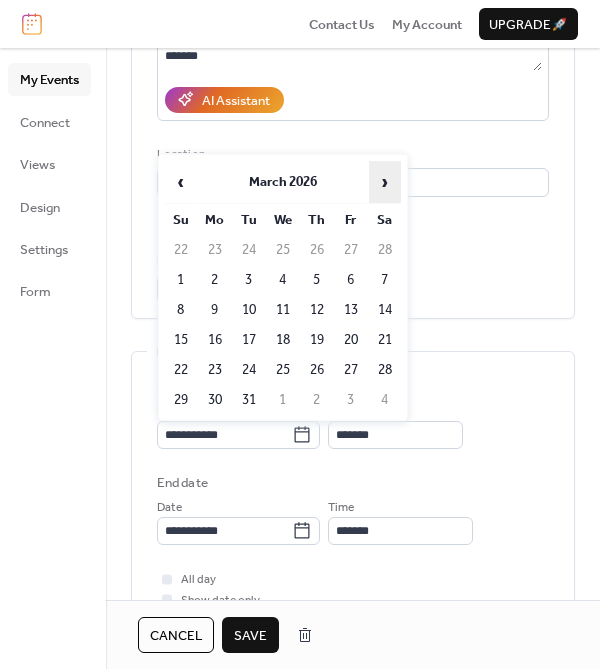 click on "›" at bounding box center (385, 182) 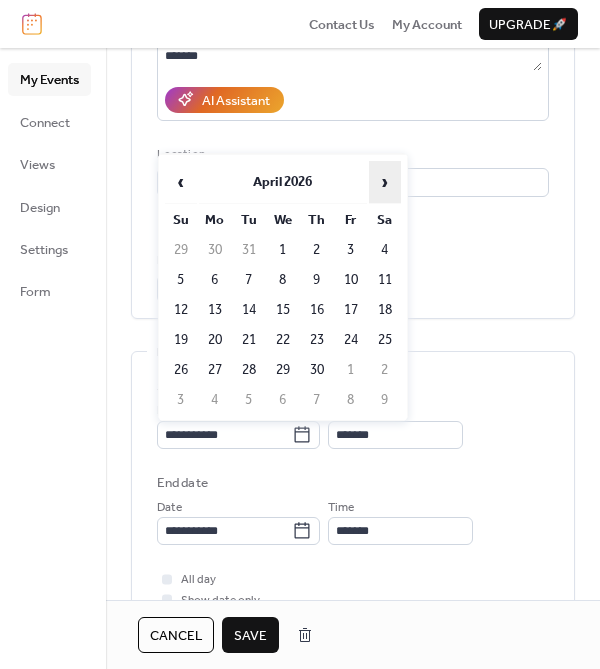 click on "›" at bounding box center [385, 182] 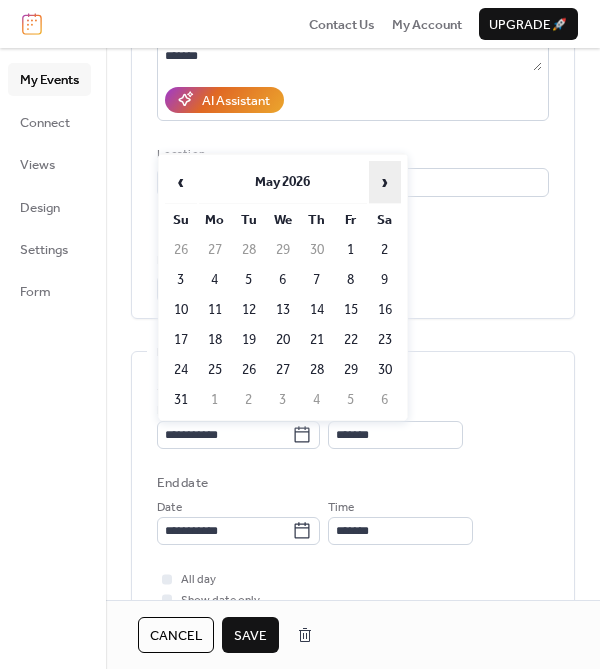 click on "›" at bounding box center (385, 182) 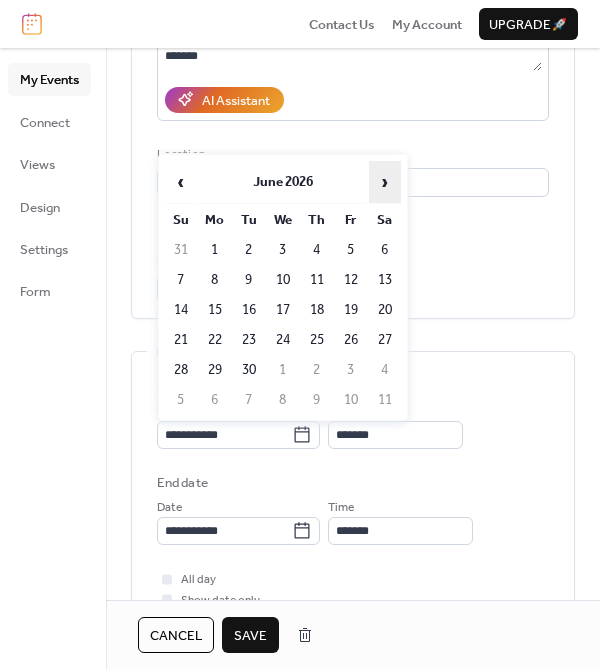 click on "›" at bounding box center [385, 182] 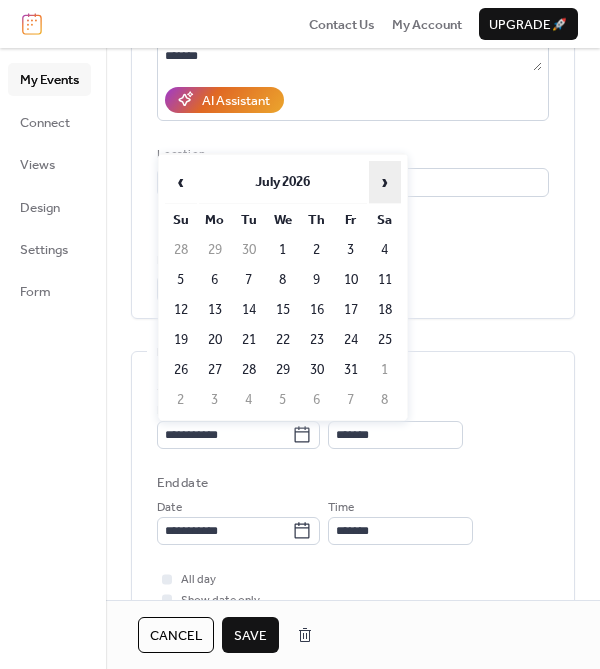 click on "›" at bounding box center (385, 182) 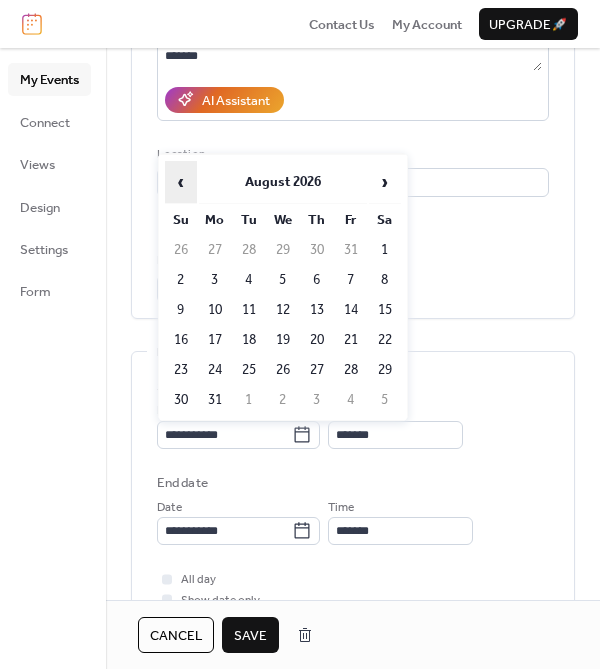 click on "‹" at bounding box center [181, 182] 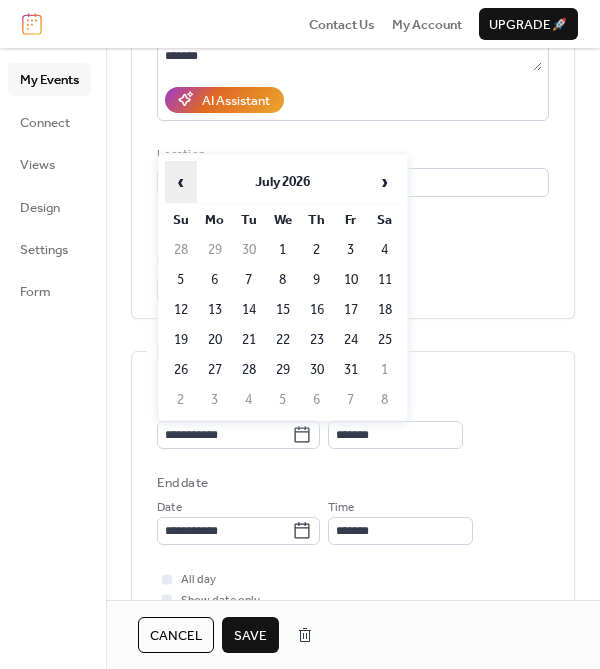 click on "‹" at bounding box center [181, 182] 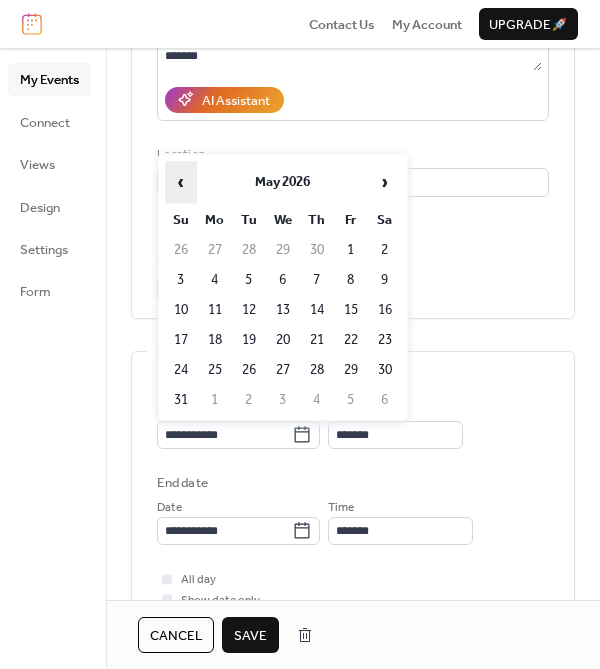 click on "‹" at bounding box center (181, 182) 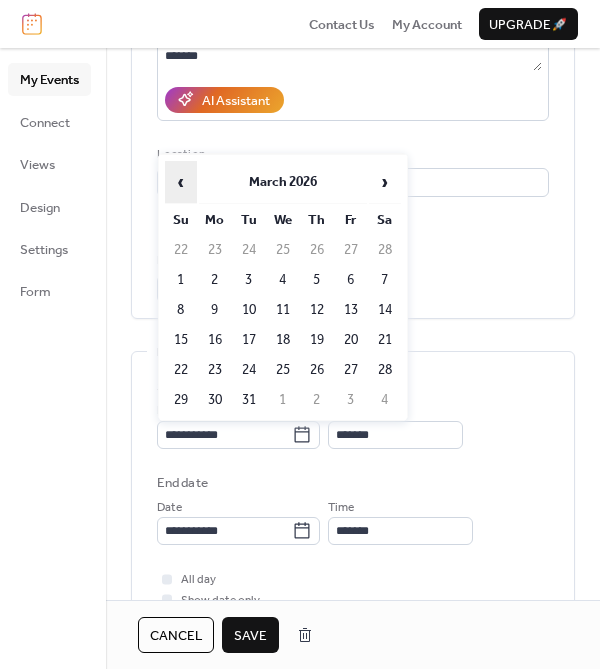 click on "‹" at bounding box center (181, 182) 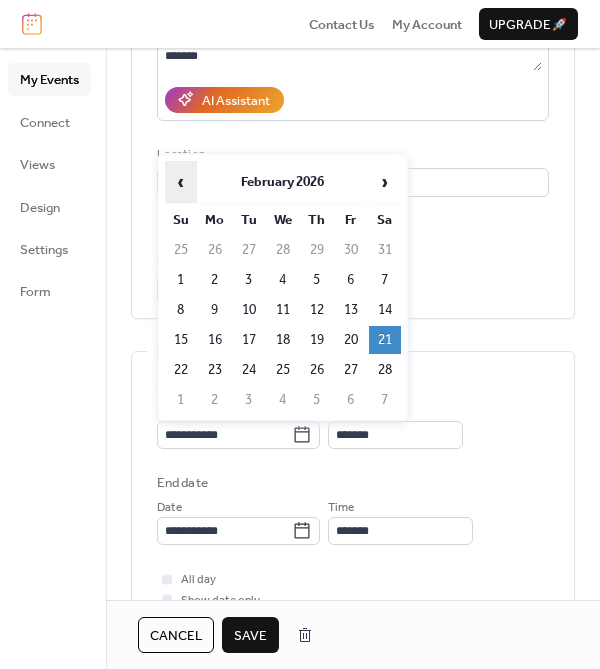click on "‹" at bounding box center (181, 182) 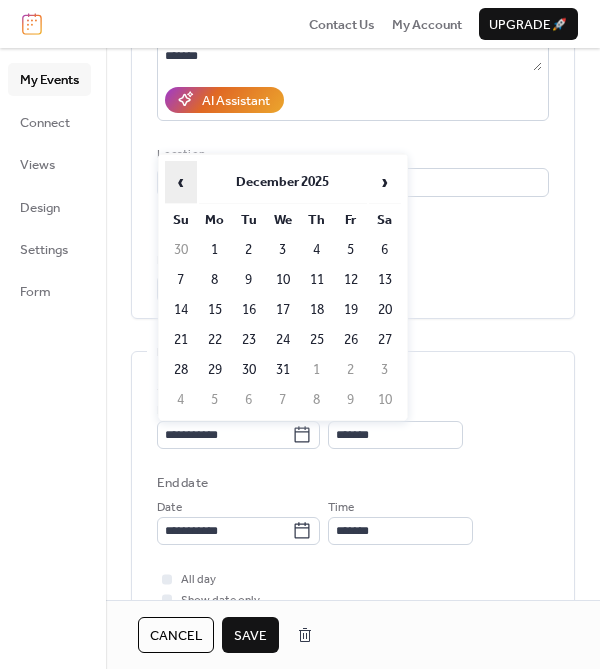 click on "‹" at bounding box center [181, 182] 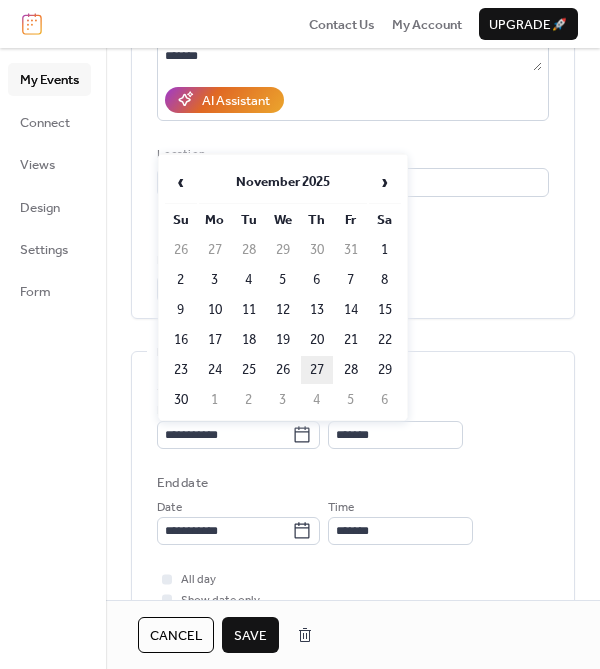 click on "27" at bounding box center (317, 370) 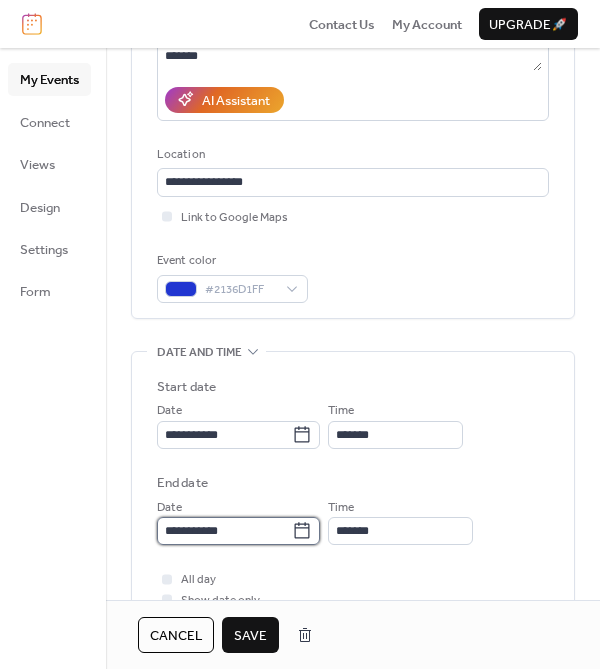 click on "**********" at bounding box center (224, 531) 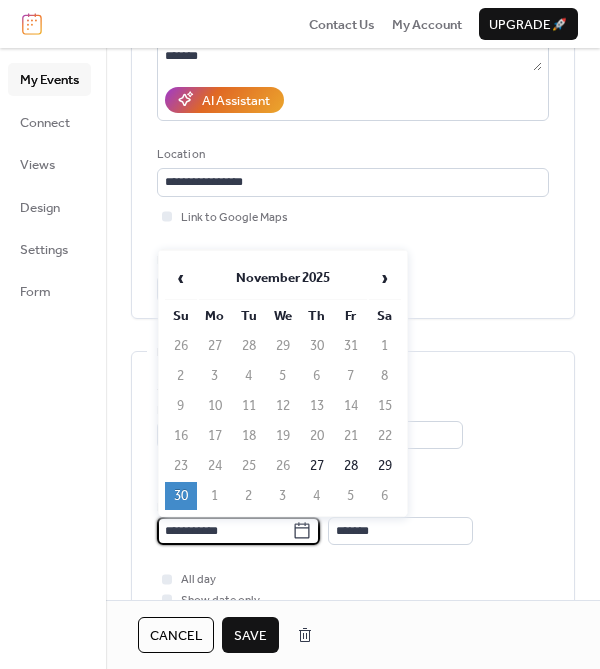 click on "**********" at bounding box center [224, 531] 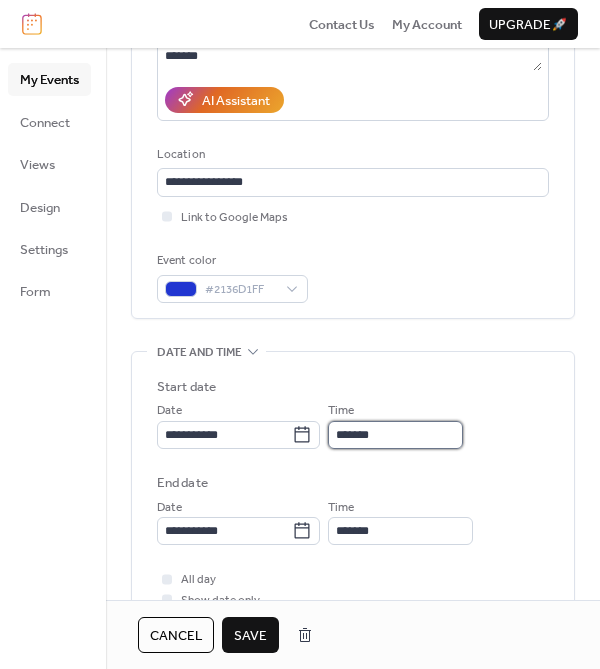 click on "*******" at bounding box center [395, 435] 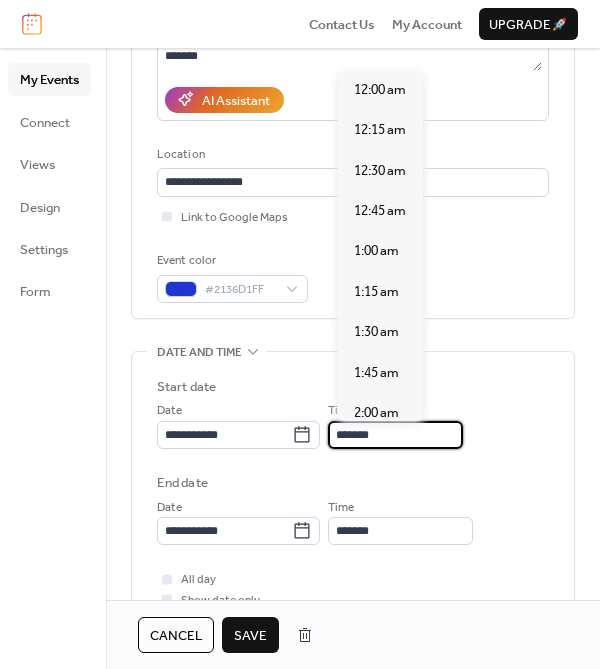 scroll, scrollTop: 3032, scrollLeft: 0, axis: vertical 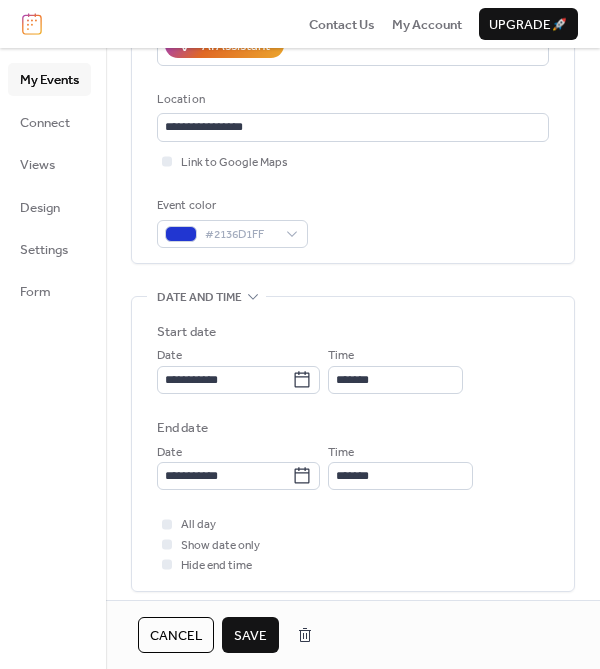 click on "Cancel" at bounding box center (176, 636) 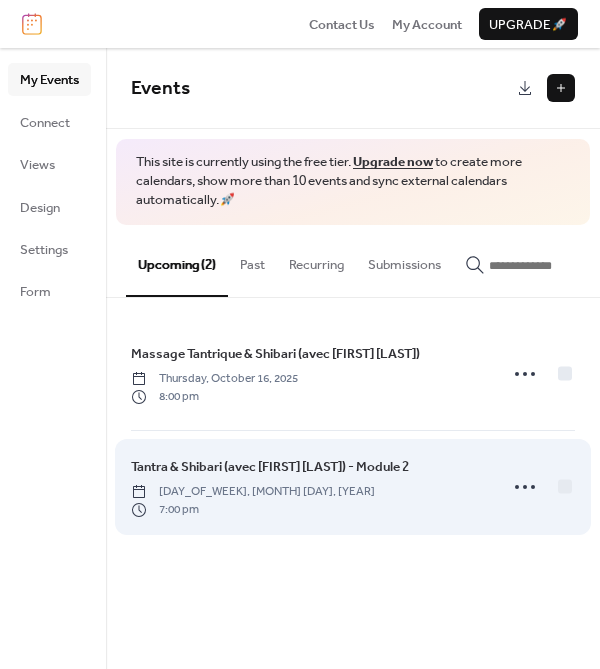 click on "Tantra & Shibari (avec Nelly Germain) - Module 2" at bounding box center (270, 467) 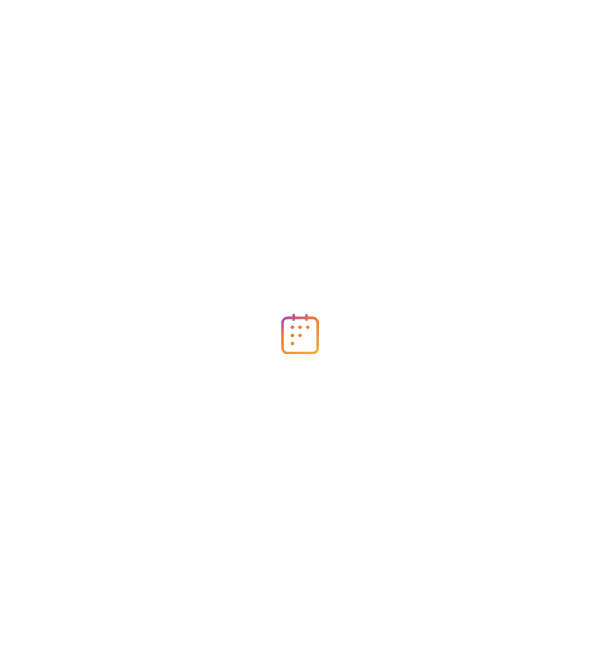 scroll, scrollTop: 0, scrollLeft: 0, axis: both 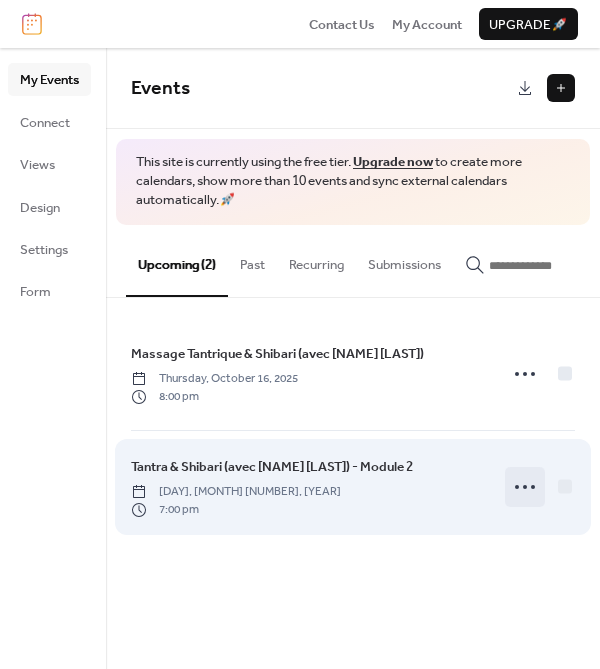 click 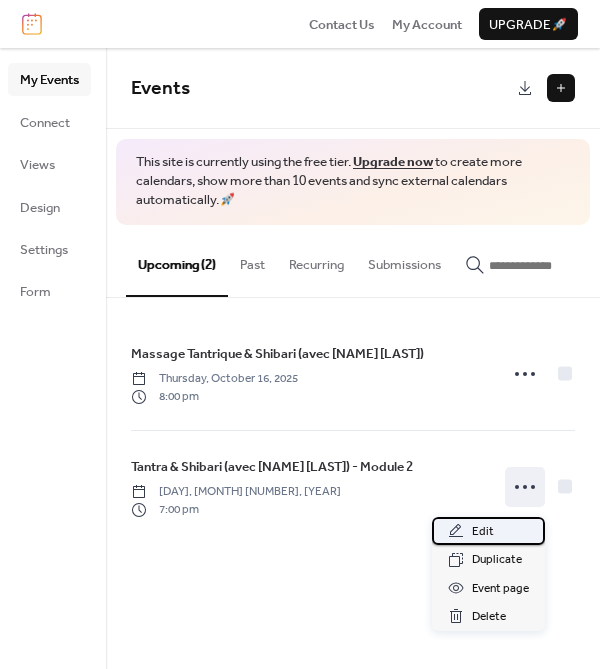 click on "Edit" at bounding box center [483, 532] 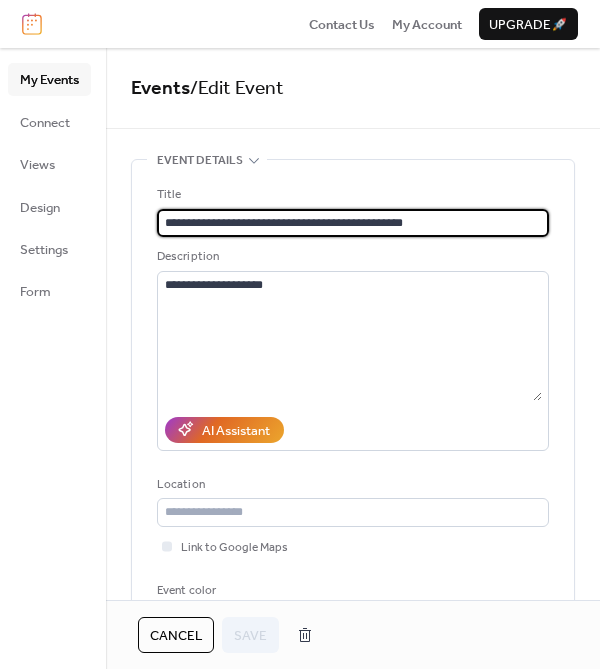 scroll, scrollTop: 0, scrollLeft: 0, axis: both 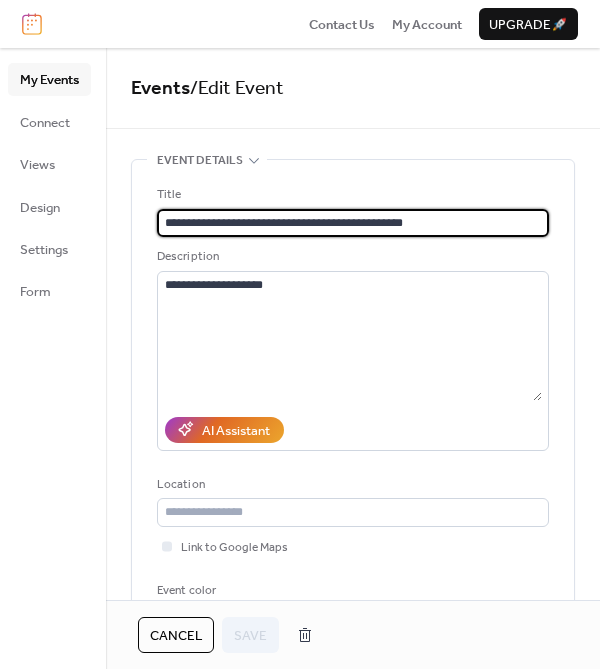 drag, startPoint x: 278, startPoint y: 222, endPoint x: 346, endPoint y: 229, distance: 68.359344 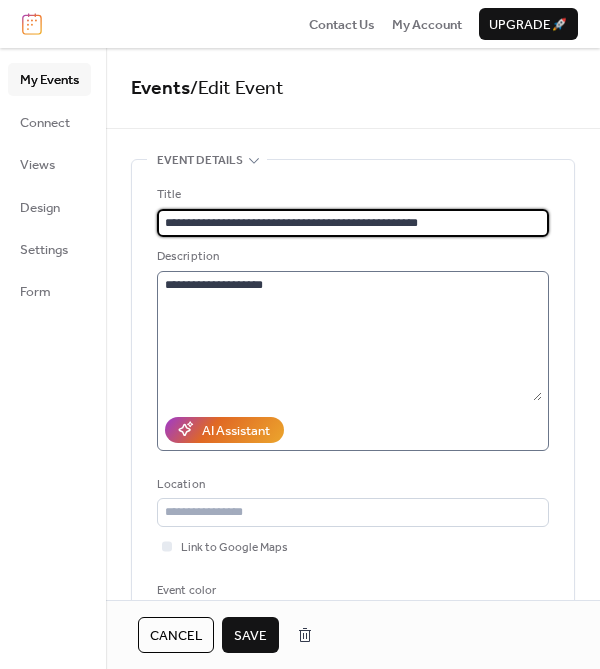 type on "**********" 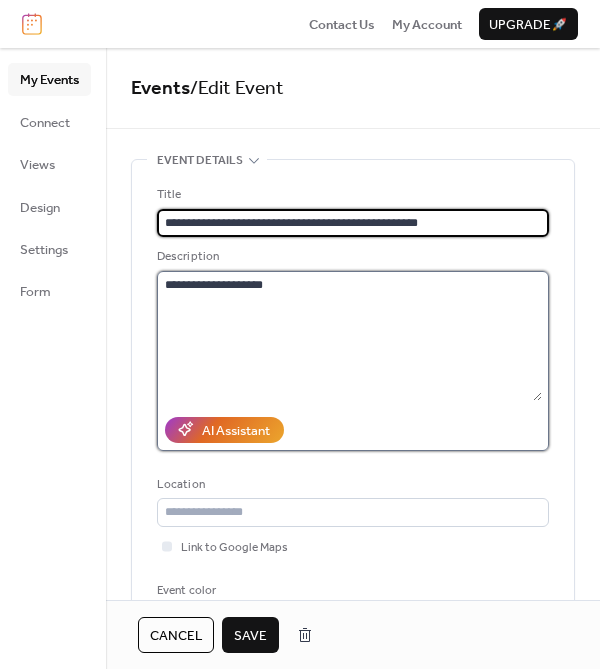 click on "**********" at bounding box center (349, 336) 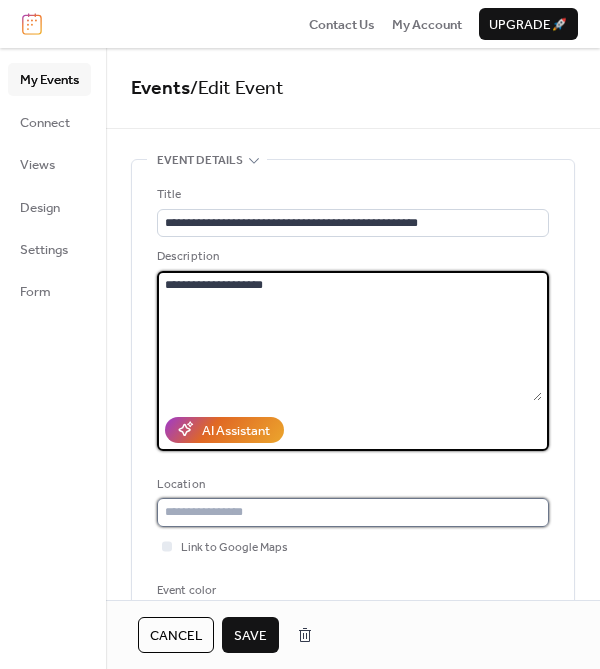 click at bounding box center (353, 512) 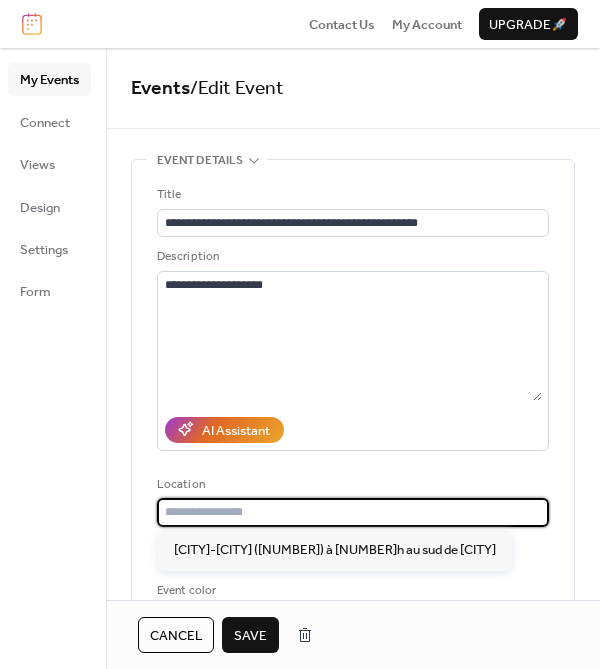 paste on "**********" 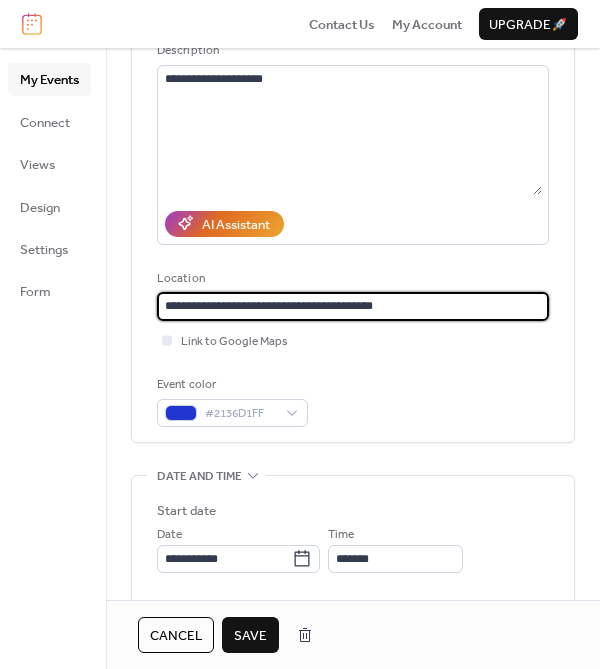 scroll, scrollTop: 208, scrollLeft: 0, axis: vertical 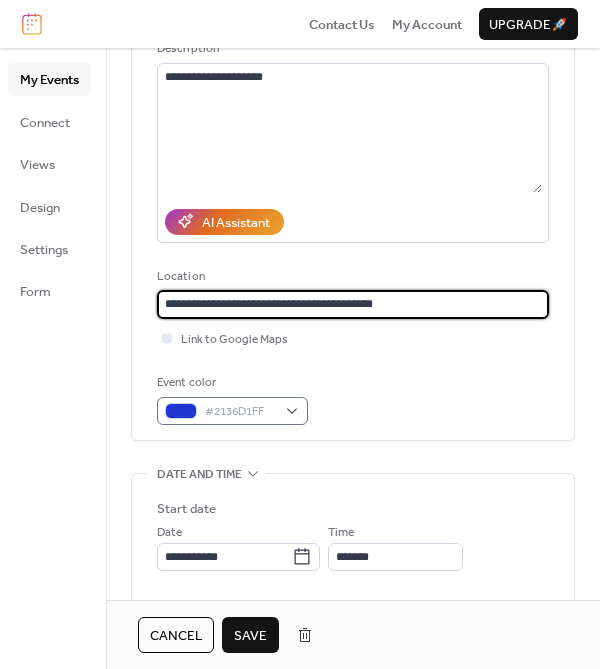 type on "**********" 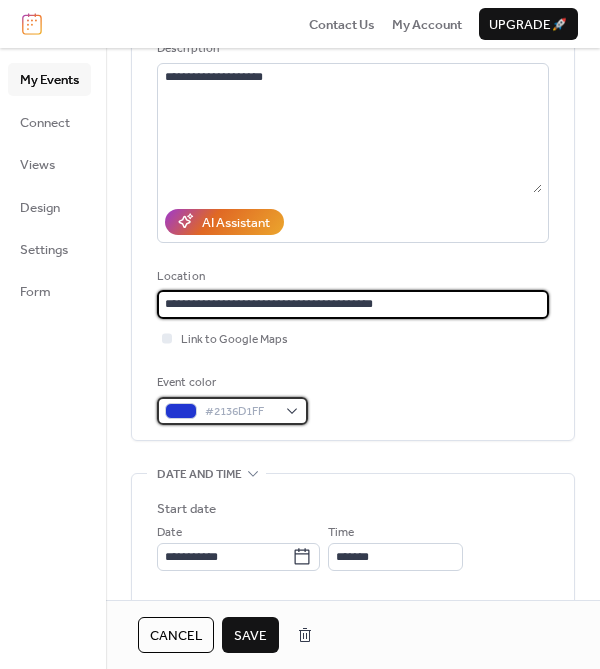 click on "#2136D1FF" at bounding box center (232, 411) 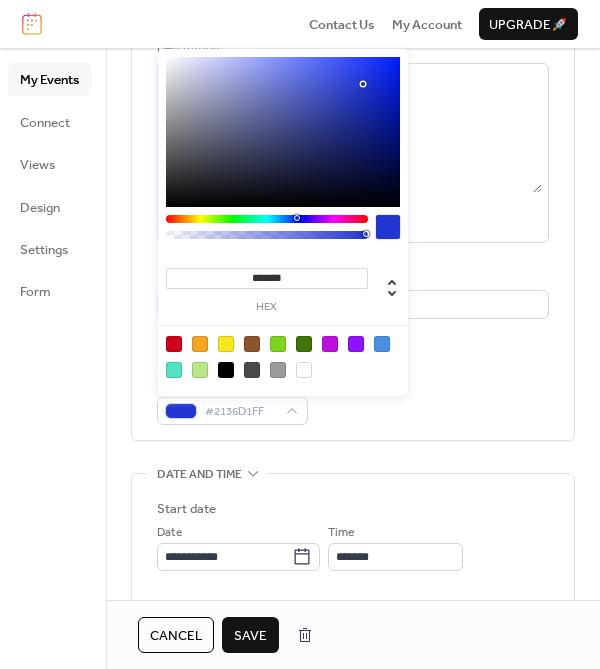 click on "*******" at bounding box center [267, 278] 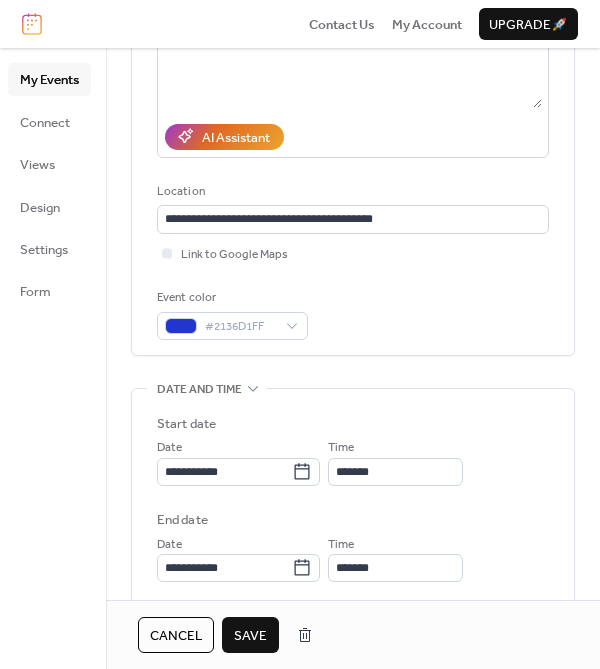 scroll, scrollTop: 0, scrollLeft: 0, axis: both 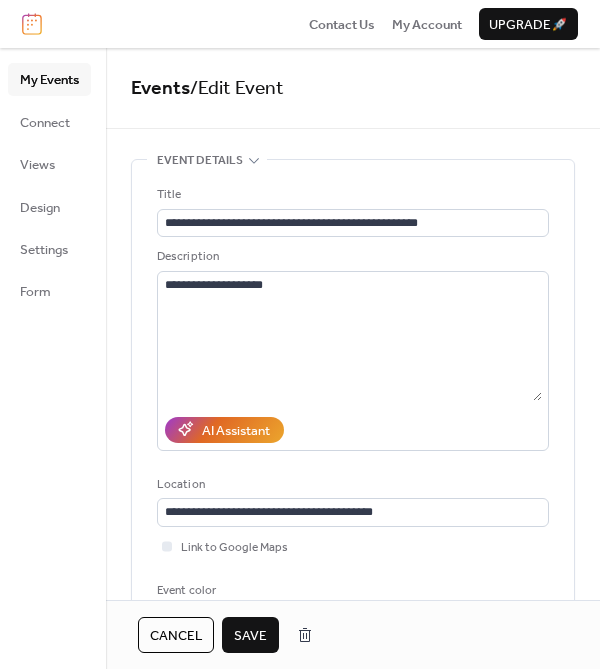 click on "Save" at bounding box center [250, 636] 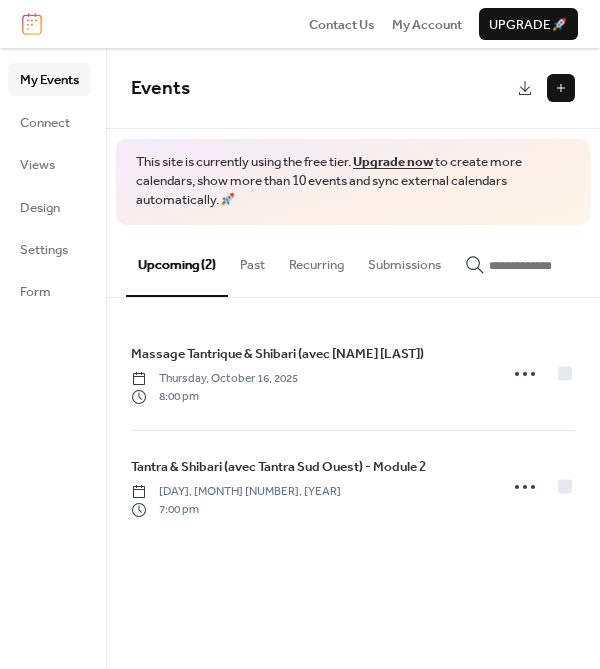 click at bounding box center [561, 88] 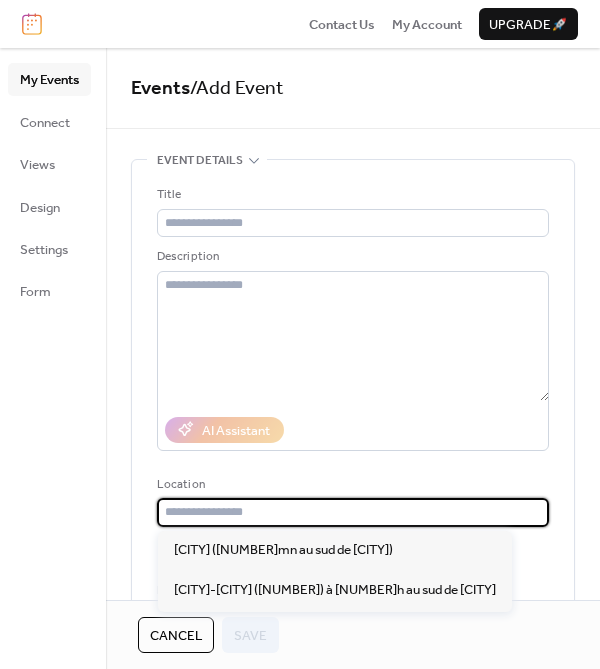 click at bounding box center (353, 512) 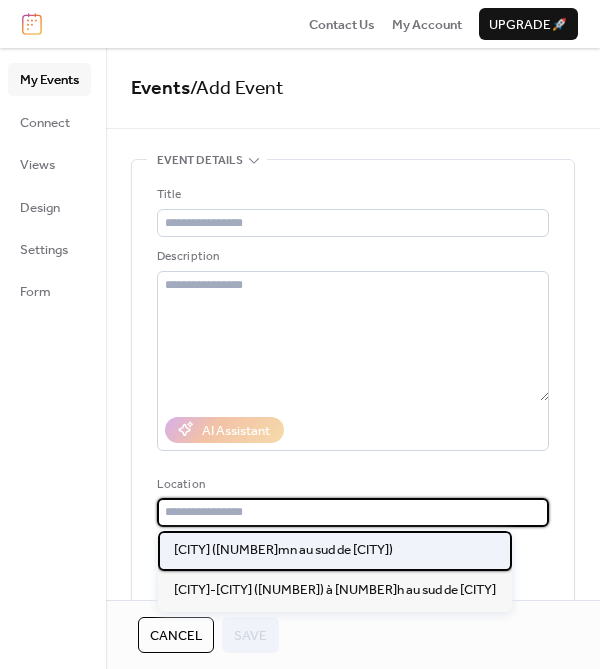 click on "Martres-Tolosane (45mn au sud de Toulouse)" at bounding box center [283, 550] 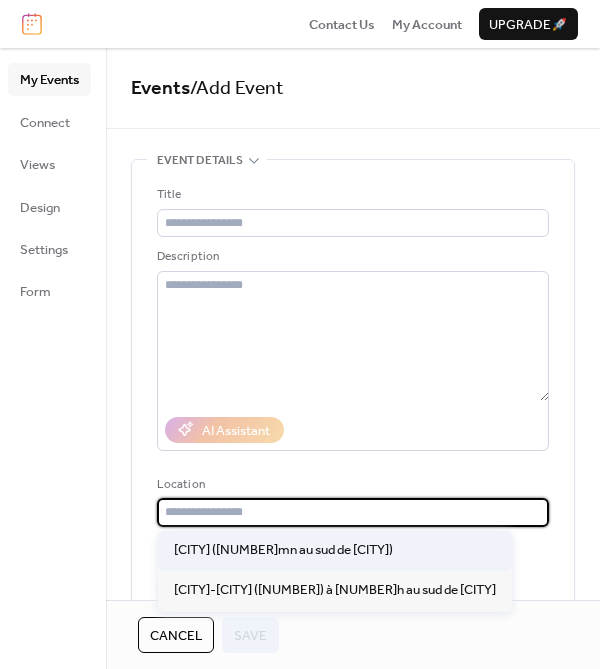 type on "**********" 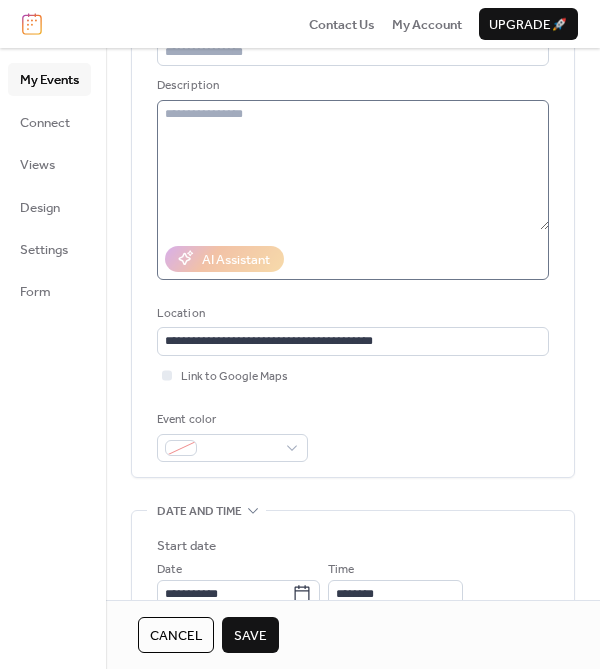 scroll, scrollTop: 205, scrollLeft: 0, axis: vertical 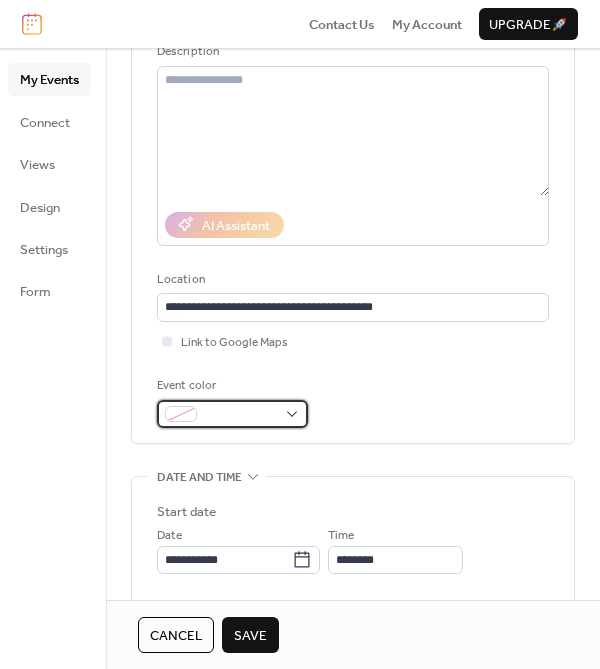 click at bounding box center [232, 414] 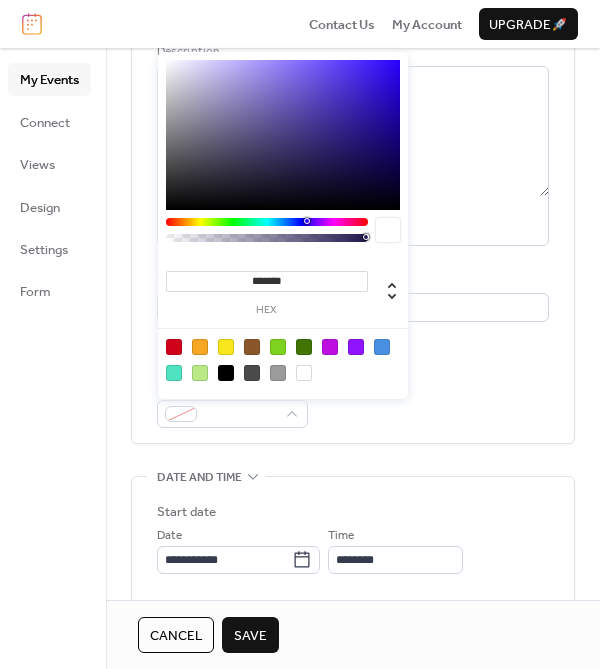 click on "*******" at bounding box center (267, 281) 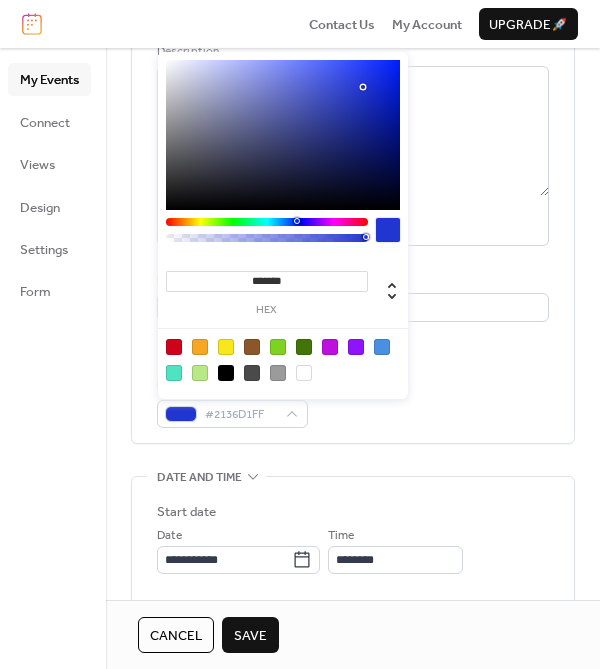 click on "**********" at bounding box center (353, 204) 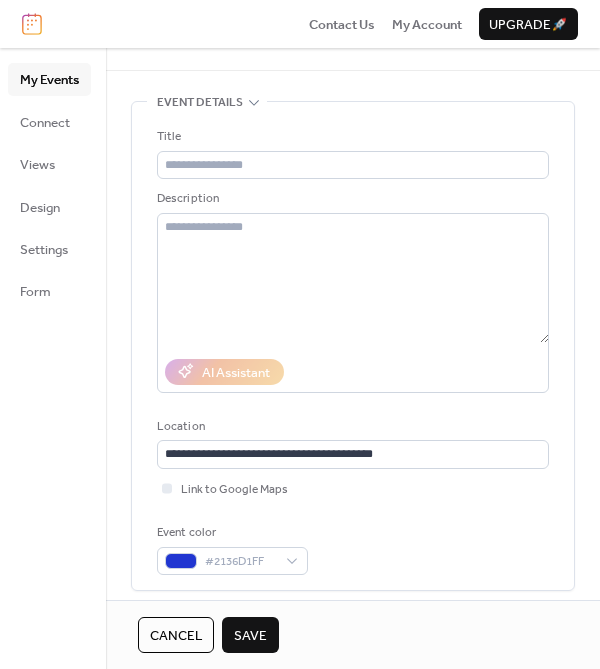 scroll, scrollTop: 40, scrollLeft: 0, axis: vertical 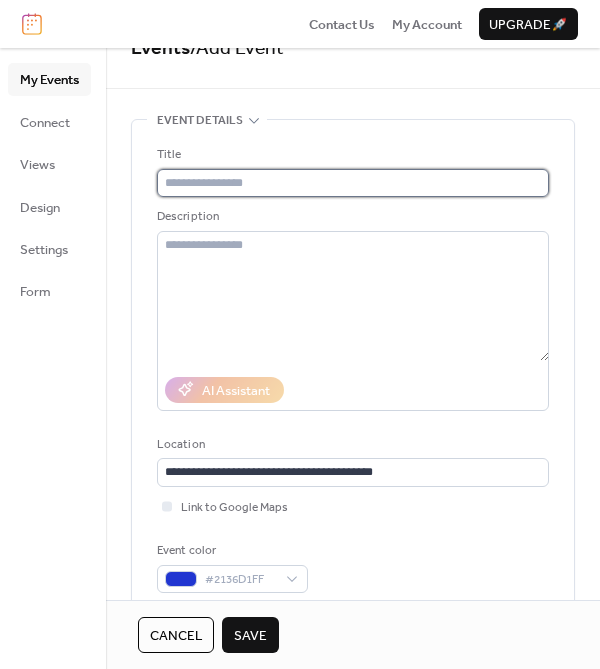 click at bounding box center [353, 183] 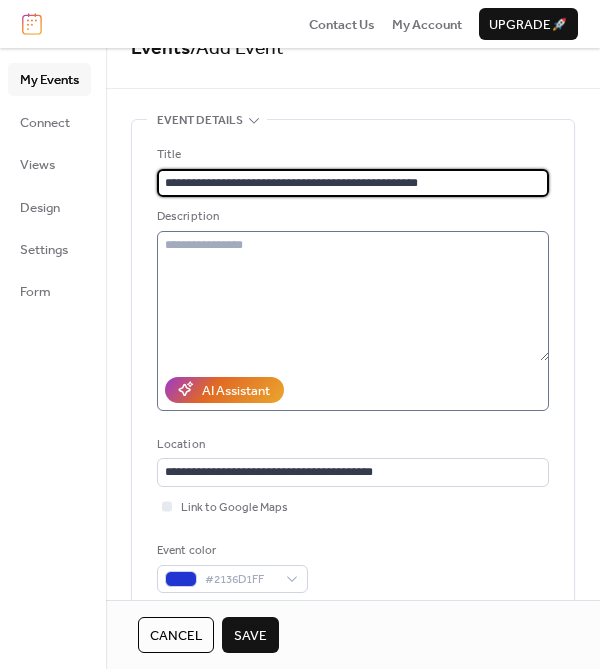 type on "**********" 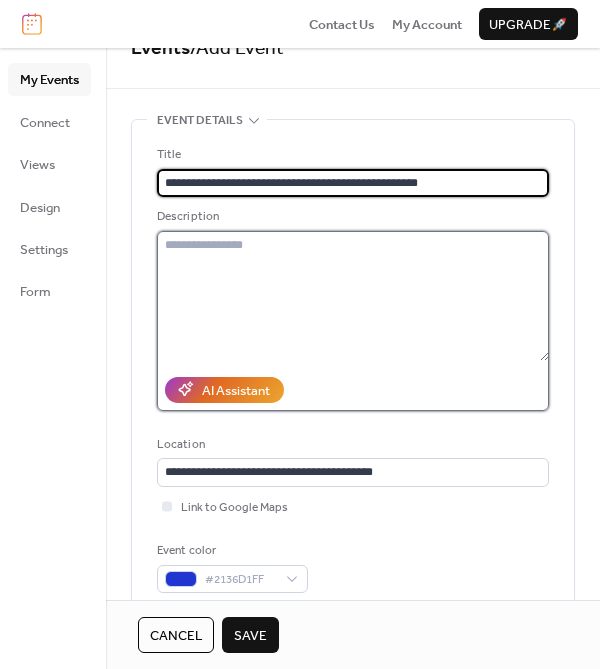 click at bounding box center [353, 296] 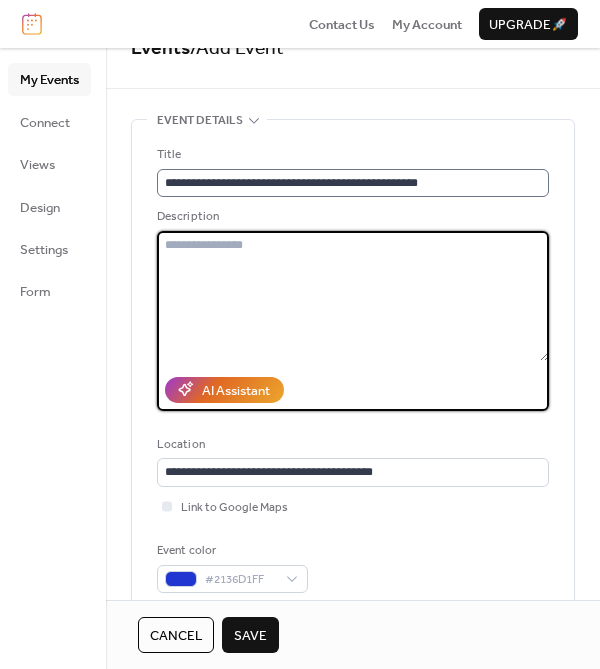 paste on "**********" 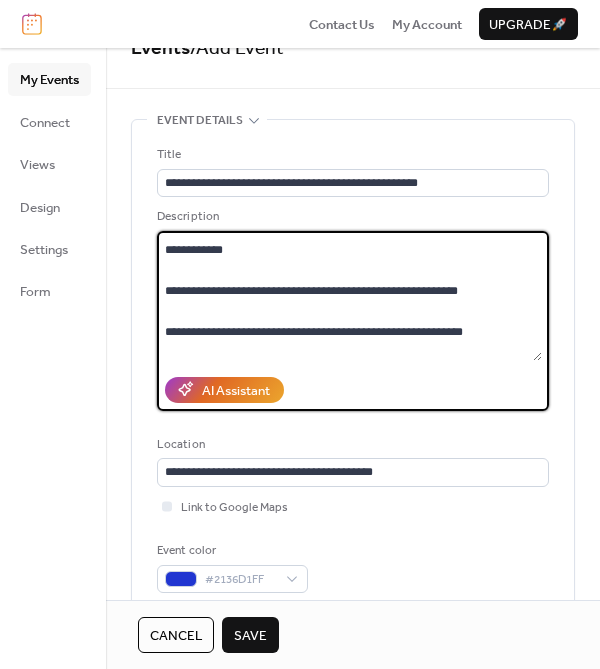 scroll, scrollTop: 869, scrollLeft: 0, axis: vertical 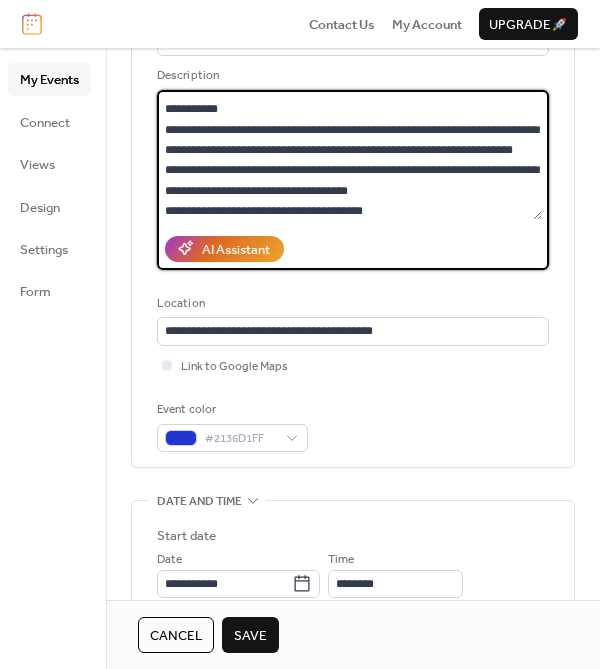 click at bounding box center [349, 155] 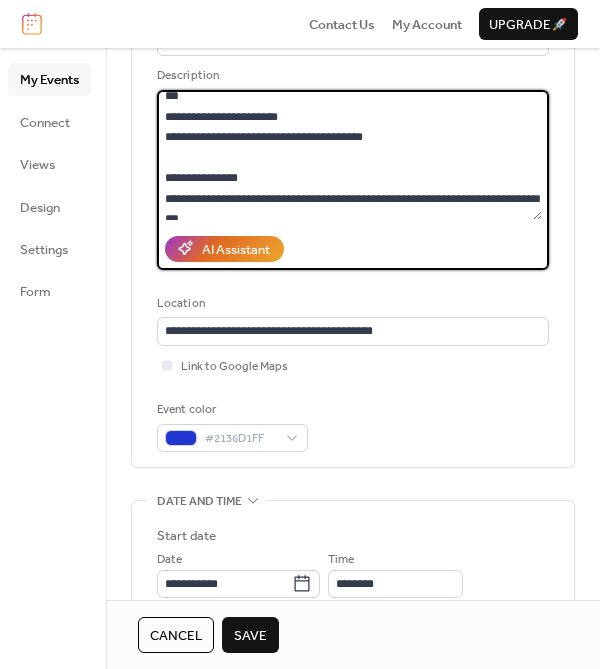 scroll, scrollTop: 1585, scrollLeft: 0, axis: vertical 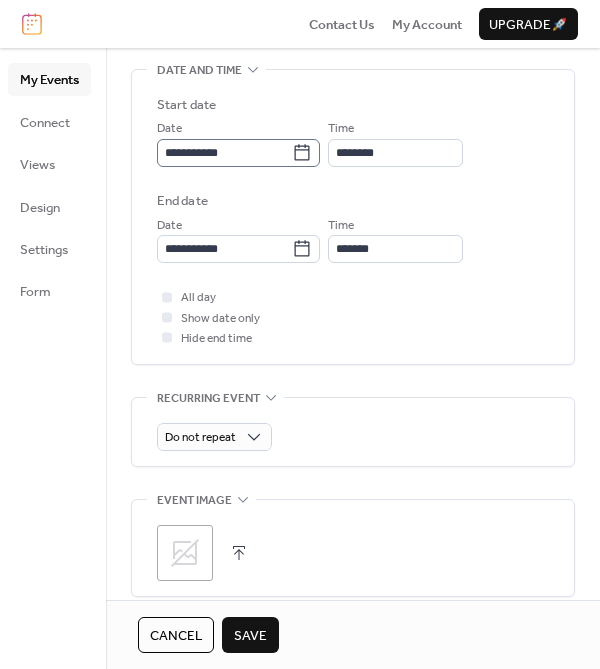 type on "**********" 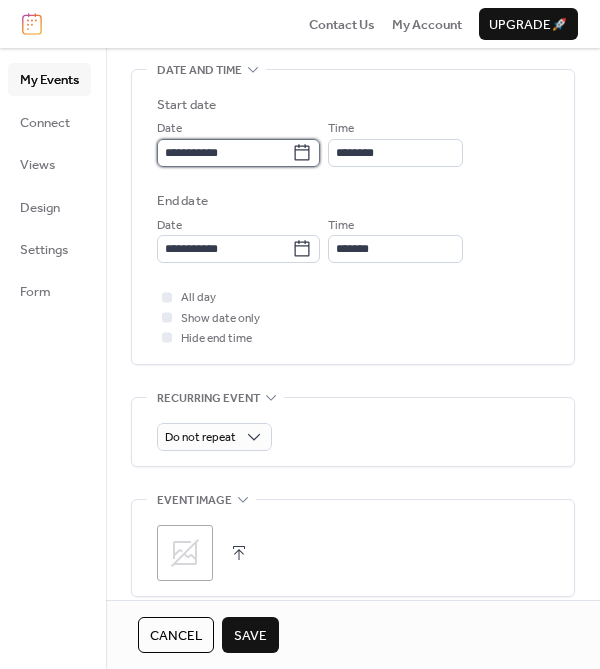 click on "**********" at bounding box center (224, 153) 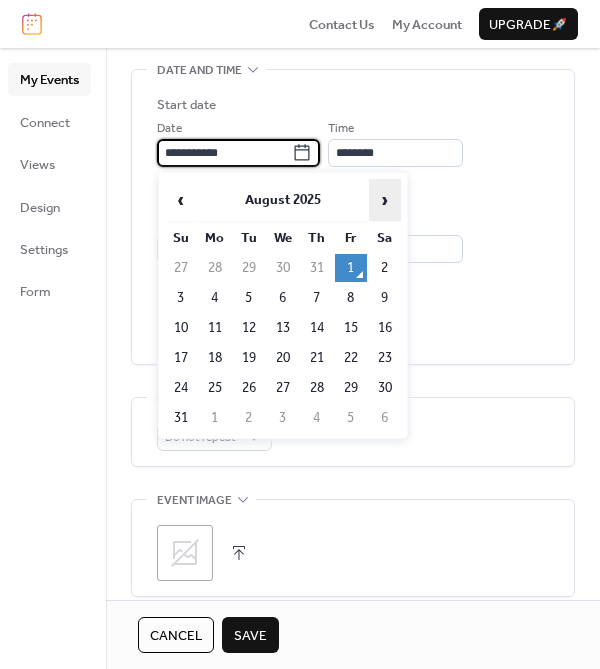 click on "›" at bounding box center [385, 200] 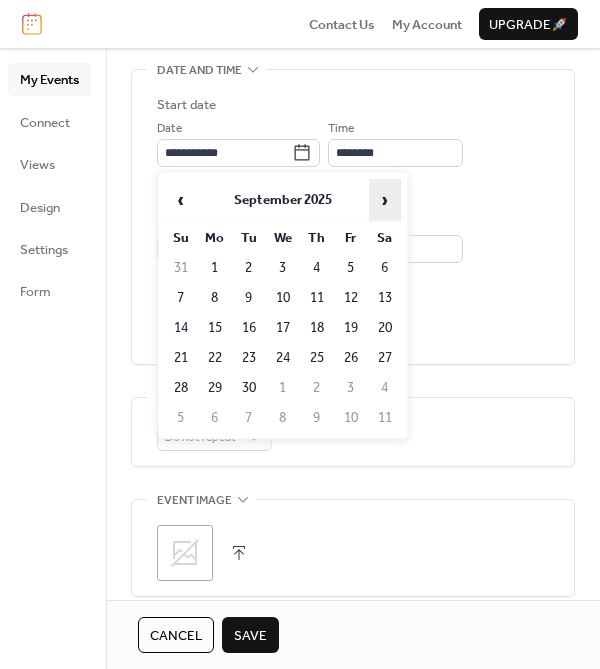 click on "›" at bounding box center [385, 200] 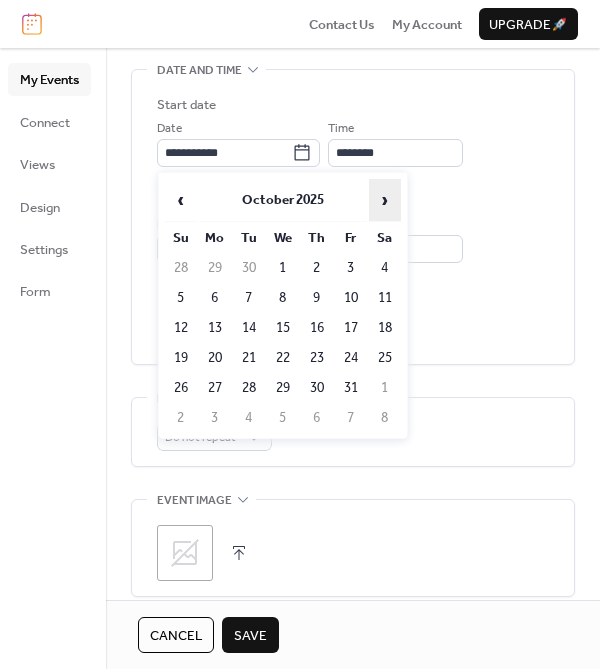 click on "›" at bounding box center [385, 200] 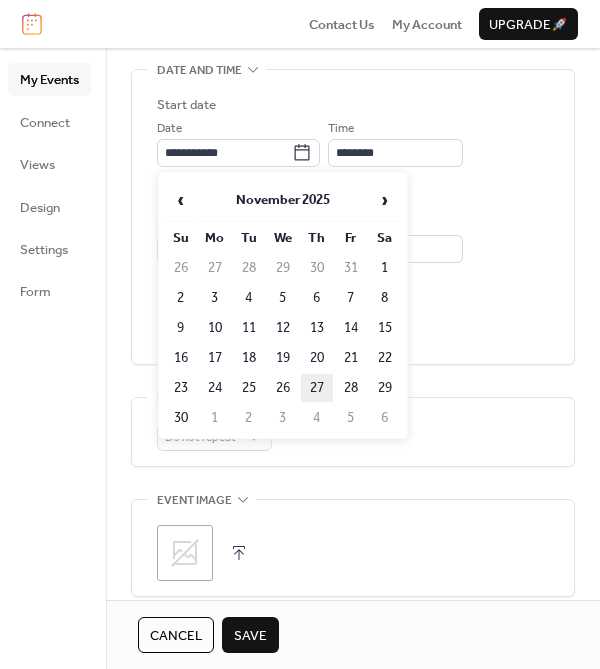 click on "27" at bounding box center [317, 388] 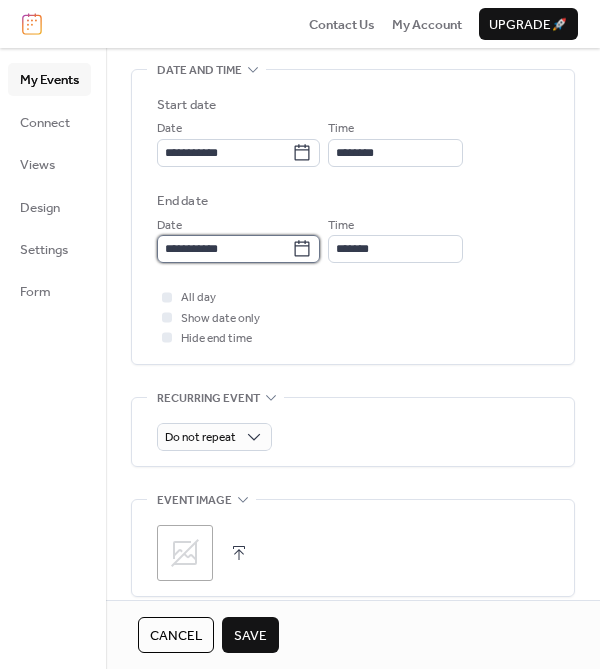 click on "**********" at bounding box center (224, 249) 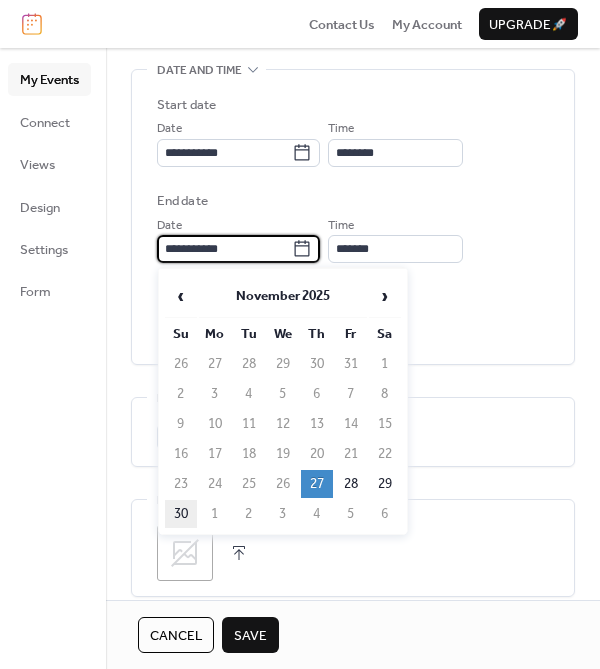 click on "30" at bounding box center [181, 514] 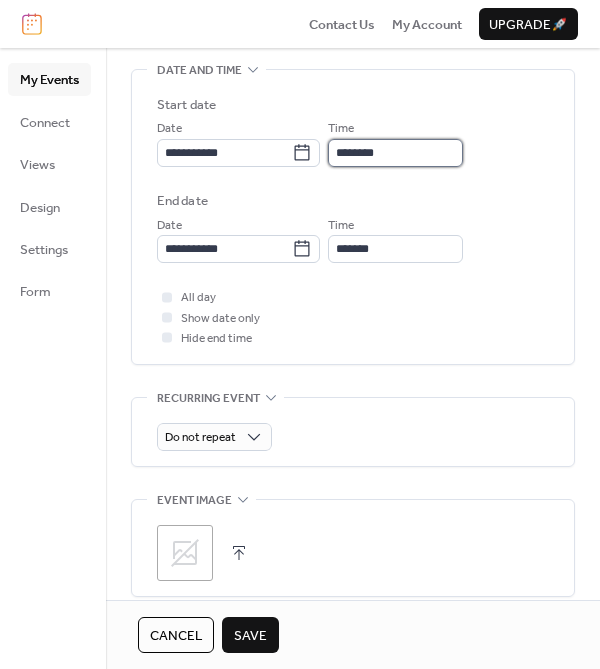 click on "********" at bounding box center [395, 153] 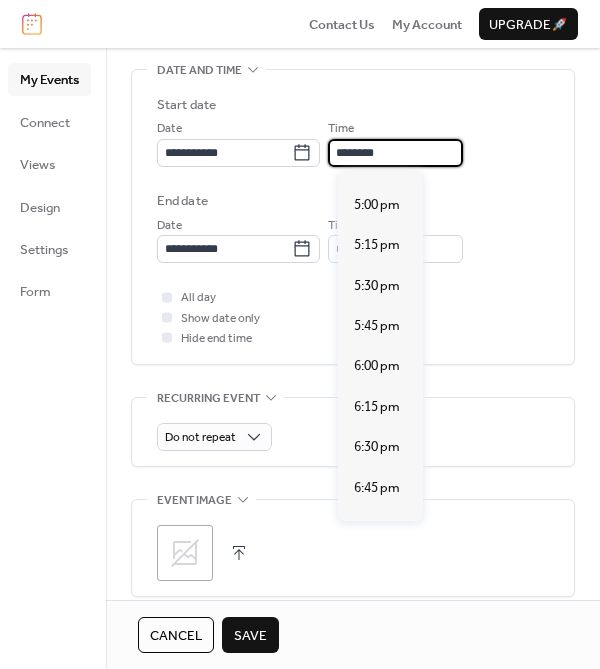 scroll, scrollTop: 2837, scrollLeft: 0, axis: vertical 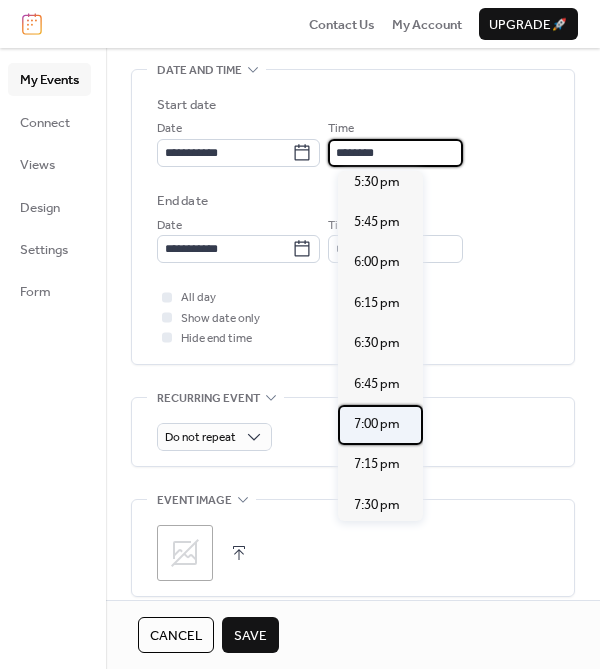 click on "7:00 pm" at bounding box center (377, 424) 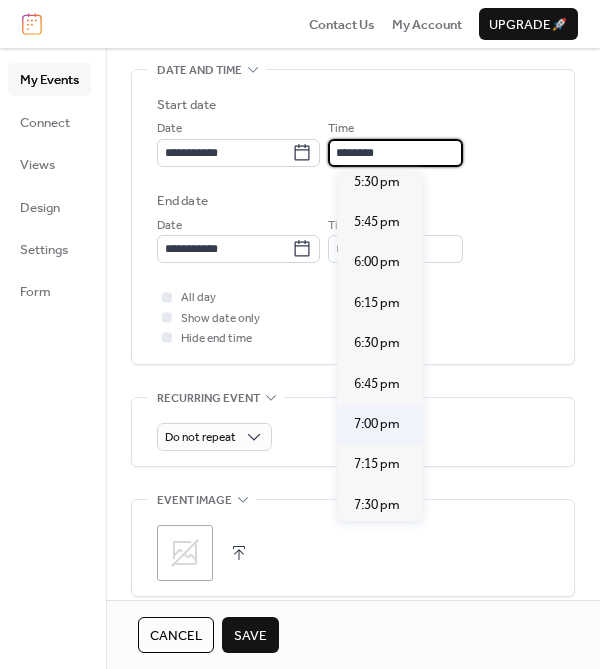 type on "*******" 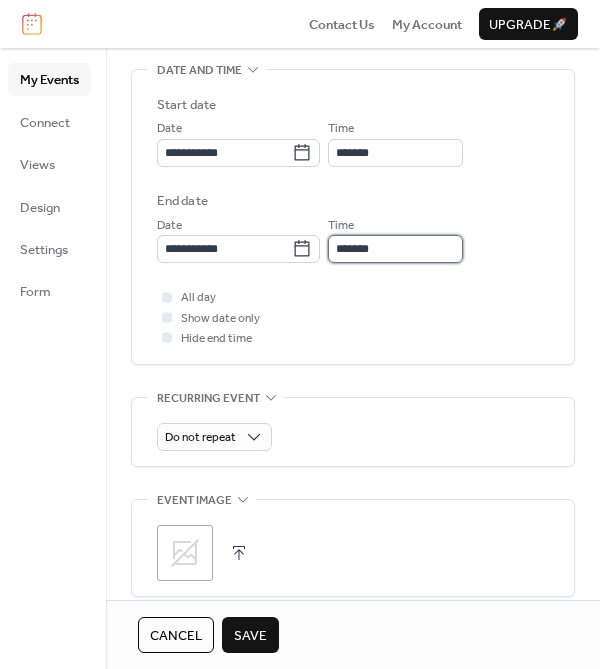 click on "*******" at bounding box center [395, 249] 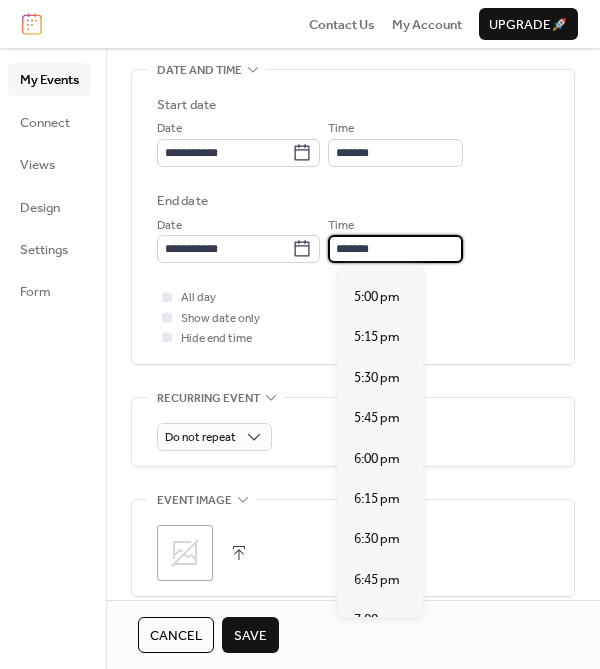 scroll, scrollTop: 2712, scrollLeft: 0, axis: vertical 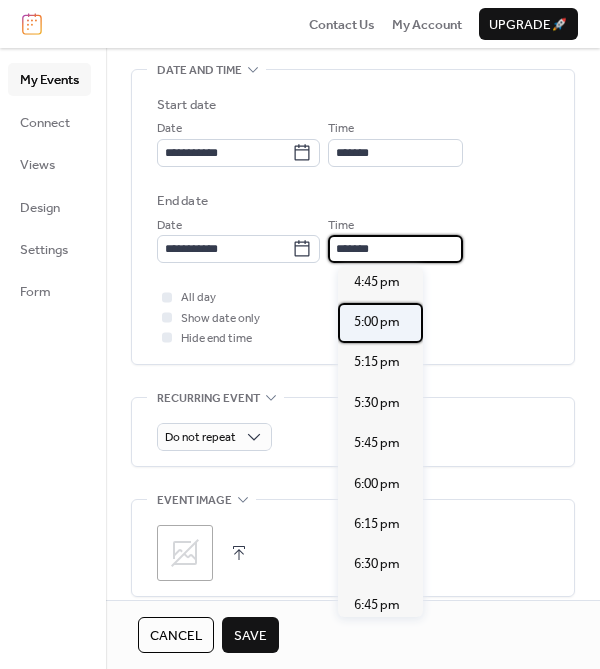 click on "5:00 pm" at bounding box center (380, 323) 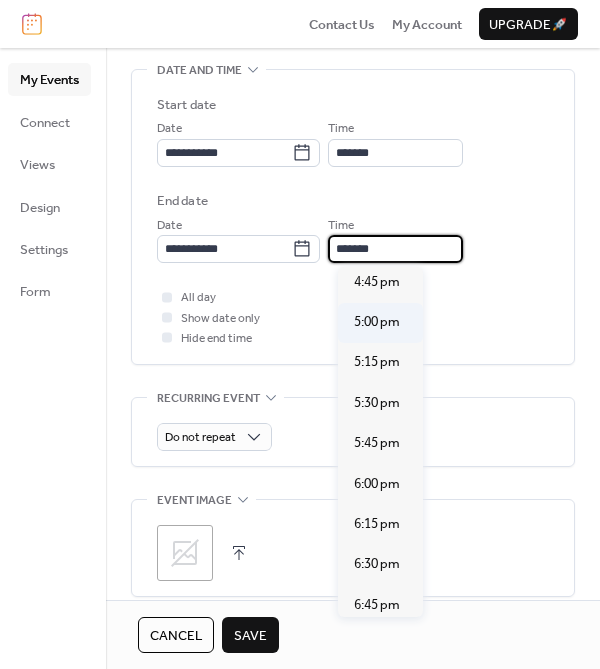 type on "*******" 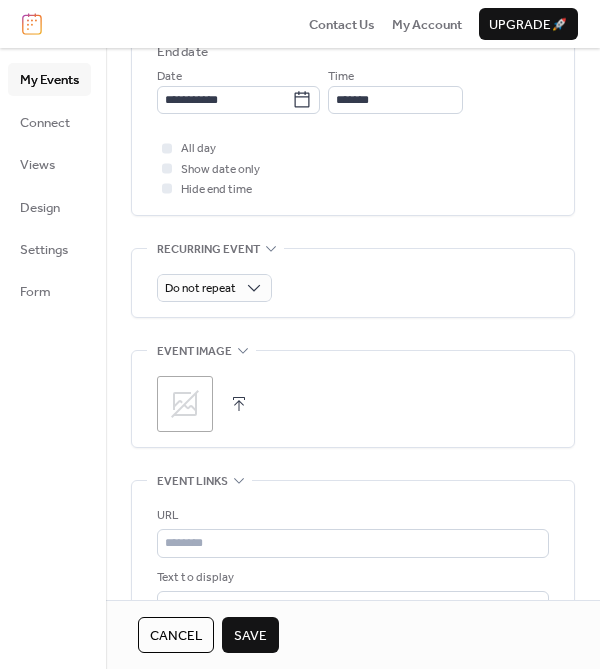 scroll, scrollTop: 765, scrollLeft: 0, axis: vertical 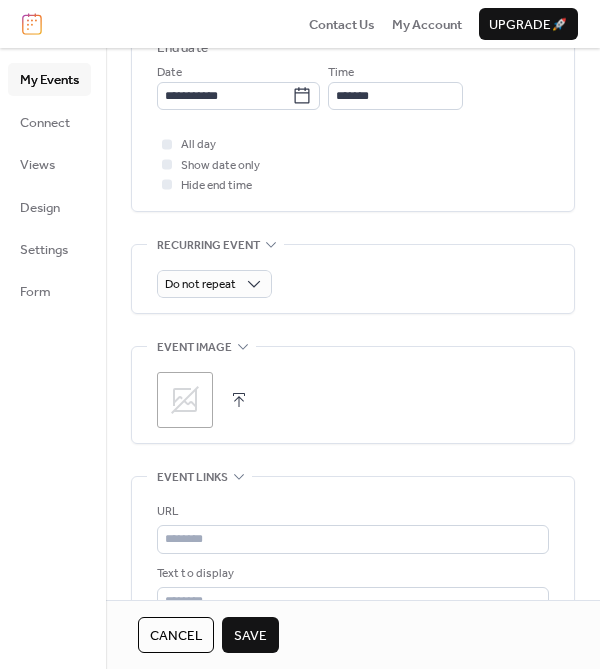 click 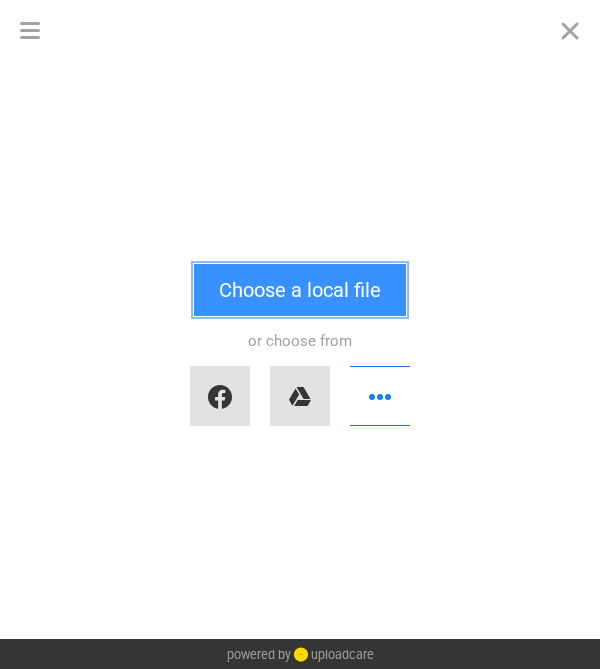 click on "Choose a local file" at bounding box center [300, 290] 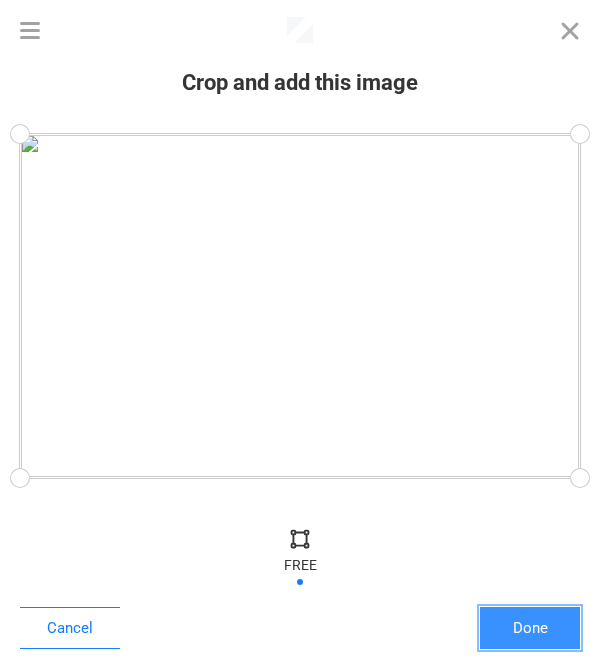 click on "Done" at bounding box center [530, 628] 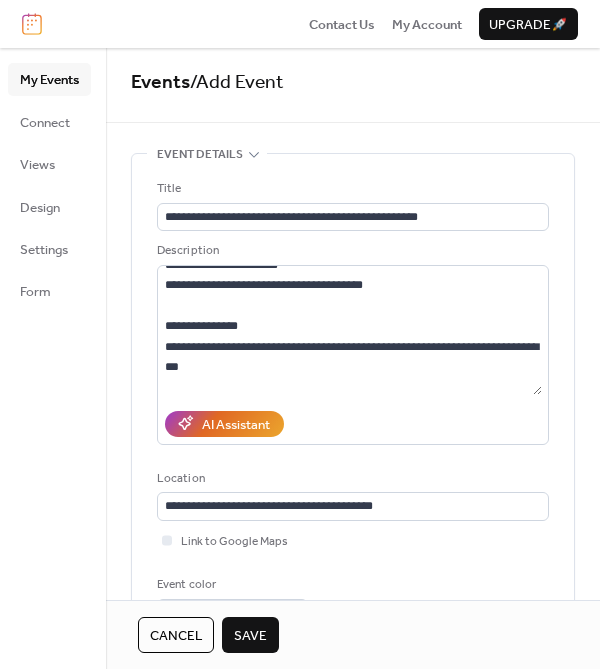 scroll, scrollTop: 0, scrollLeft: 0, axis: both 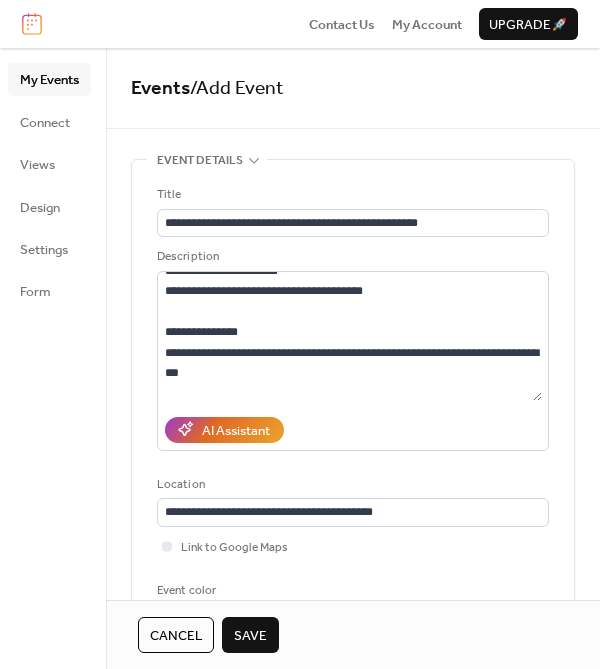 click on "Save" at bounding box center (250, 636) 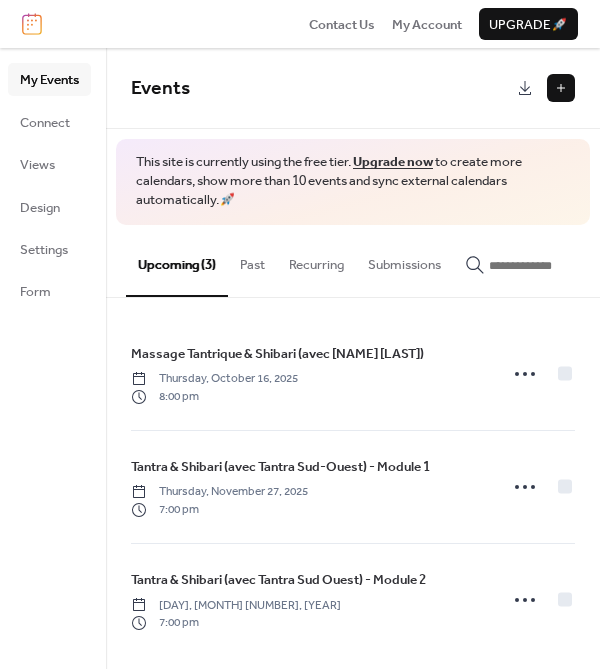 scroll, scrollTop: 13, scrollLeft: 0, axis: vertical 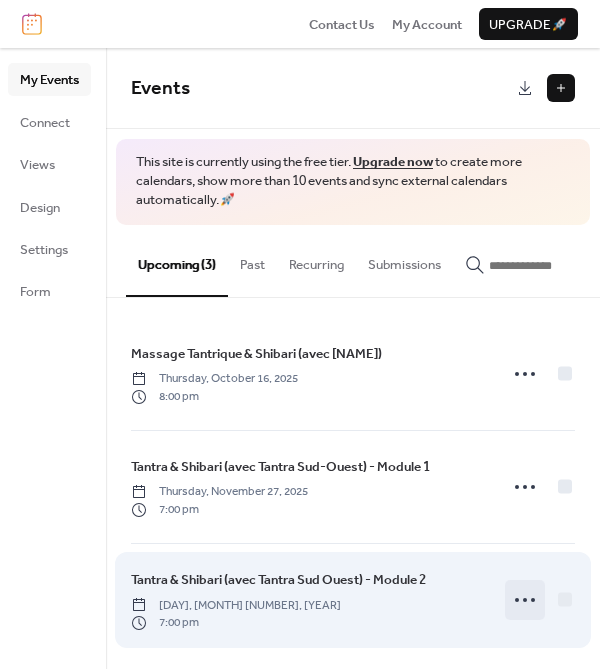 click 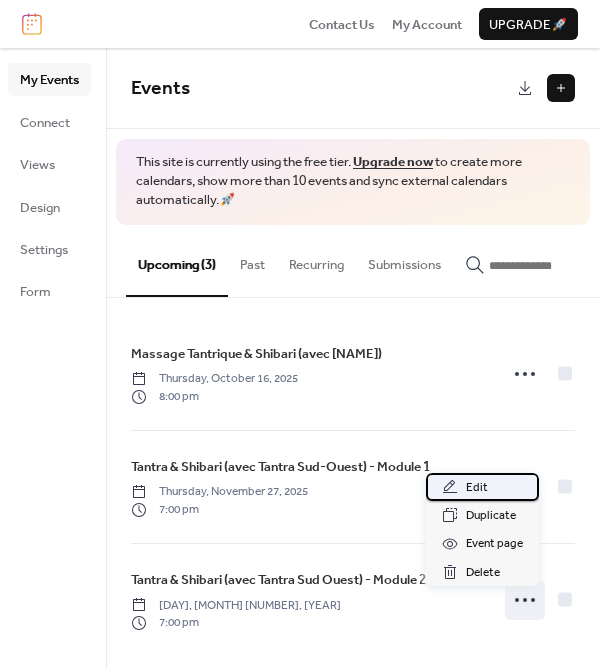 click on "Edit" at bounding box center (482, 487) 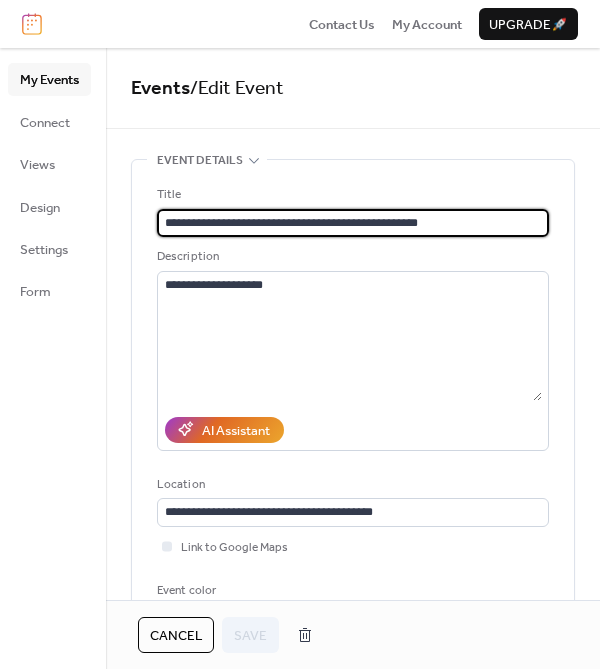 click on "**********" at bounding box center [353, 223] 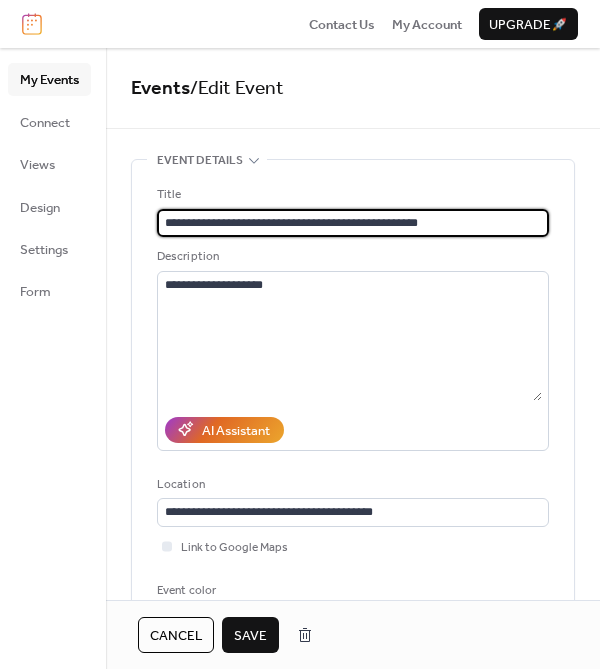 type on "**********" 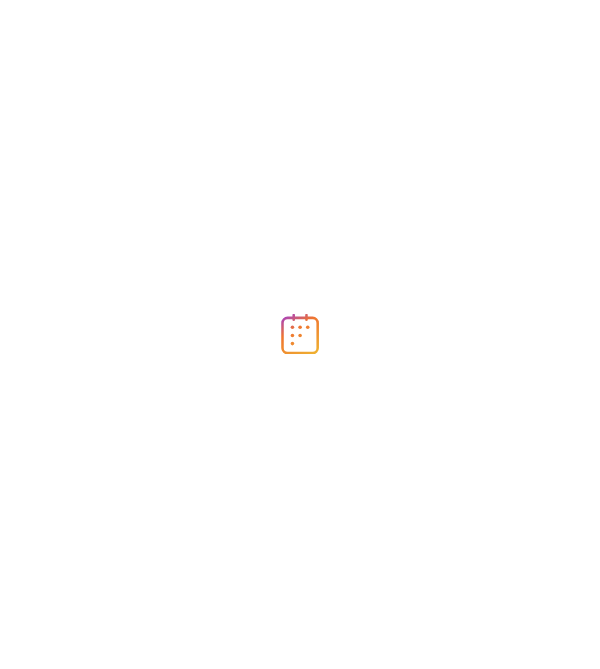 scroll, scrollTop: 0, scrollLeft: 0, axis: both 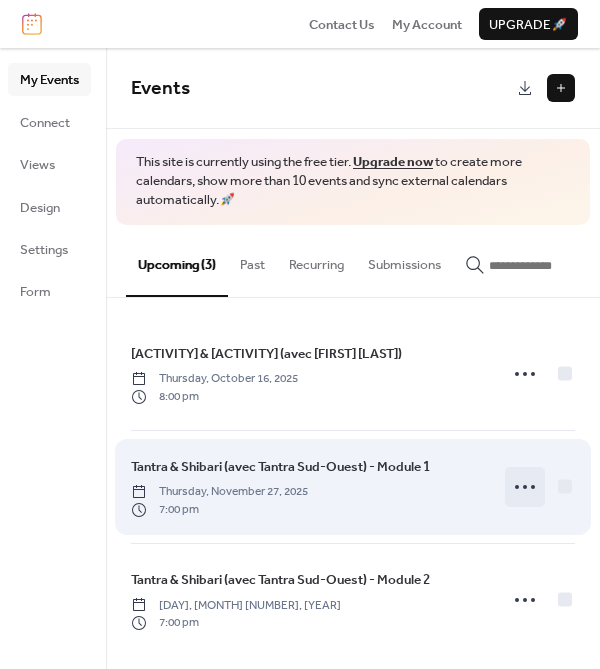 click 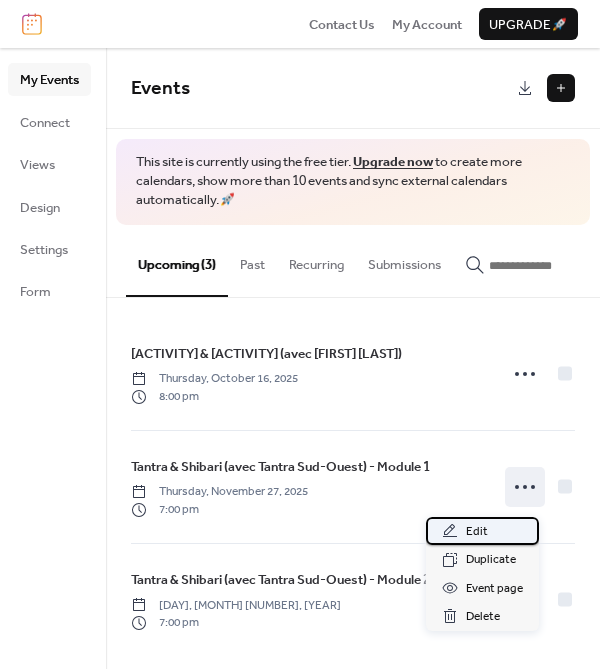click on "Edit" at bounding box center (477, 532) 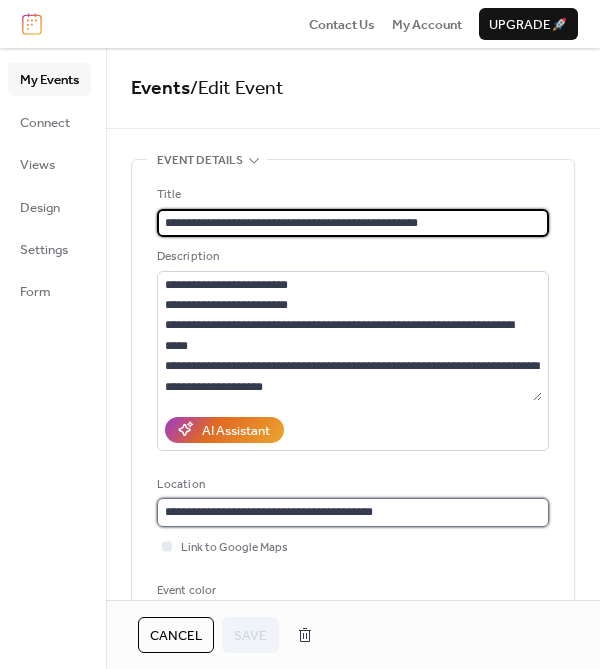 click on "**********" at bounding box center [353, 512] 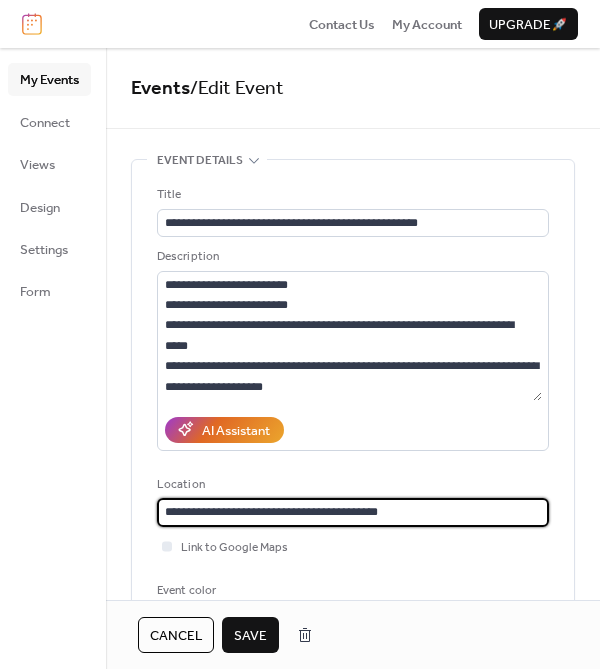 click on "**********" at bounding box center (353, 512) 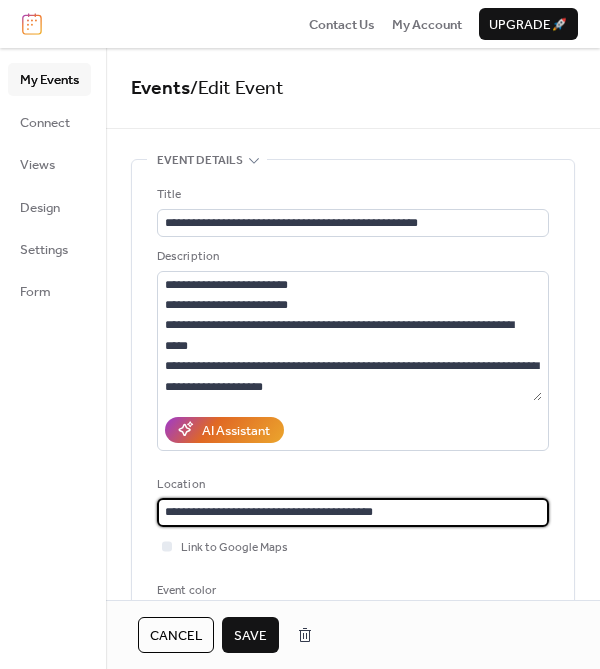 click on "**********" at bounding box center [353, 512] 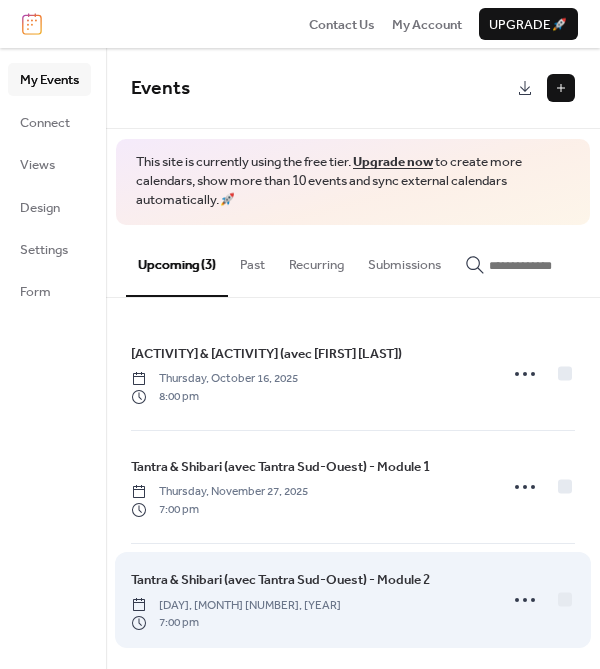 scroll, scrollTop: 13, scrollLeft: 0, axis: vertical 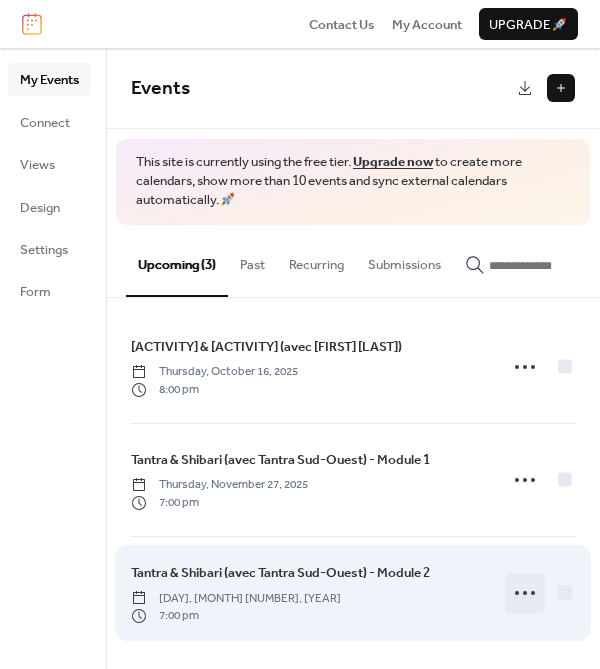 click 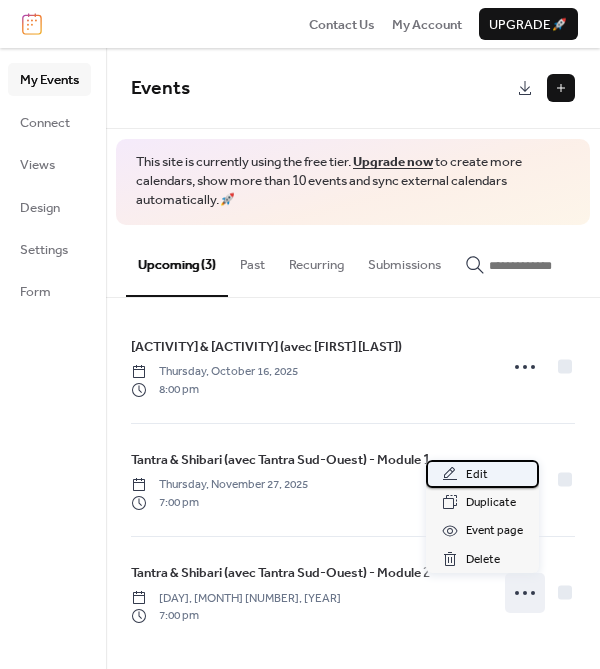click on "Edit" at bounding box center [477, 475] 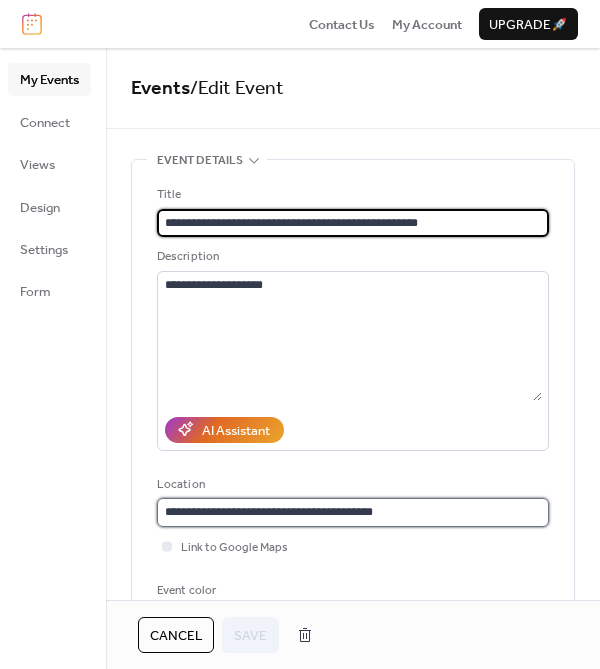 click on "**********" at bounding box center (353, 512) 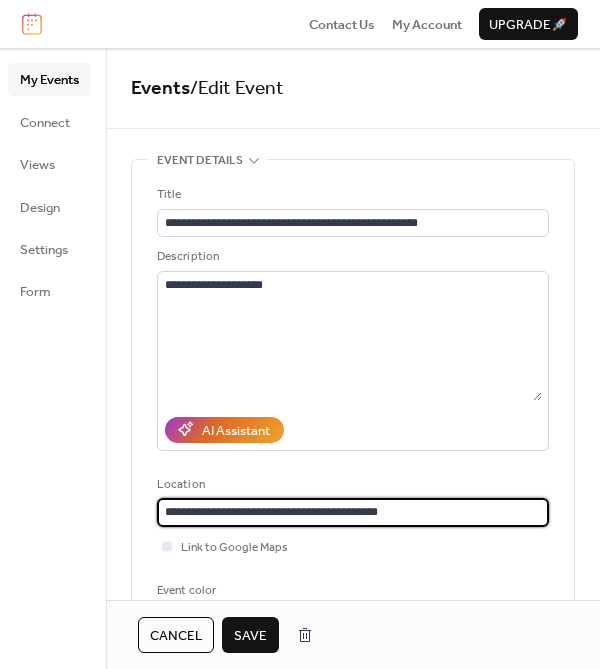 click on "**********" at bounding box center [353, 512] 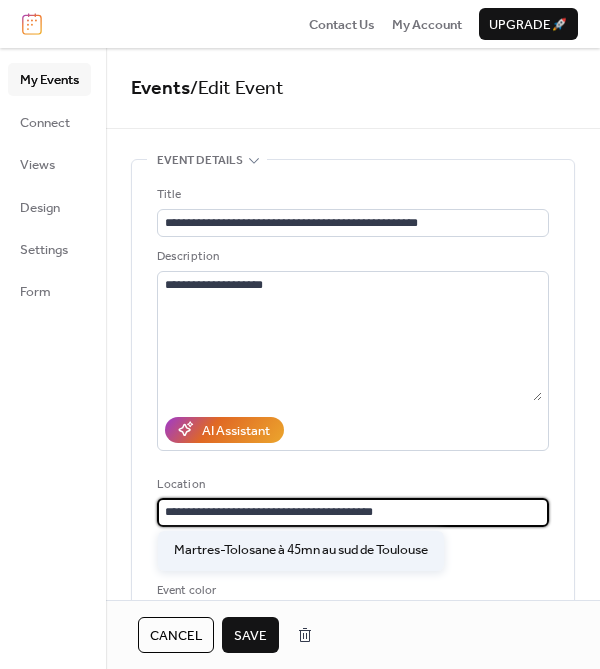 type on "**********" 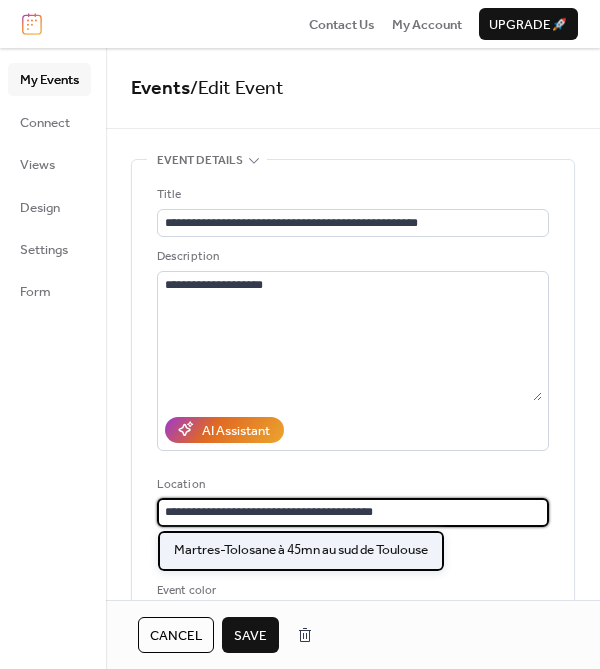 click on "Martres-Tolosane à 45mn au sud de Toulouse" at bounding box center [301, 550] 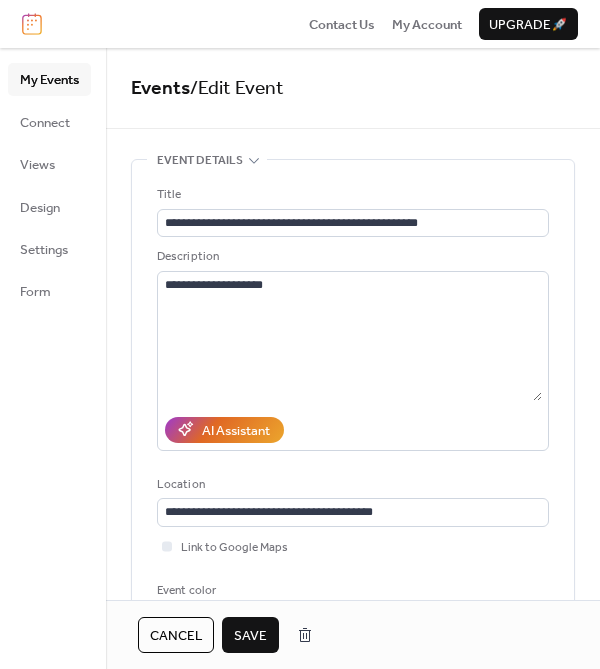 click on "Save" at bounding box center [250, 636] 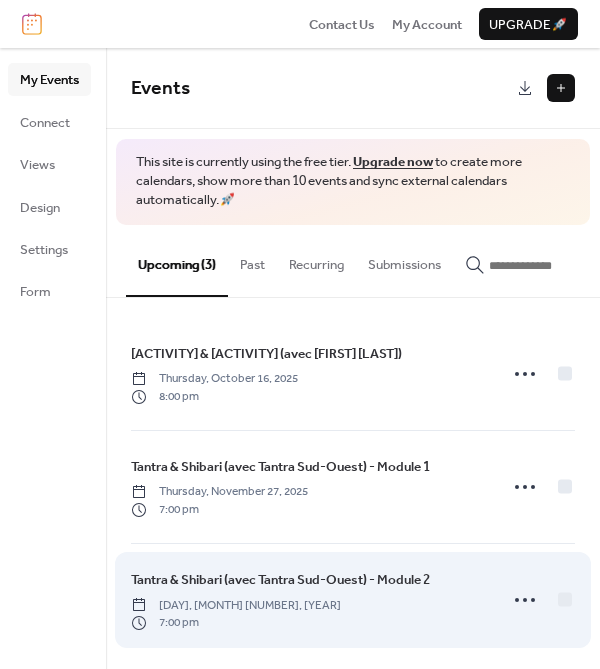 scroll, scrollTop: 13, scrollLeft: 0, axis: vertical 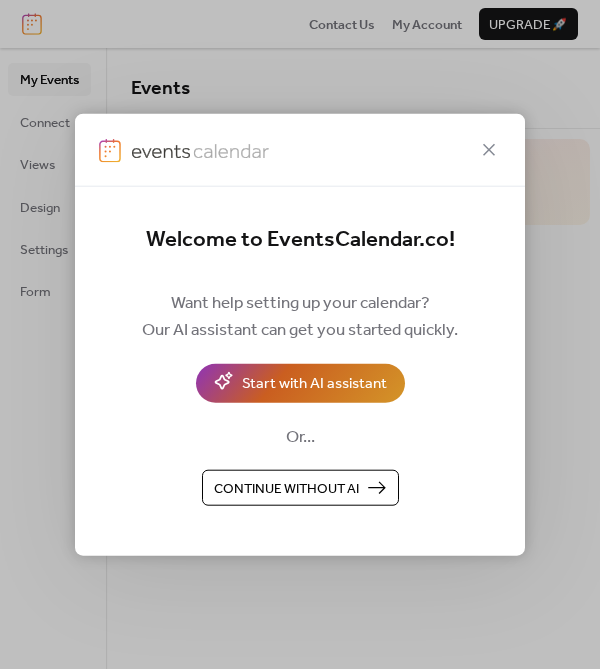 click on "Start with AI assistant" at bounding box center [314, 384] 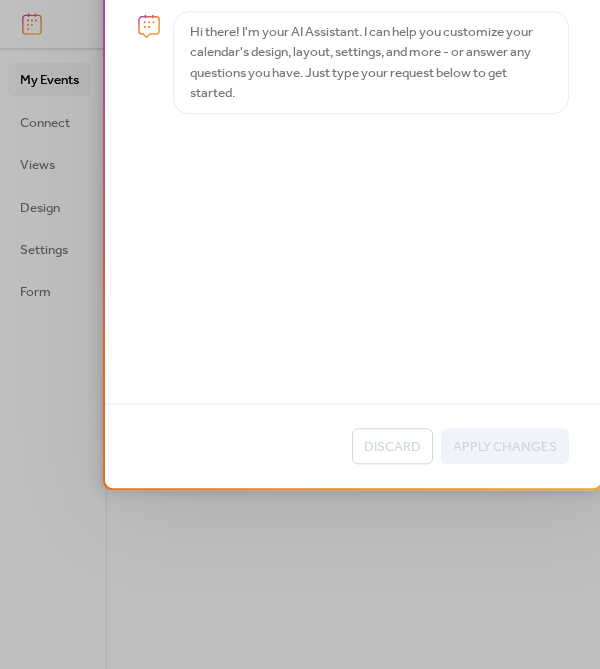 scroll, scrollTop: 61, scrollLeft: 0, axis: vertical 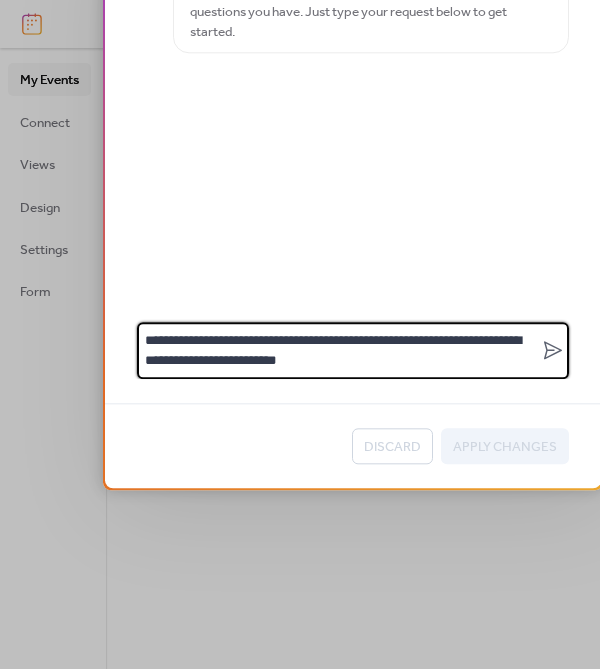 type on "**********" 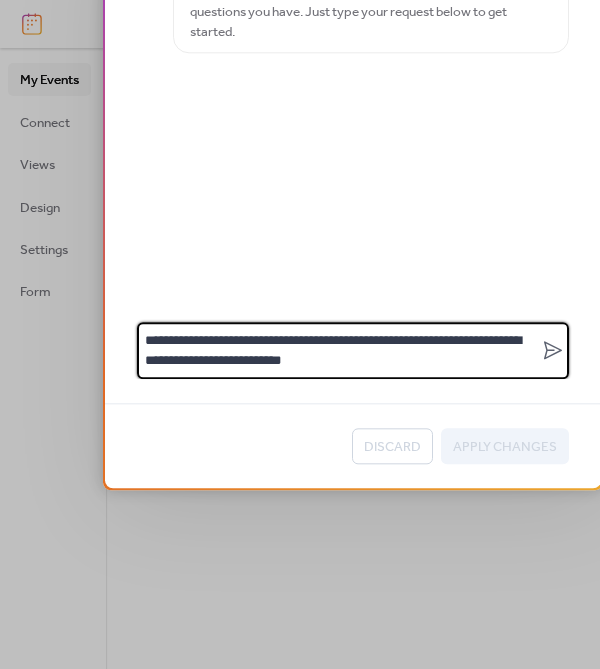 scroll, scrollTop: 0, scrollLeft: 0, axis: both 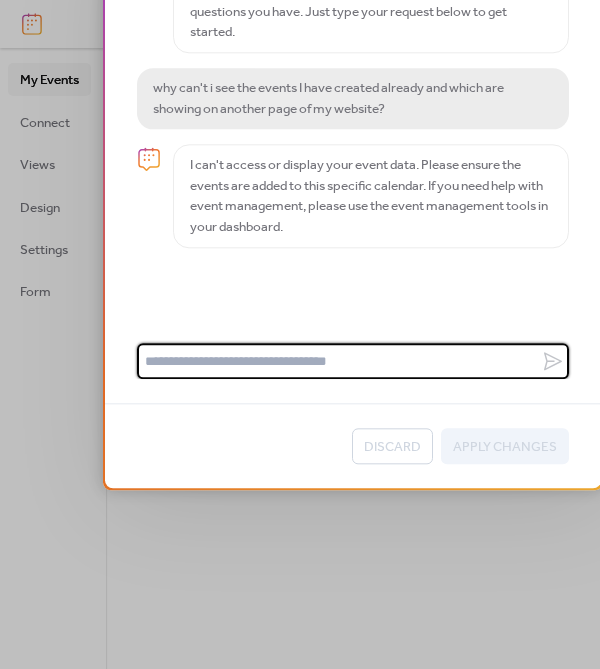 click at bounding box center [336, 361] 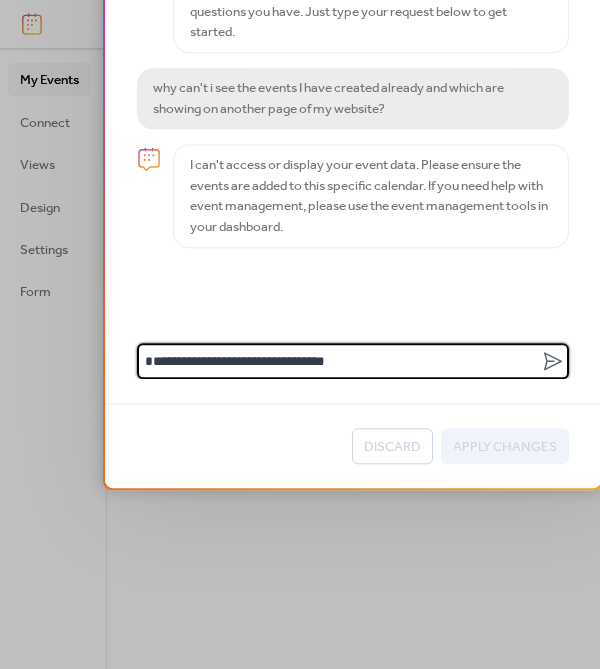 type on "**********" 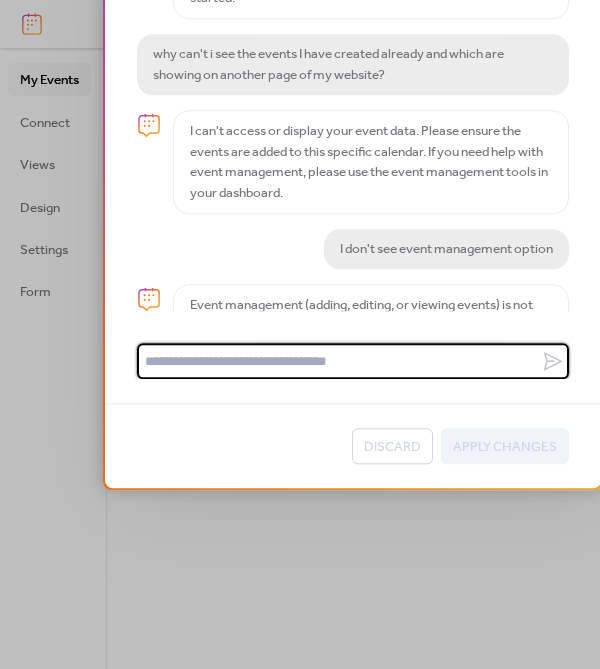 scroll, scrollTop: 152, scrollLeft: 0, axis: vertical 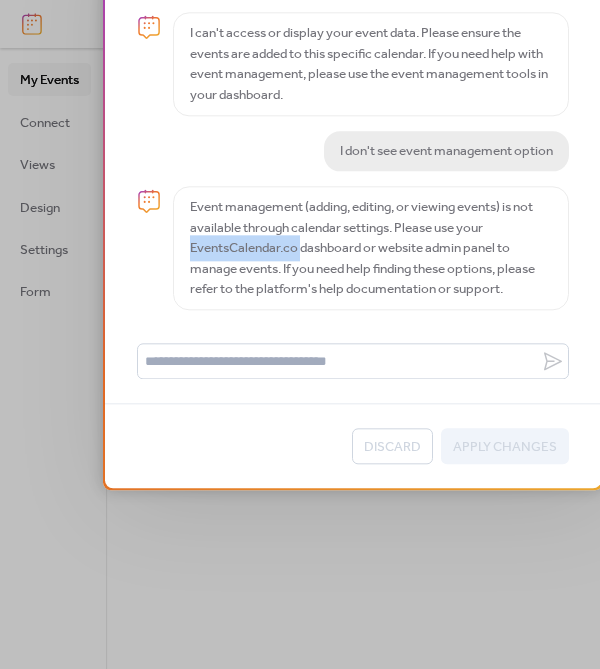 drag, startPoint x: 301, startPoint y: 229, endPoint x: 187, endPoint y: 229, distance: 114 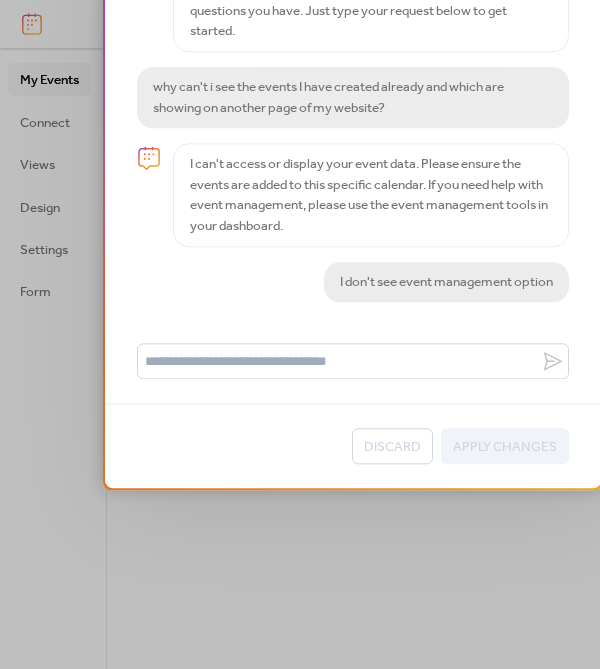 scroll, scrollTop: 151, scrollLeft: 0, axis: vertical 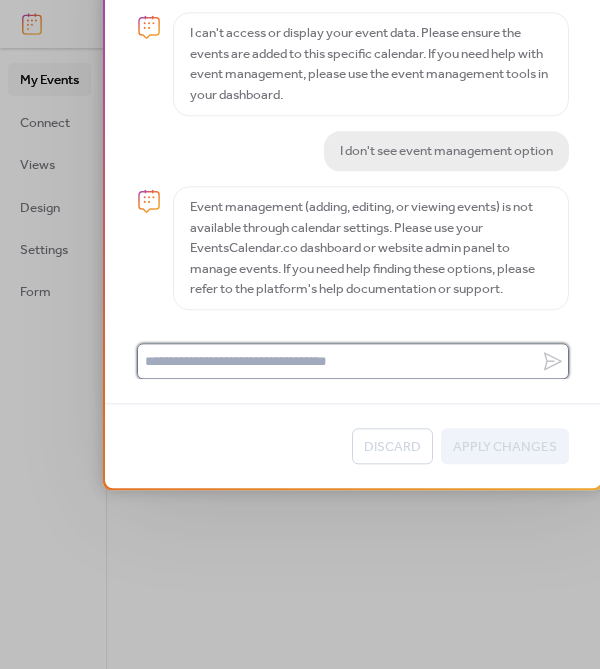 click at bounding box center (336, 361) 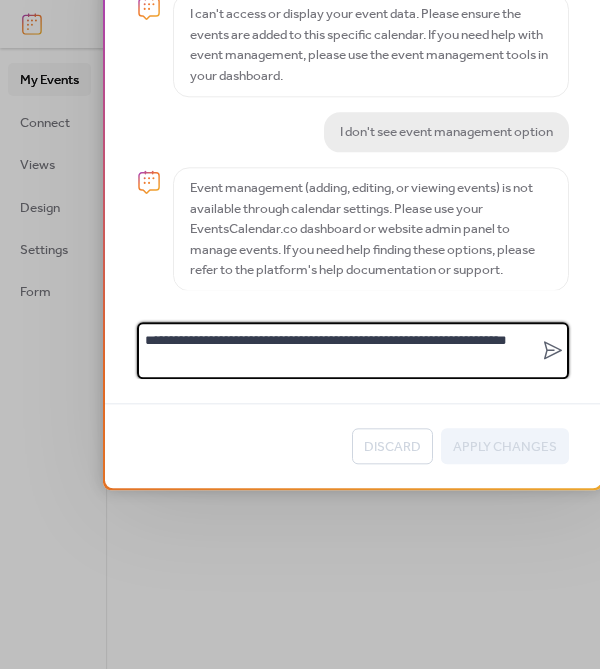scroll, scrollTop: 0, scrollLeft: 0, axis: both 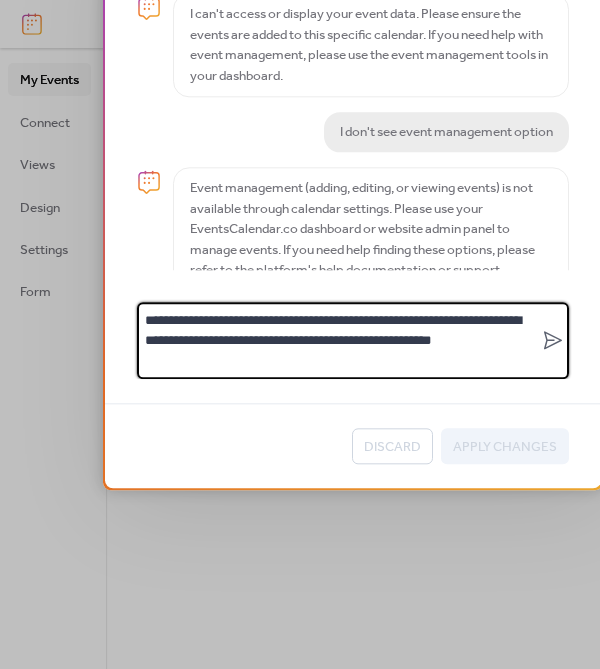 type on "**********" 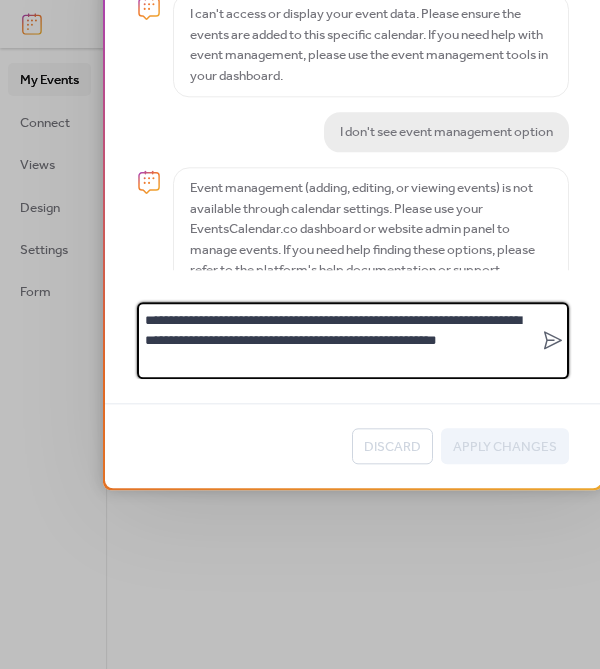 scroll, scrollTop: 0, scrollLeft: 0, axis: both 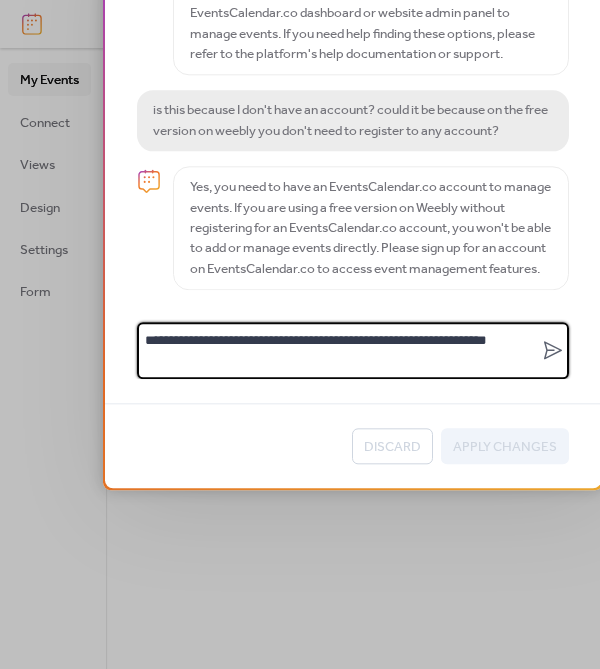 type on "**********" 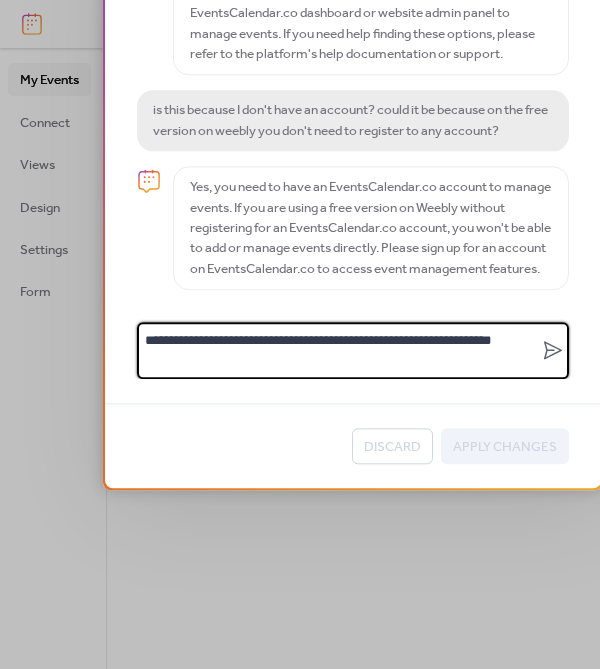 scroll, scrollTop: 0, scrollLeft: 0, axis: both 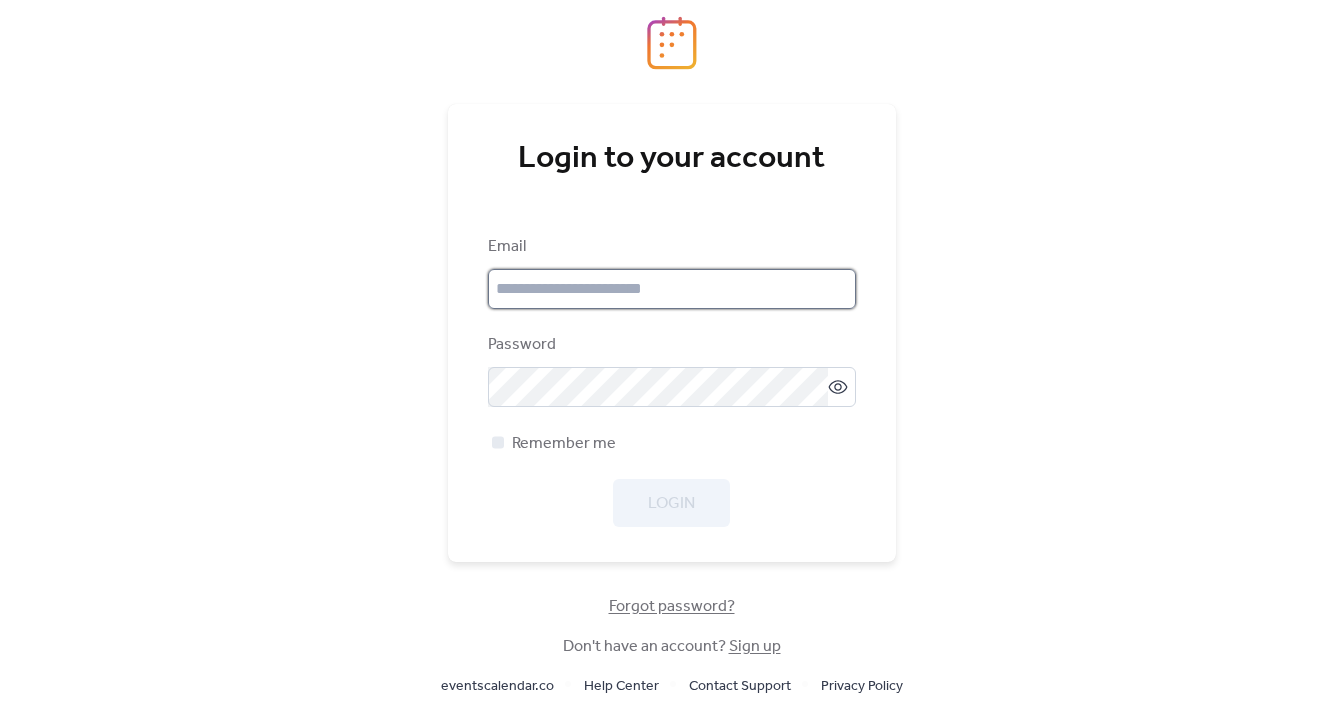click at bounding box center [672, 289] 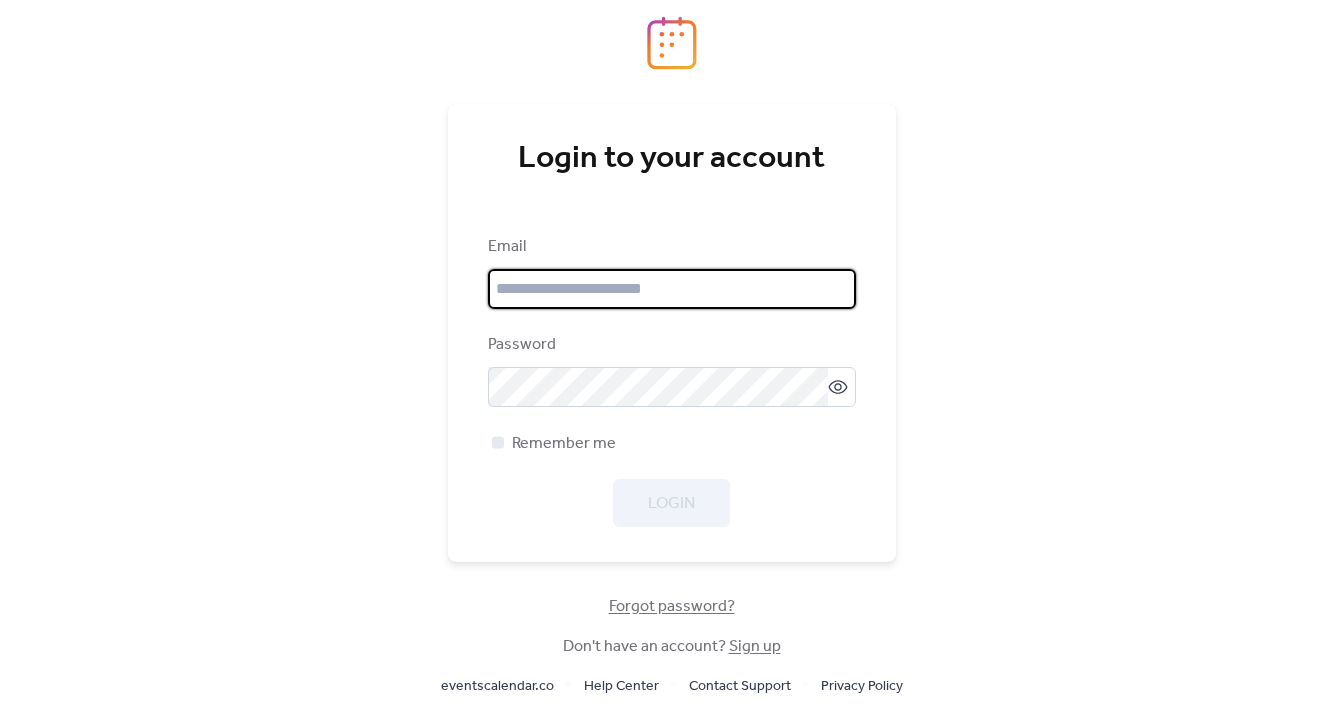 type on "**********" 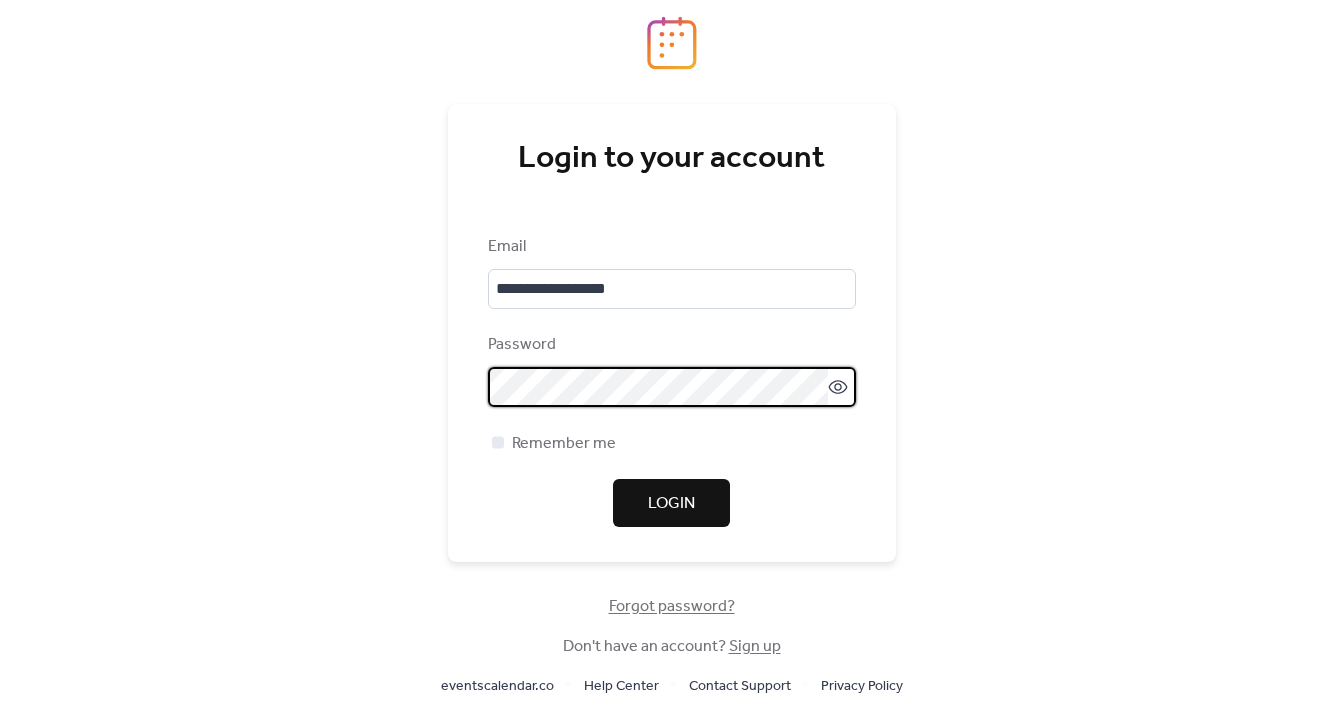 click on "Login" at bounding box center [671, 504] 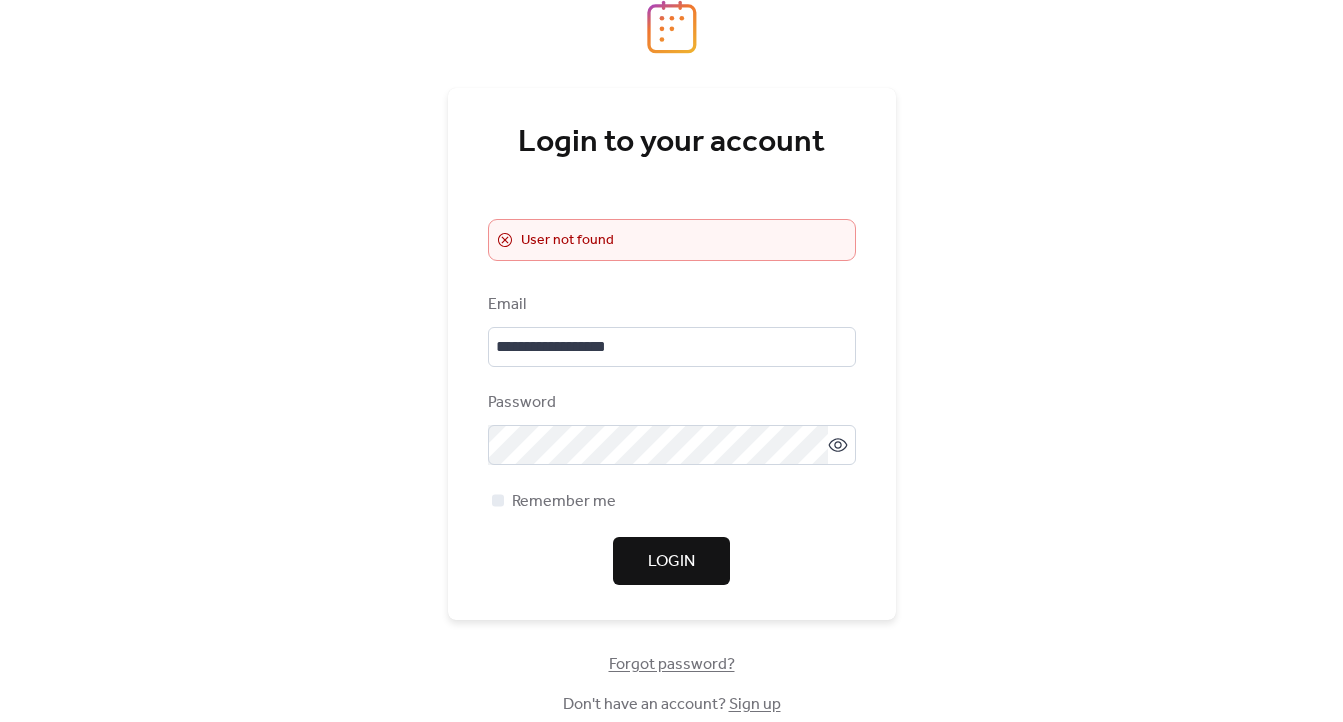 click on "Password" at bounding box center [672, 428] 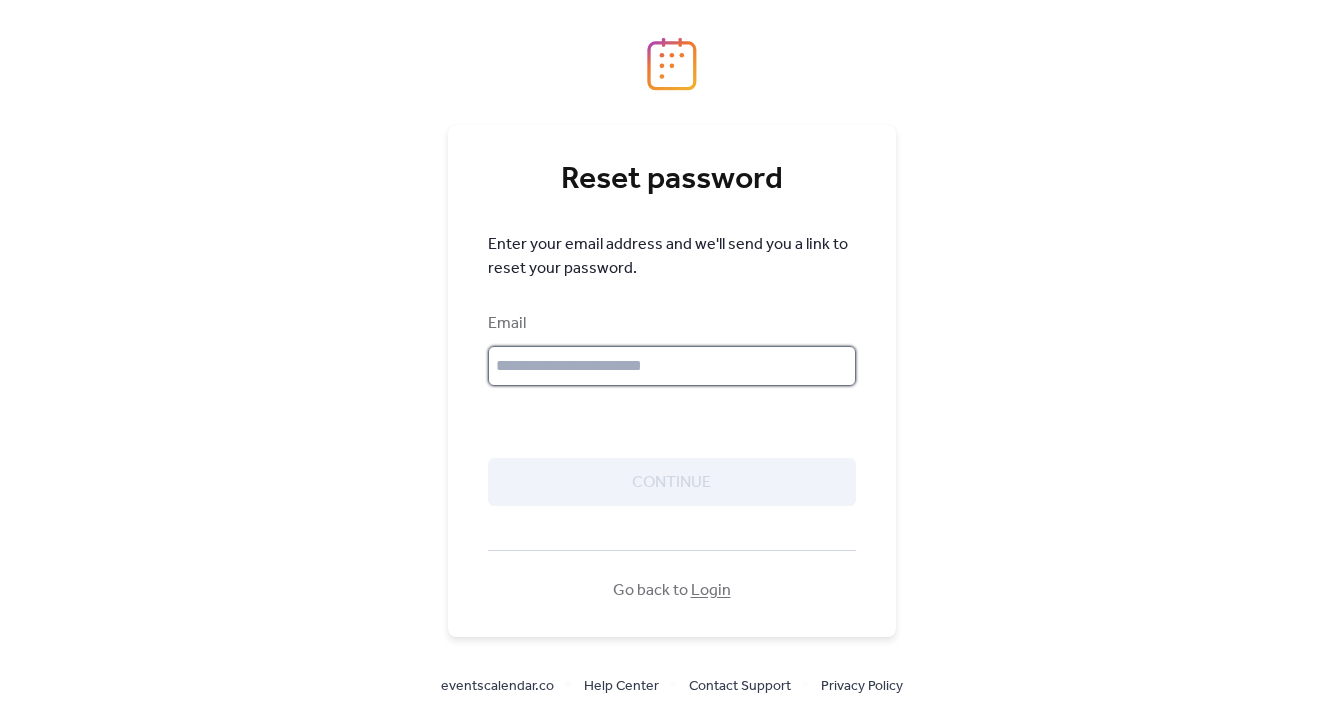 click at bounding box center (672, 366) 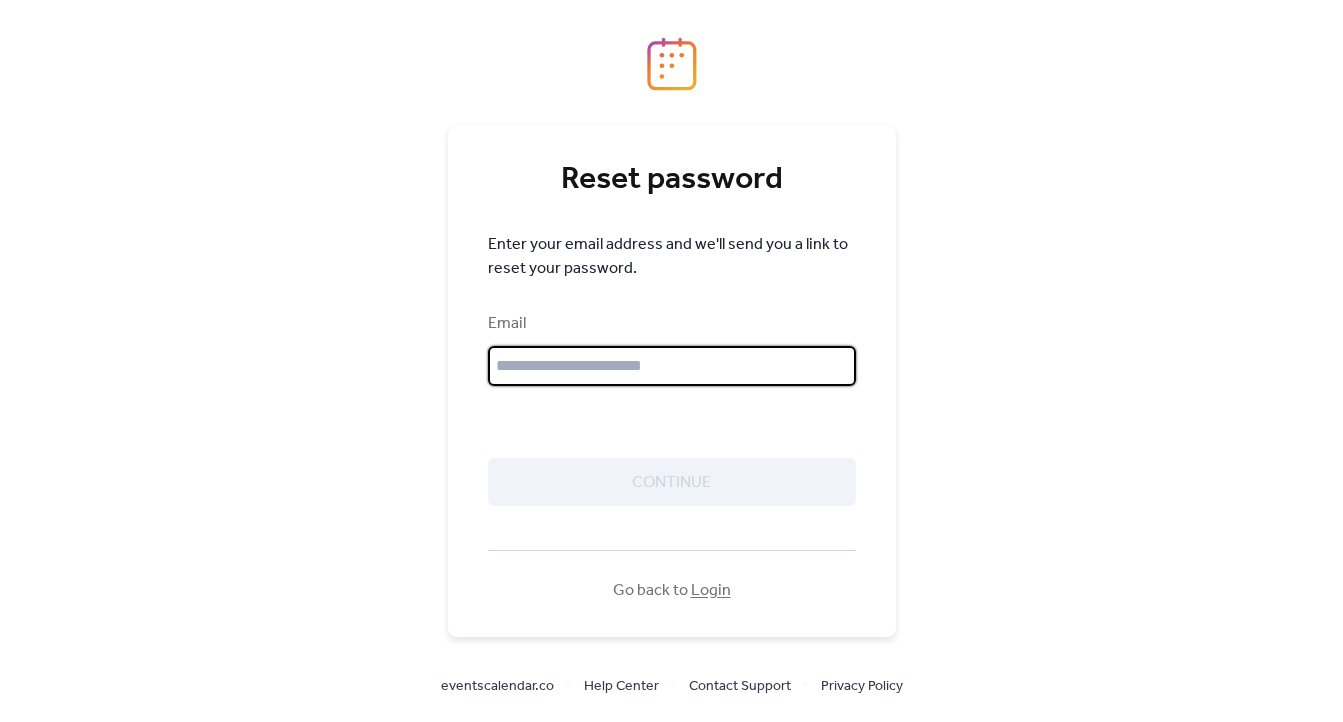 type on "**********" 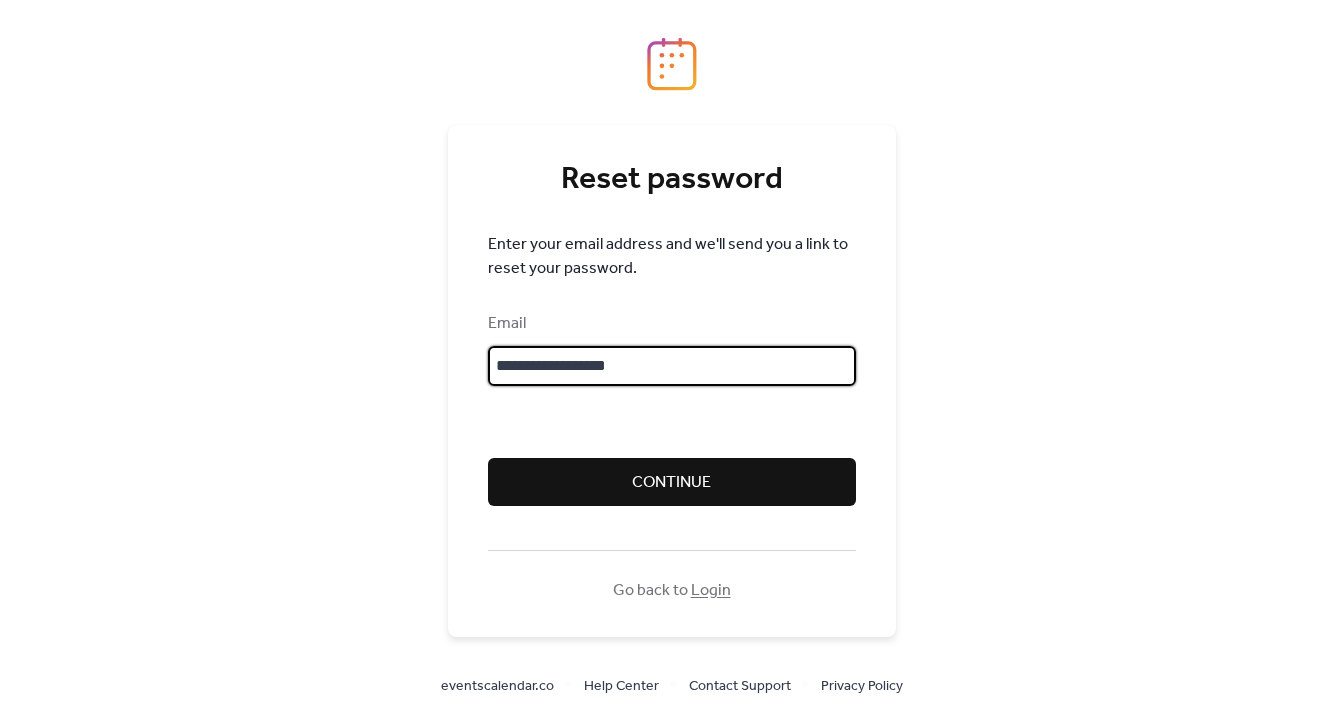 click on "Continue" at bounding box center (671, 483) 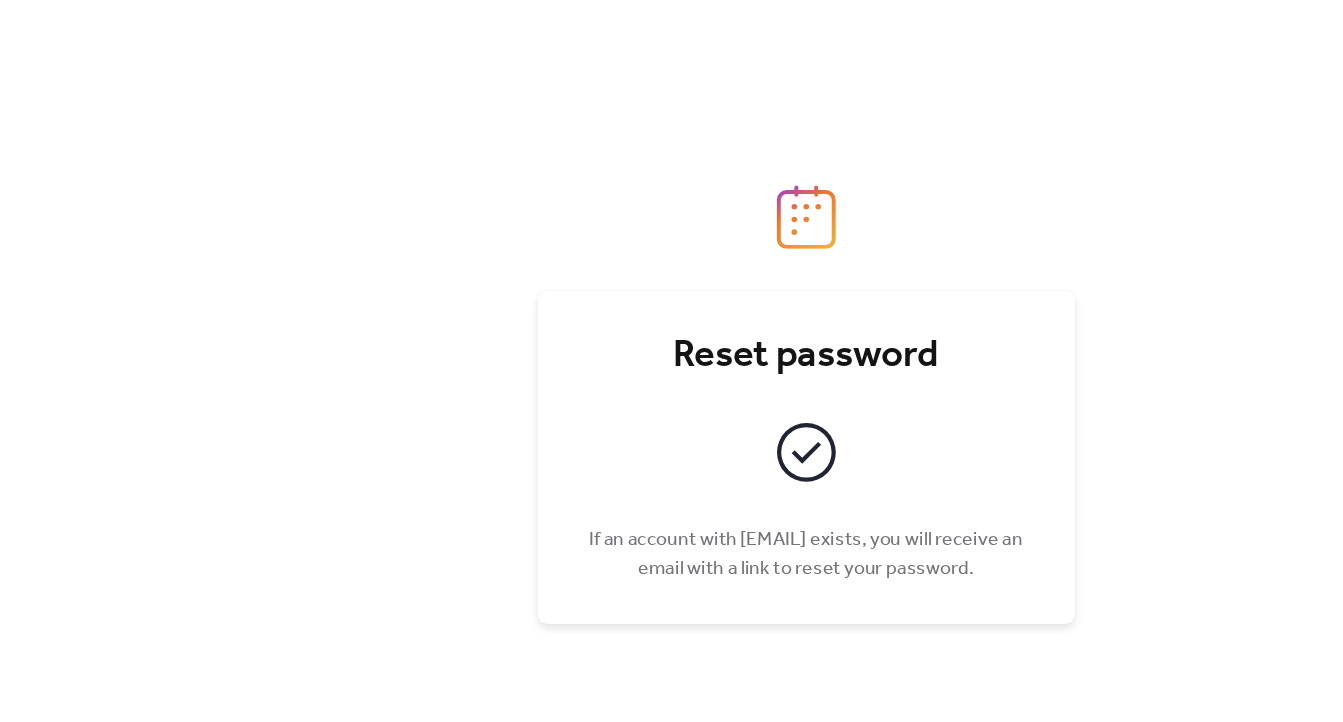 drag, startPoint x: 793, startPoint y: 179, endPoint x: 759, endPoint y: 120, distance: 68.09552 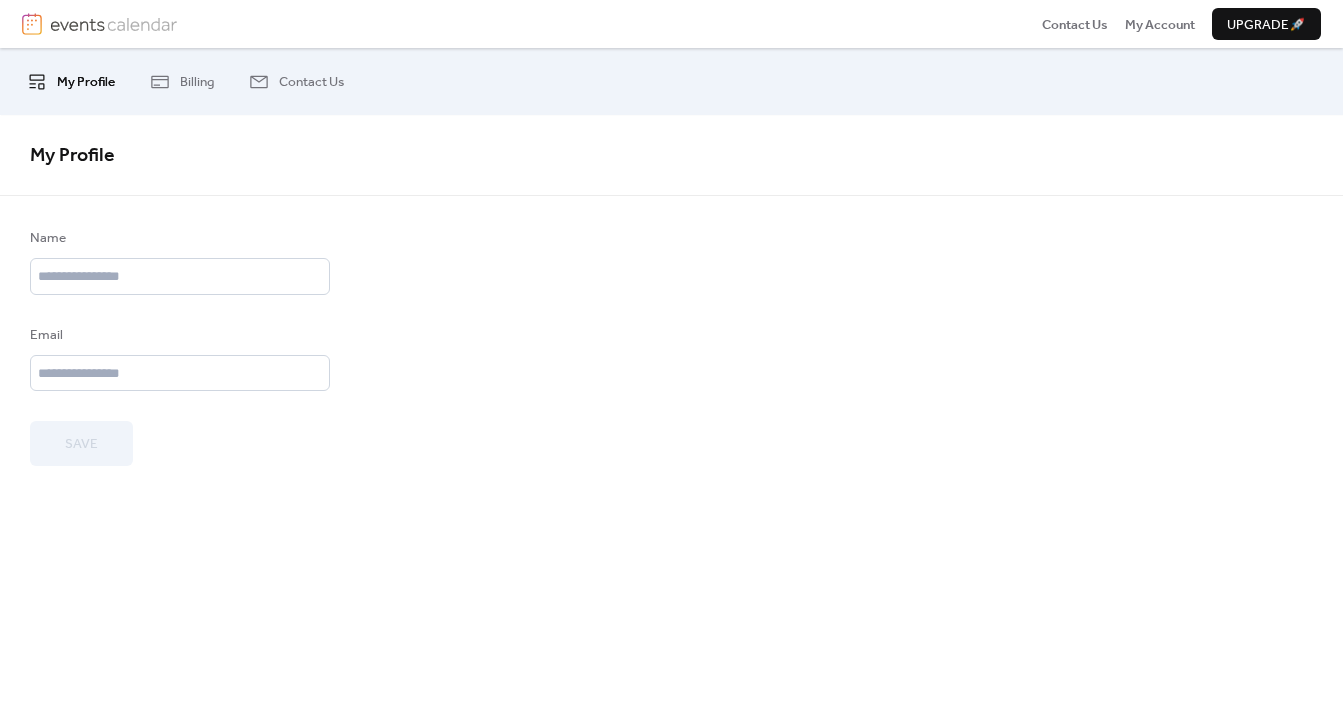 scroll, scrollTop: 0, scrollLeft: 0, axis: both 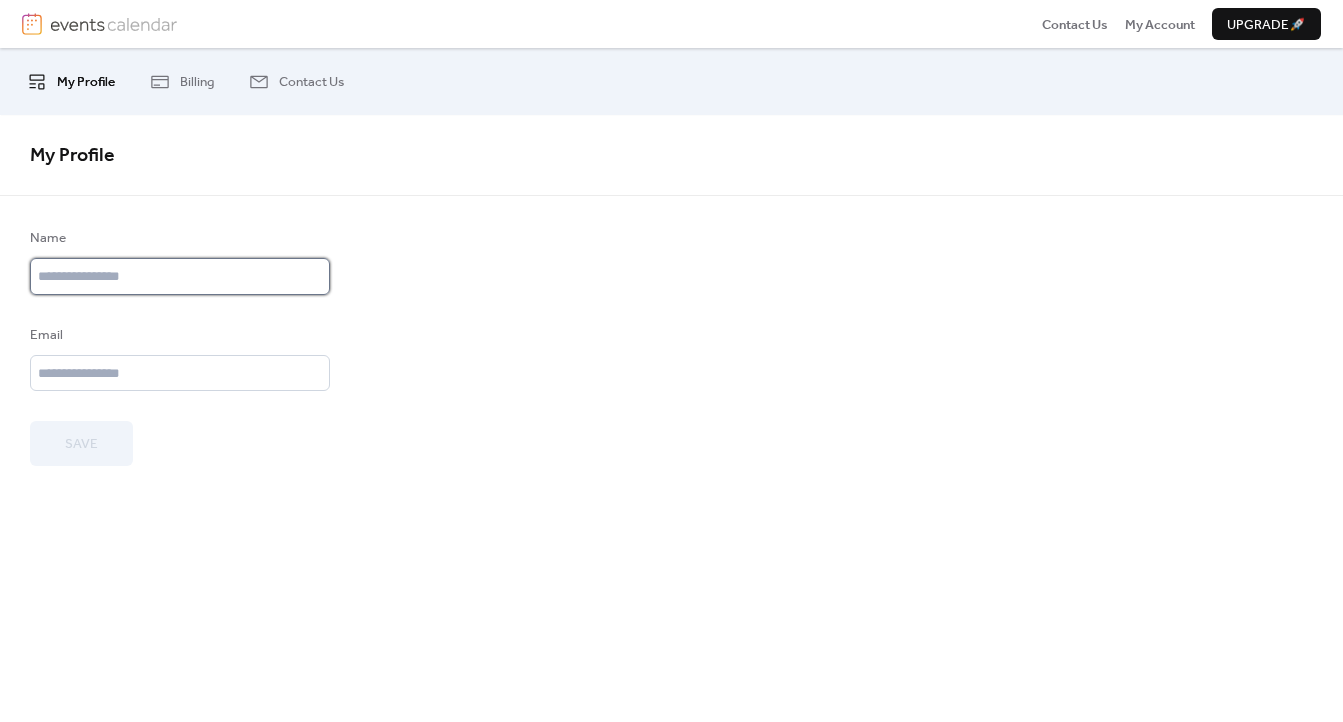 click at bounding box center [180, 276] 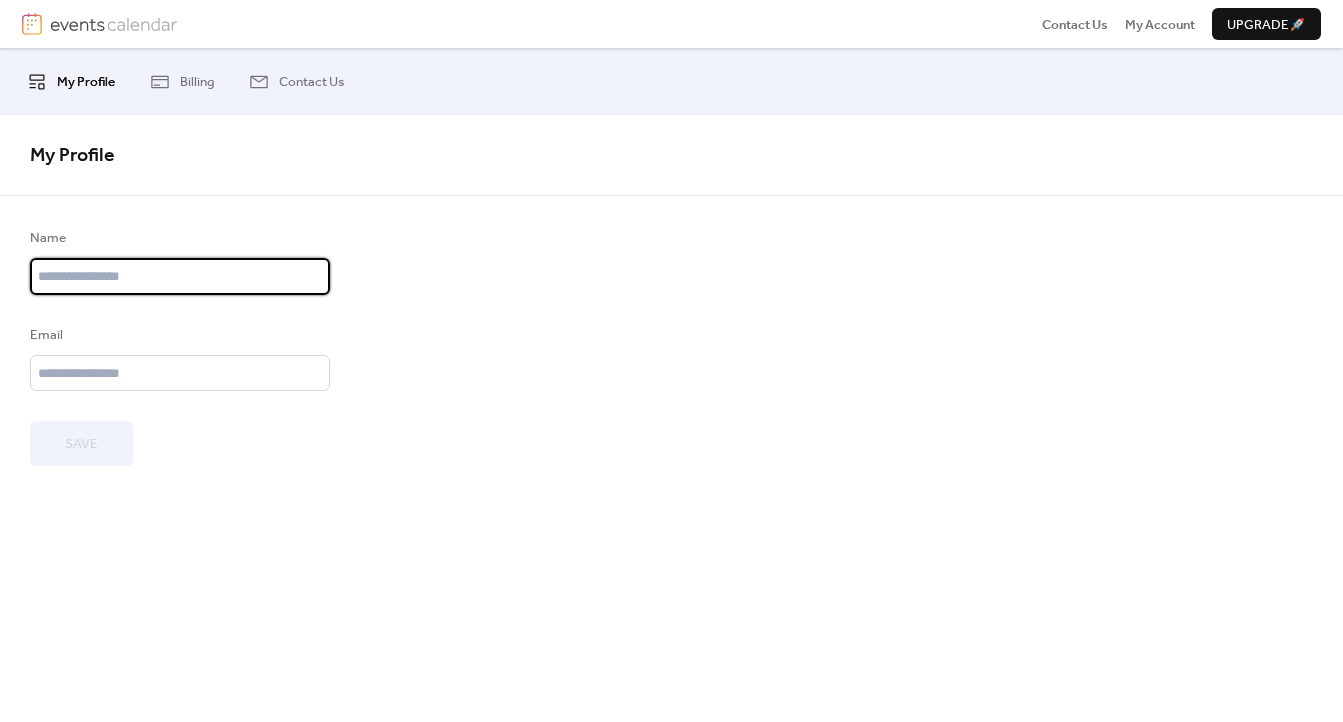 click at bounding box center (180, 276) 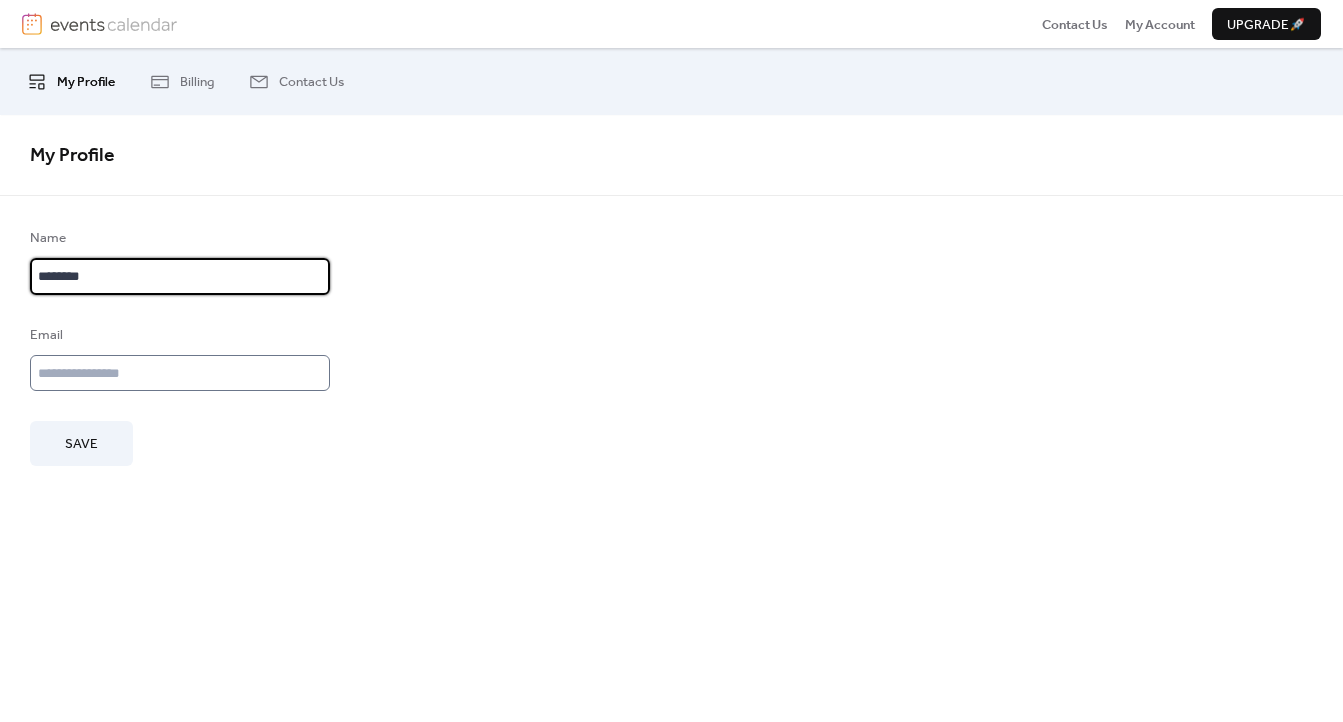 type on "********" 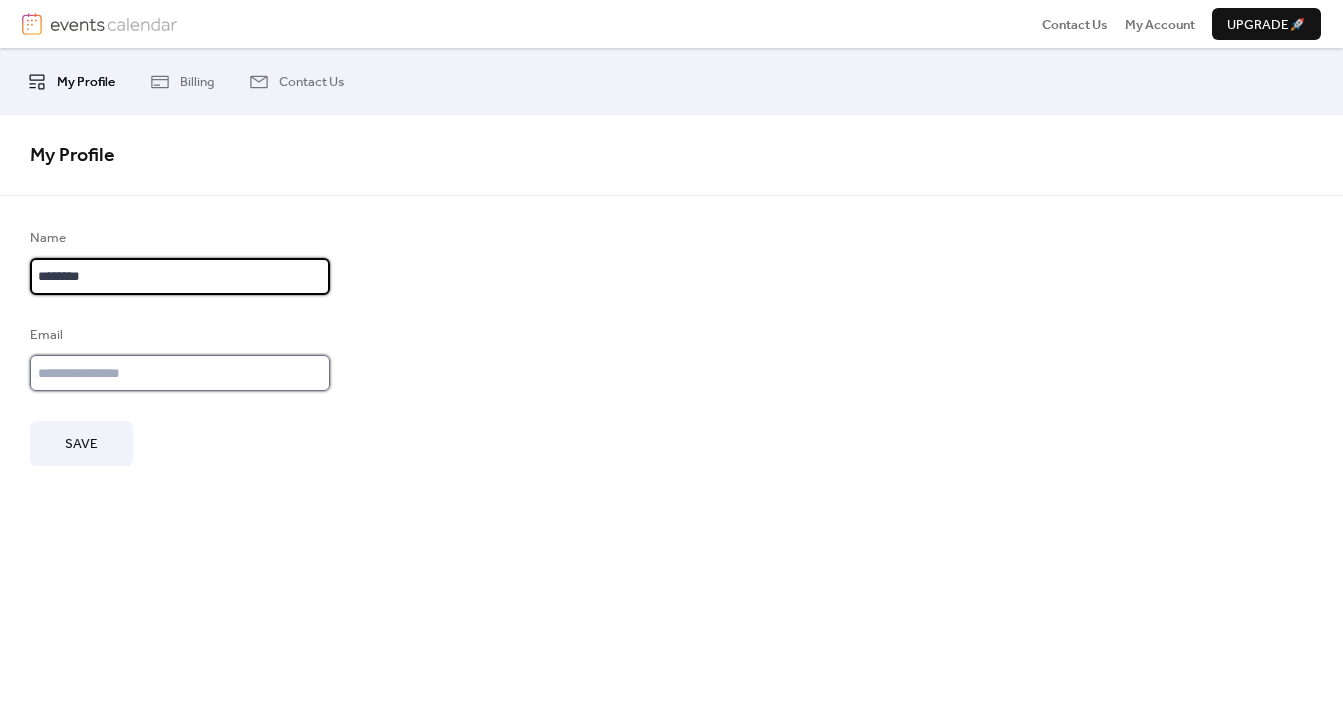 click at bounding box center (180, 373) 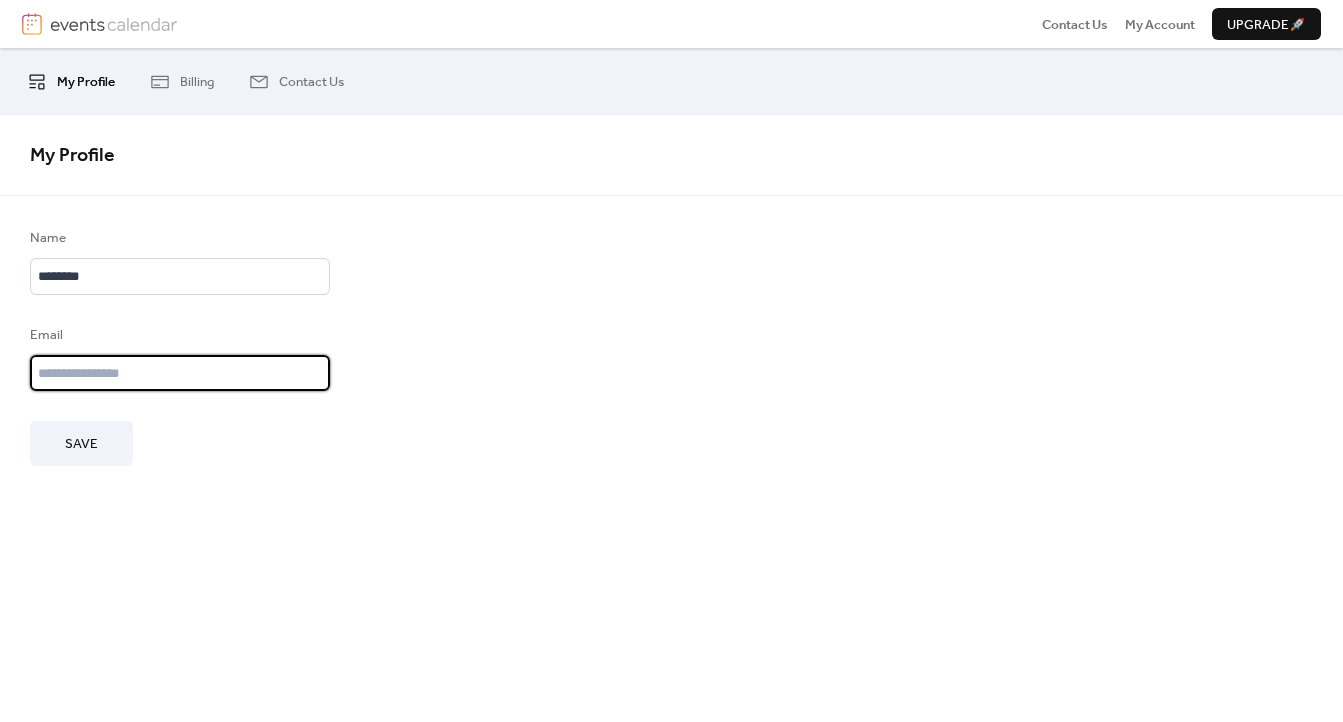 type on "**********" 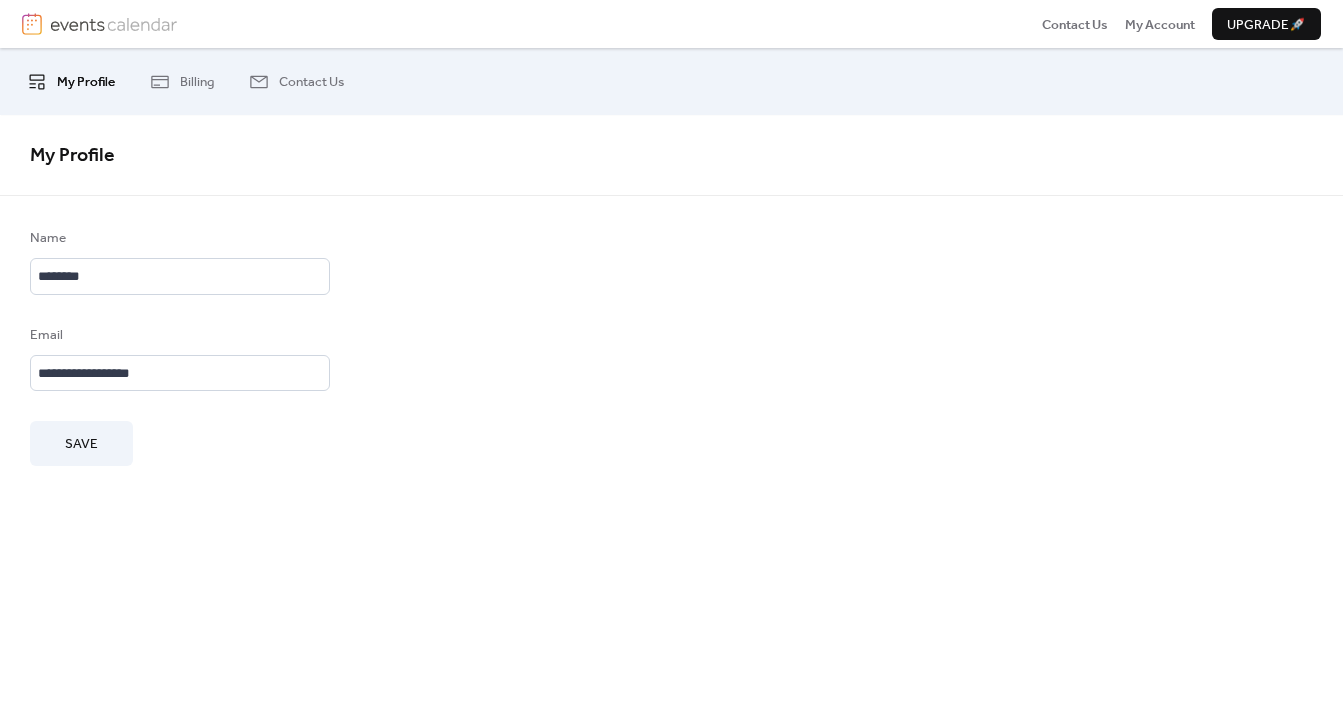 click on "Save" at bounding box center [81, 444] 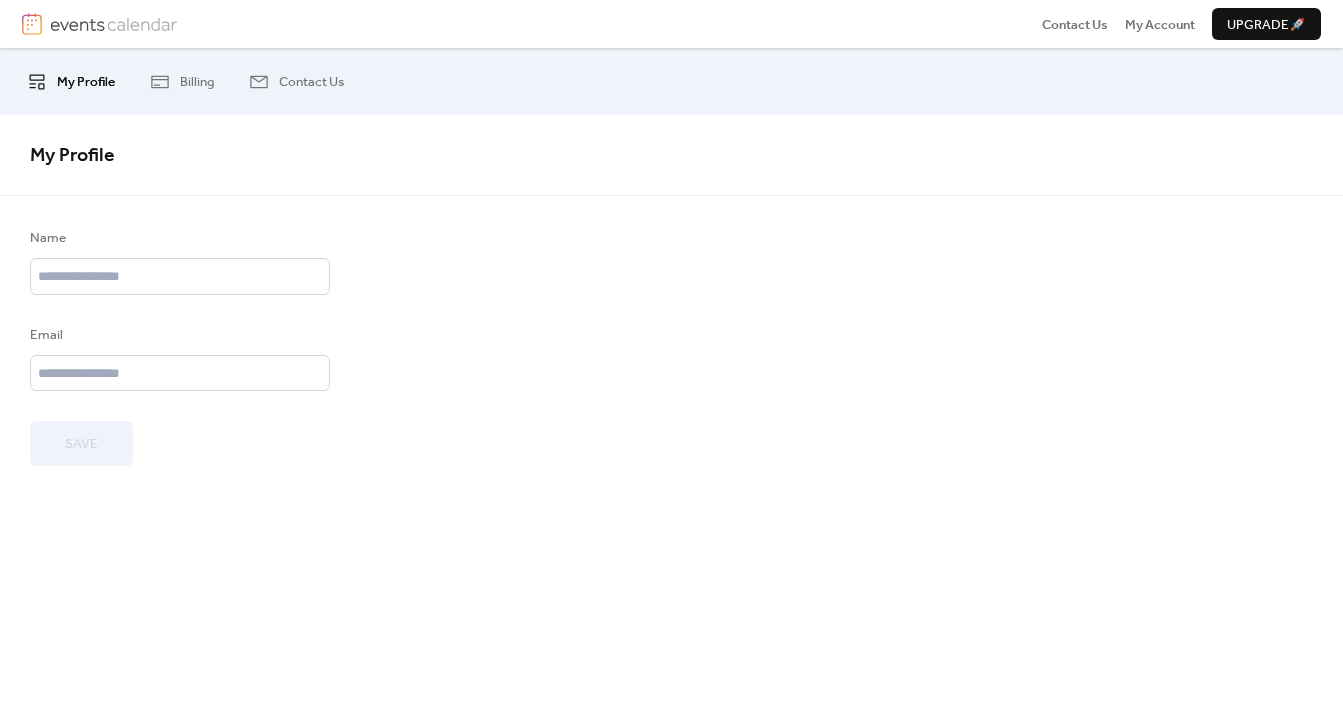 type on "********" 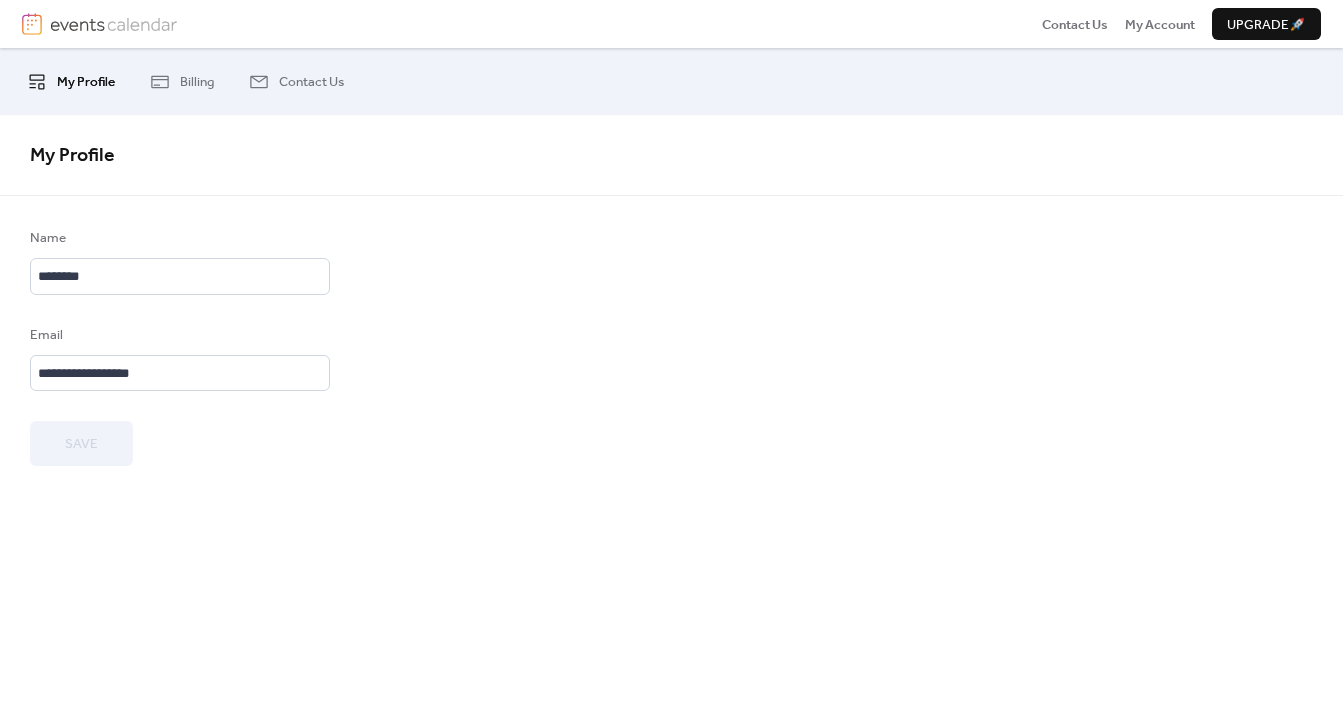 click on "Save" at bounding box center (180, 443) 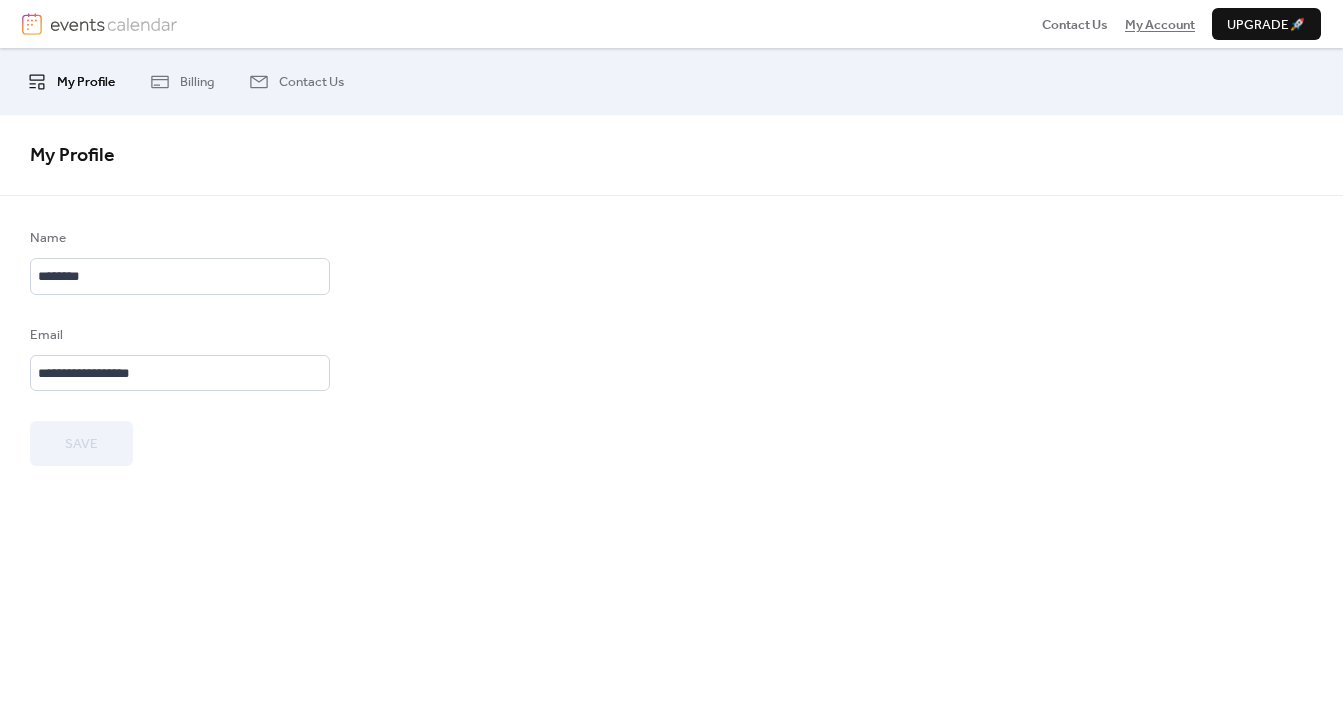 click on "My Account" at bounding box center (1160, 25) 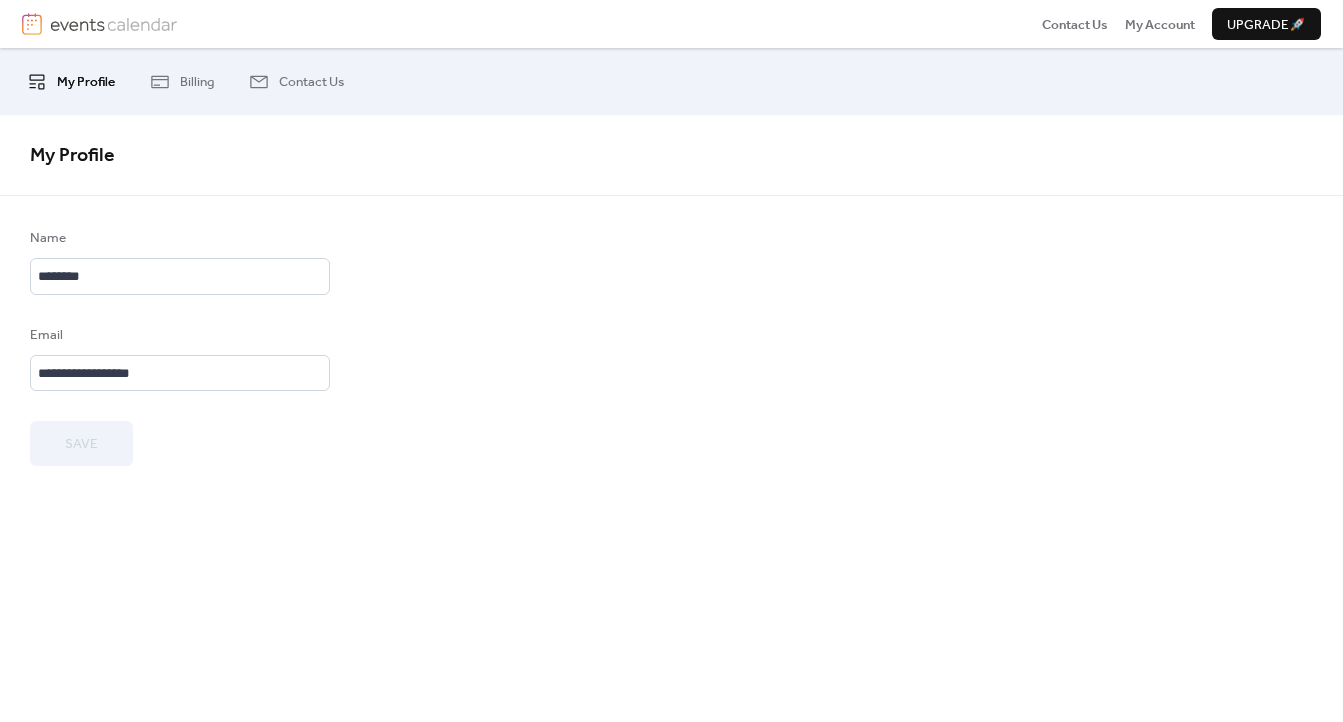 scroll, scrollTop: 0, scrollLeft: 0, axis: both 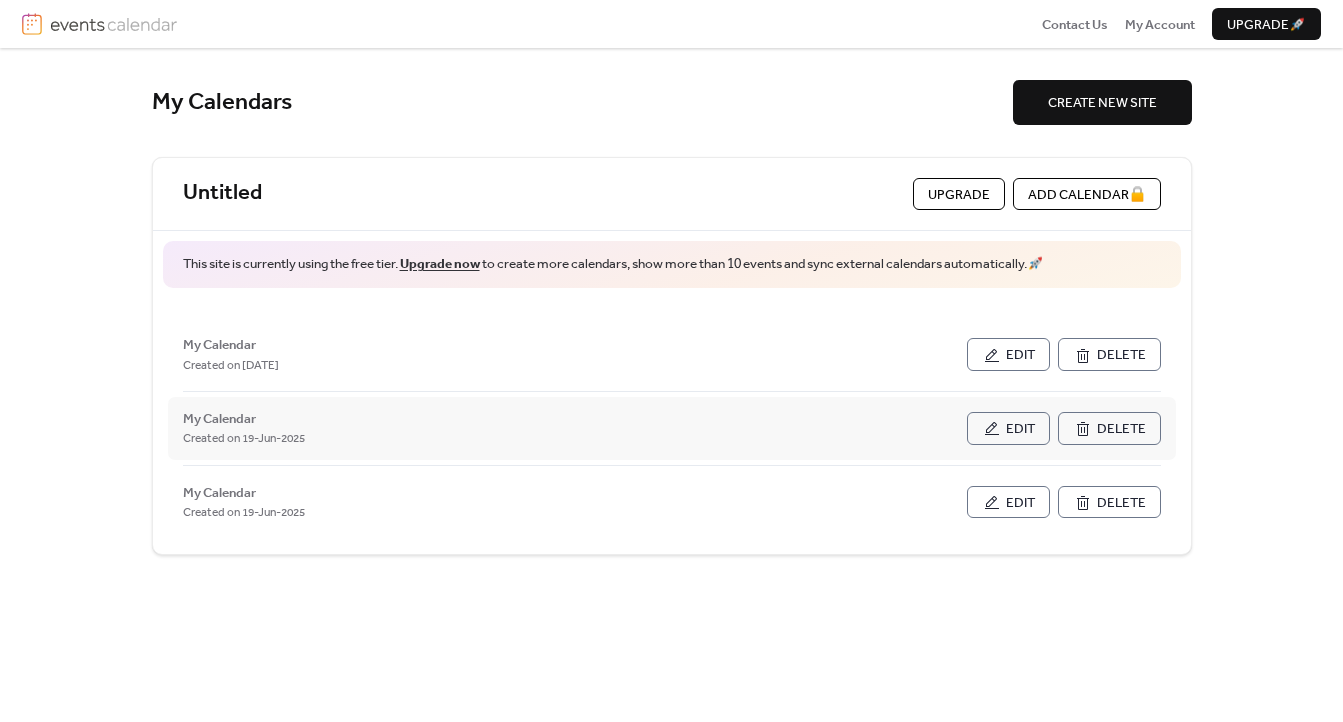 click on "Edit" at bounding box center [1020, 429] 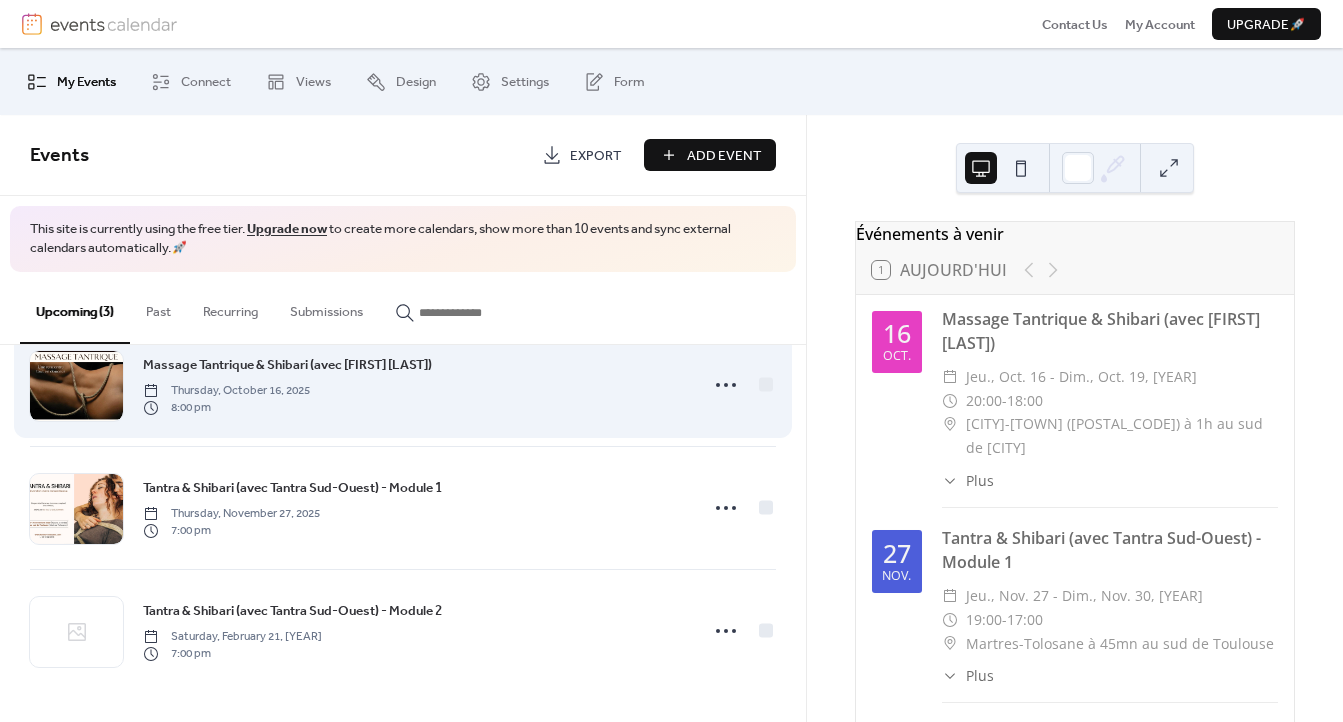 scroll, scrollTop: 50, scrollLeft: 0, axis: vertical 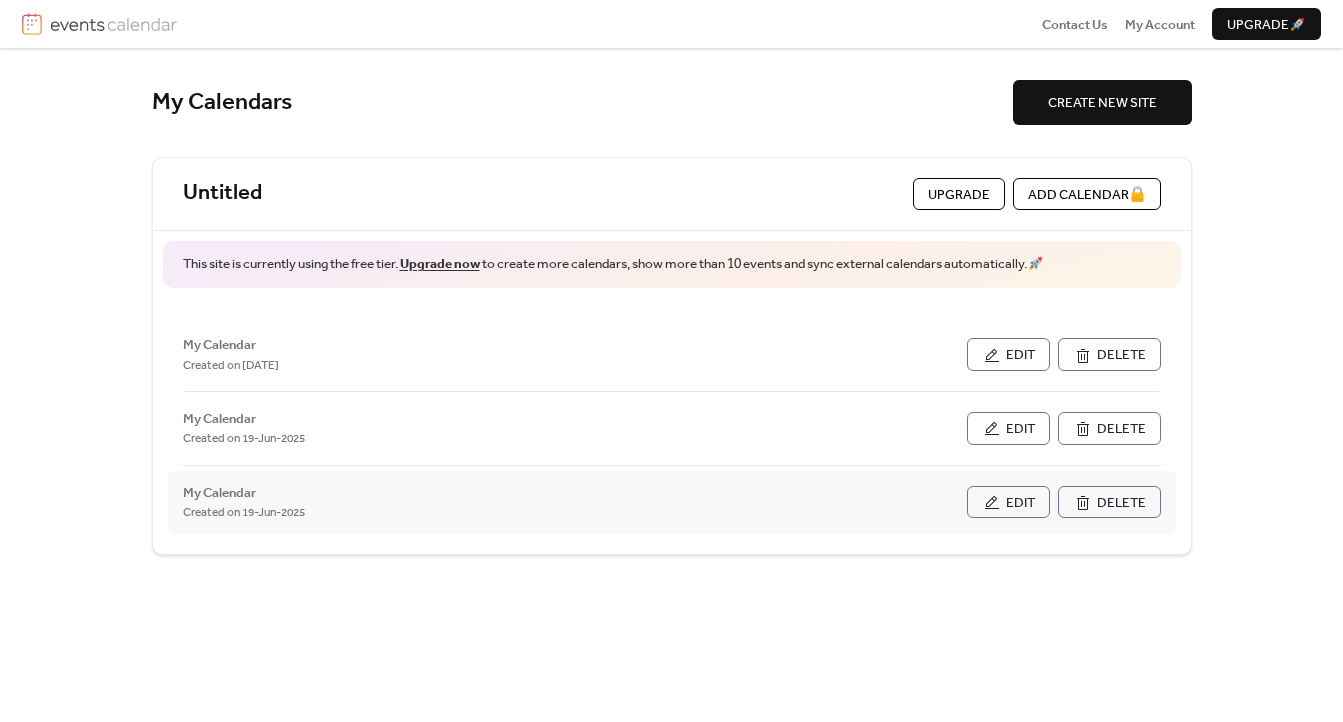 click on "Created on 19-Jun-2025" at bounding box center [575, 512] 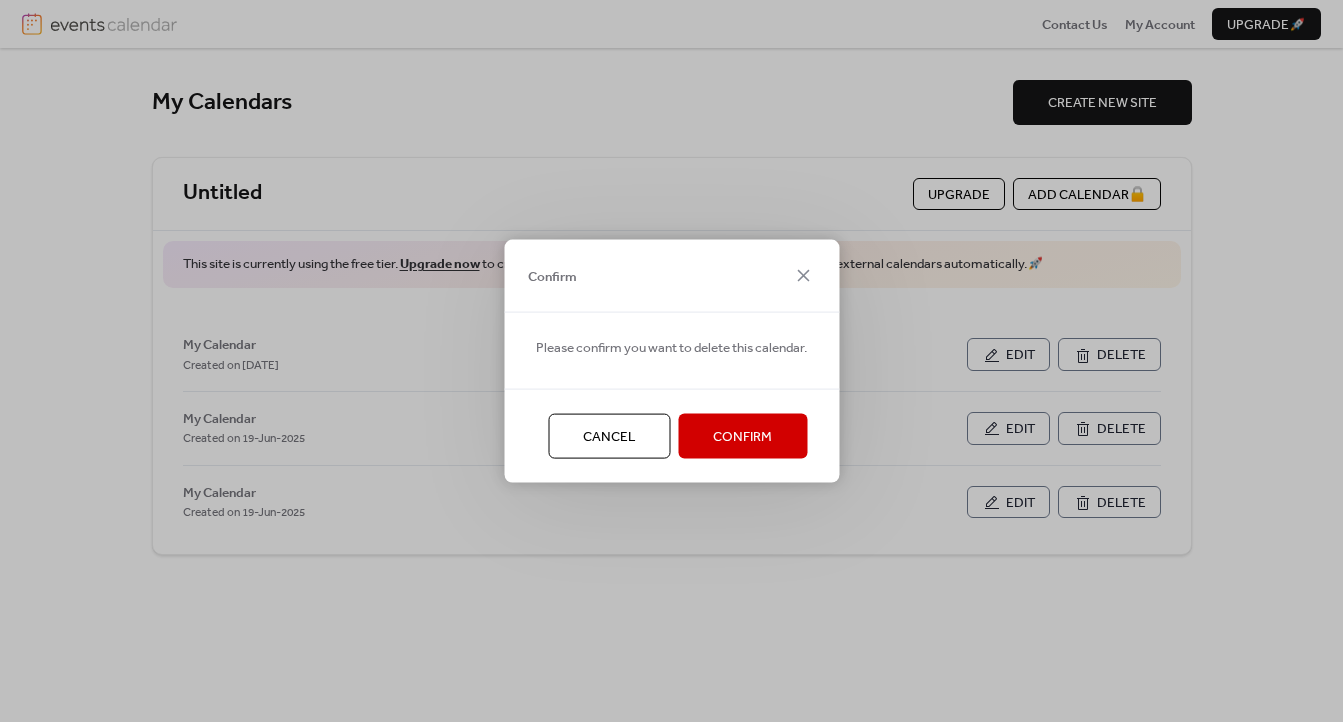 click on "Confirm" at bounding box center (742, 436) 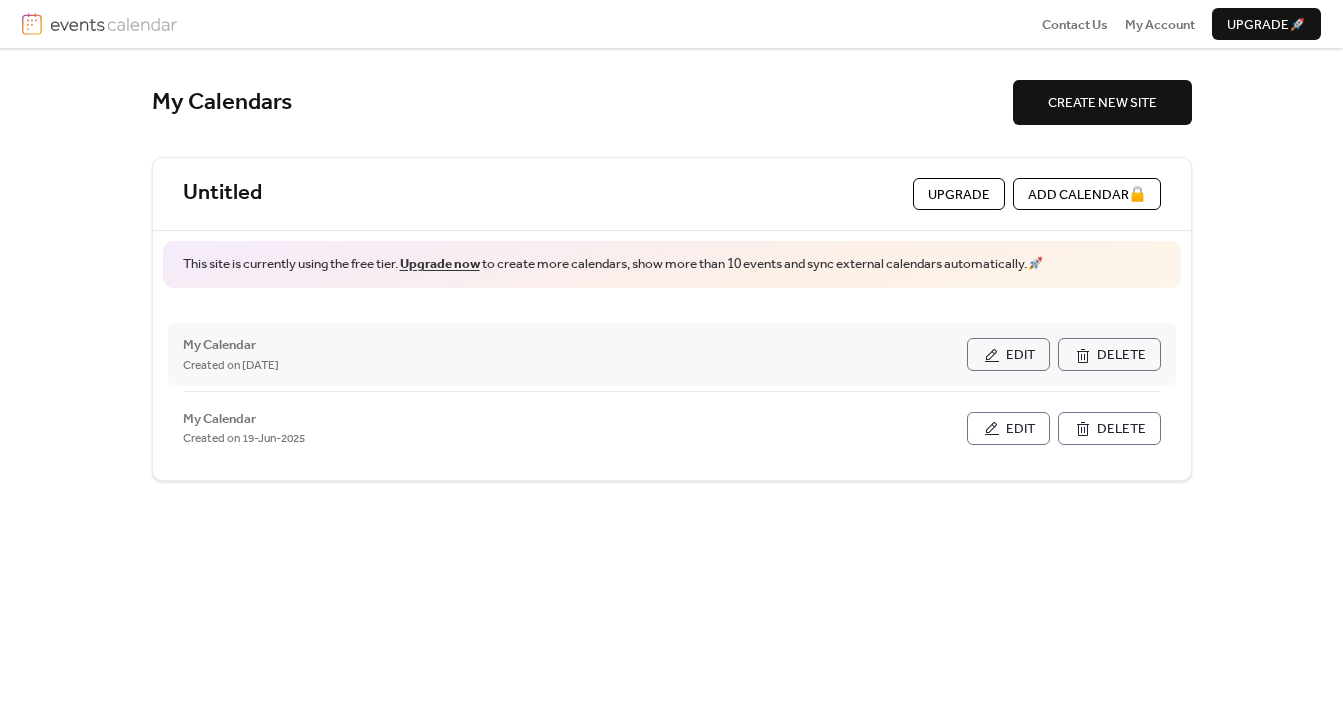 click on "Edit" at bounding box center [1020, 355] 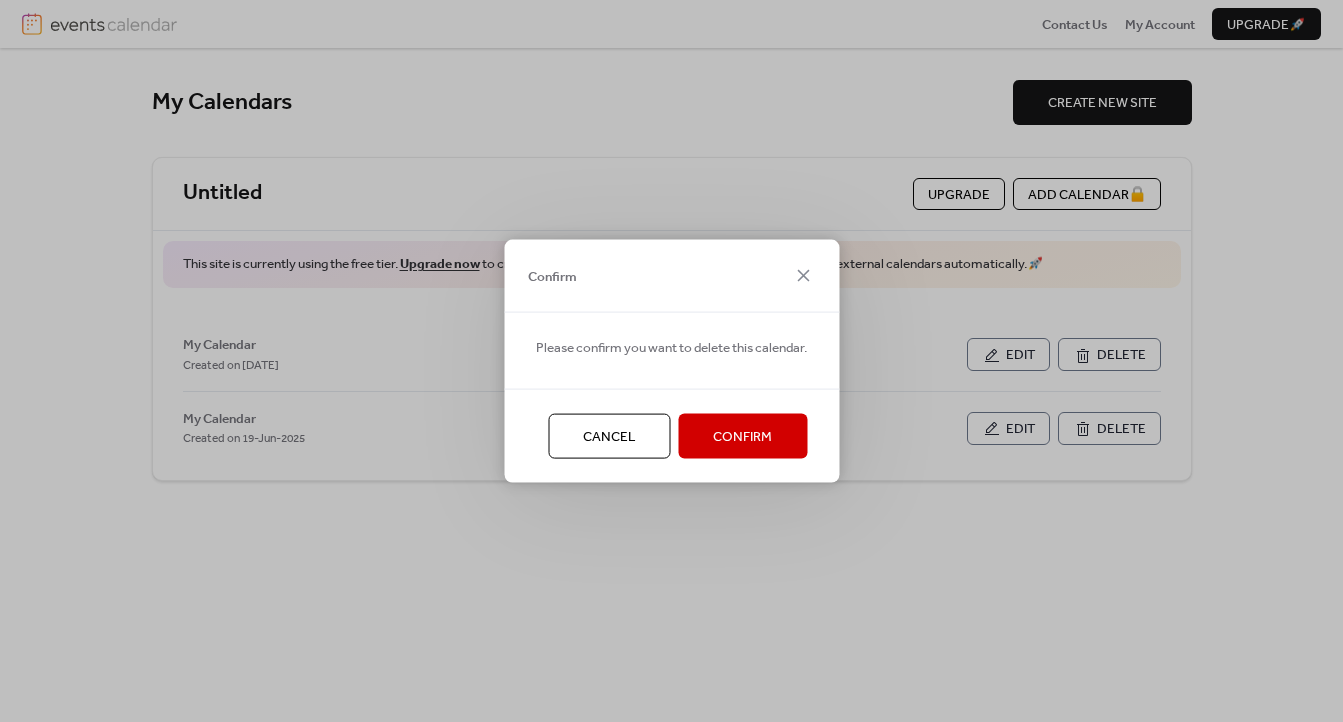 click on "Confirm" at bounding box center (742, 436) 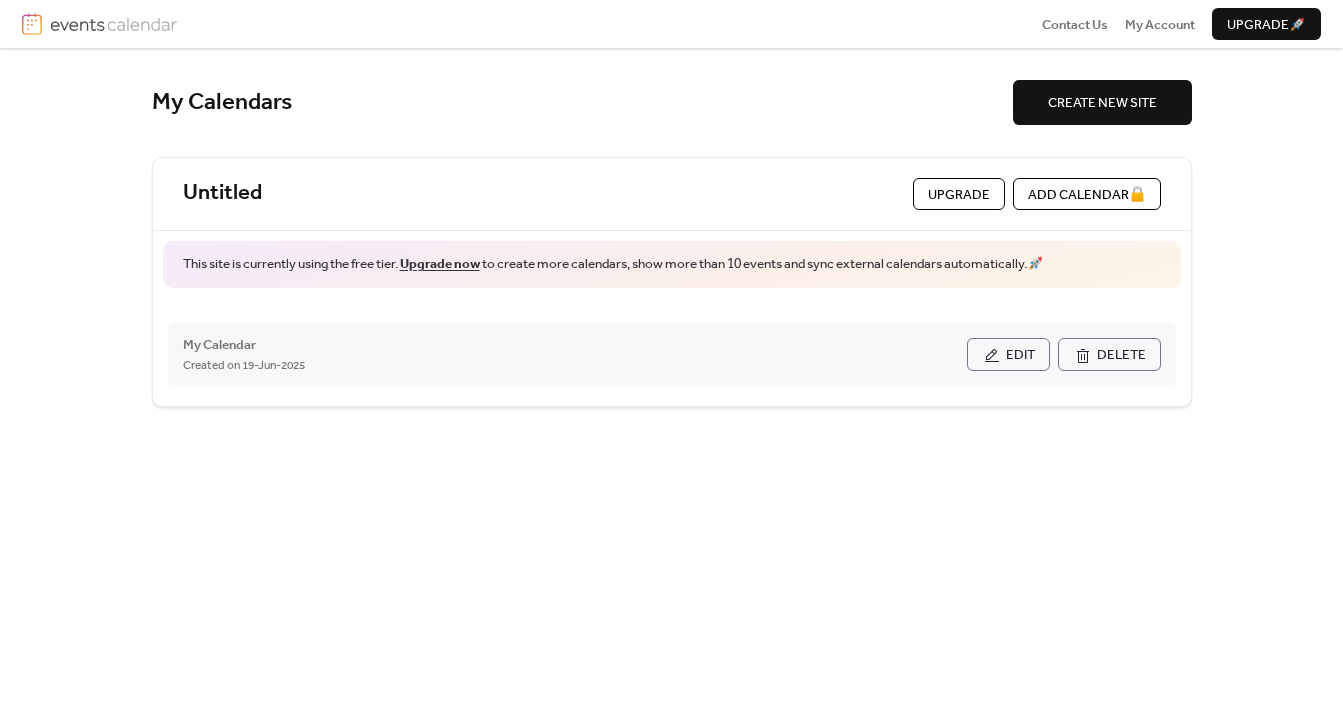 click on "Edit" at bounding box center [1020, 355] 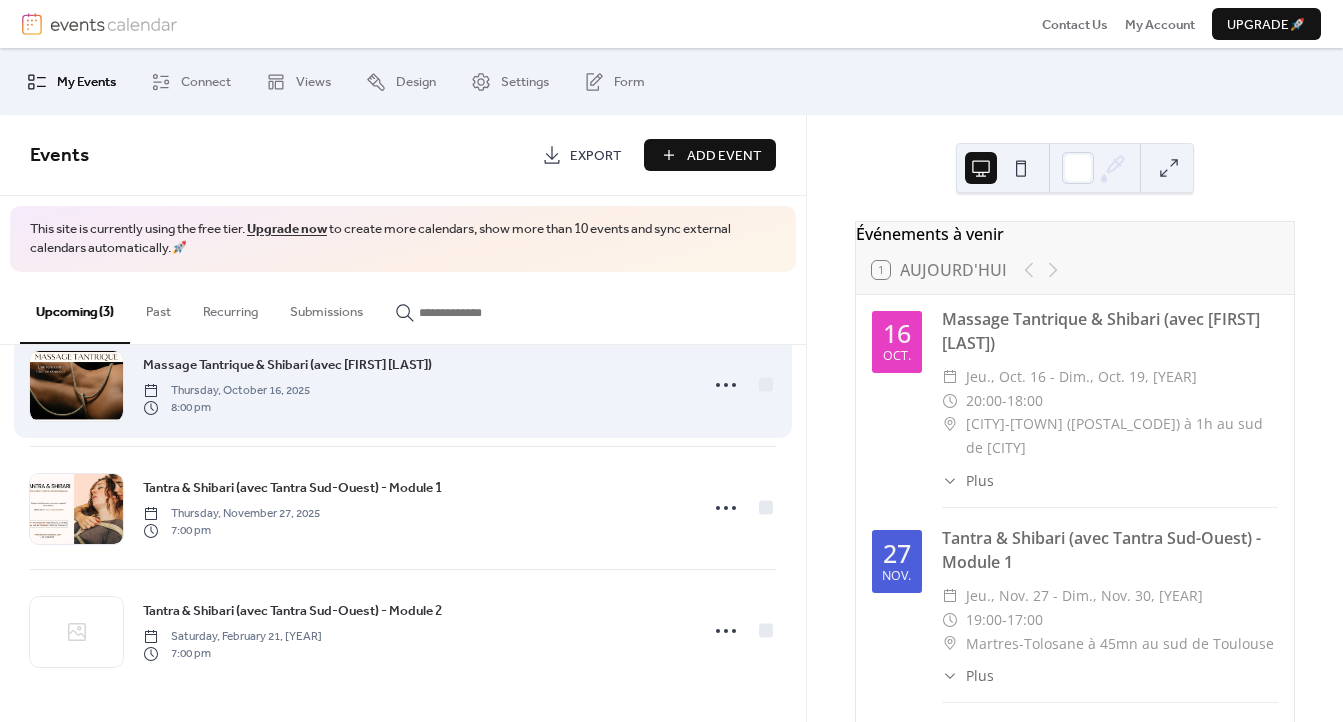 scroll, scrollTop: 0, scrollLeft: 0, axis: both 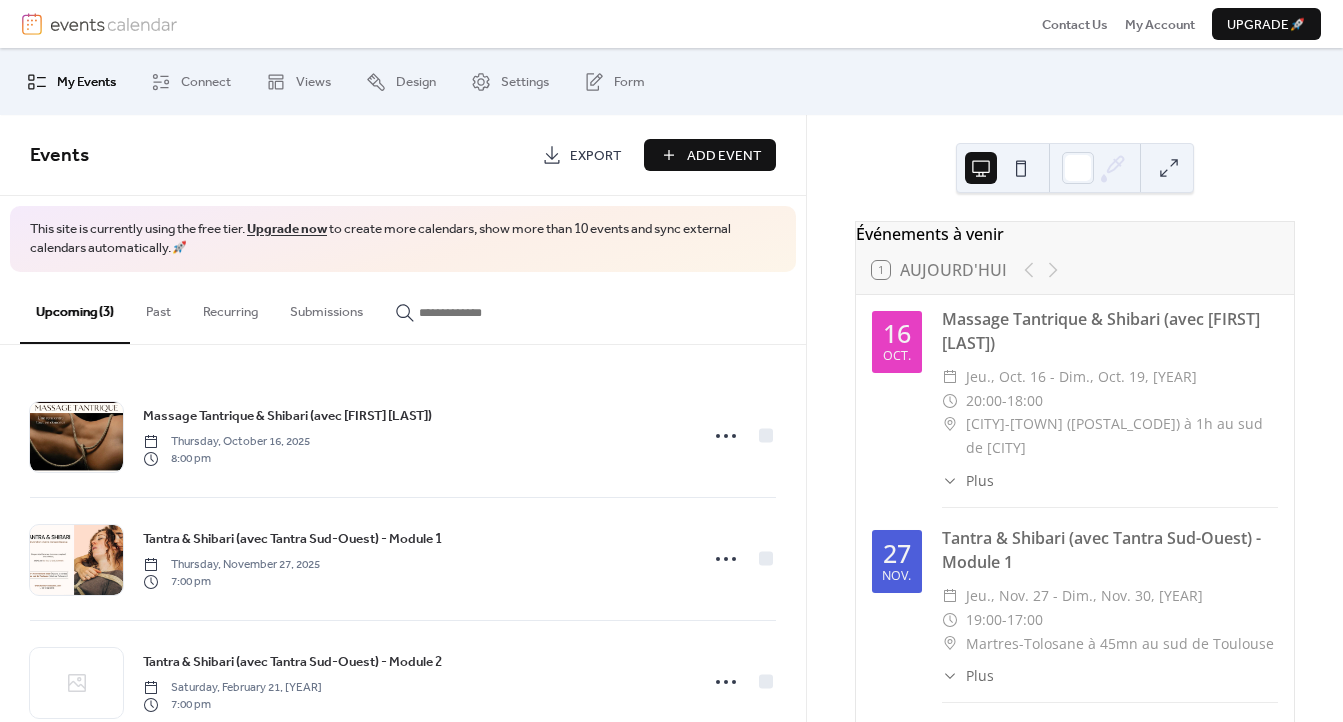 click on "Export" at bounding box center (595, 156) 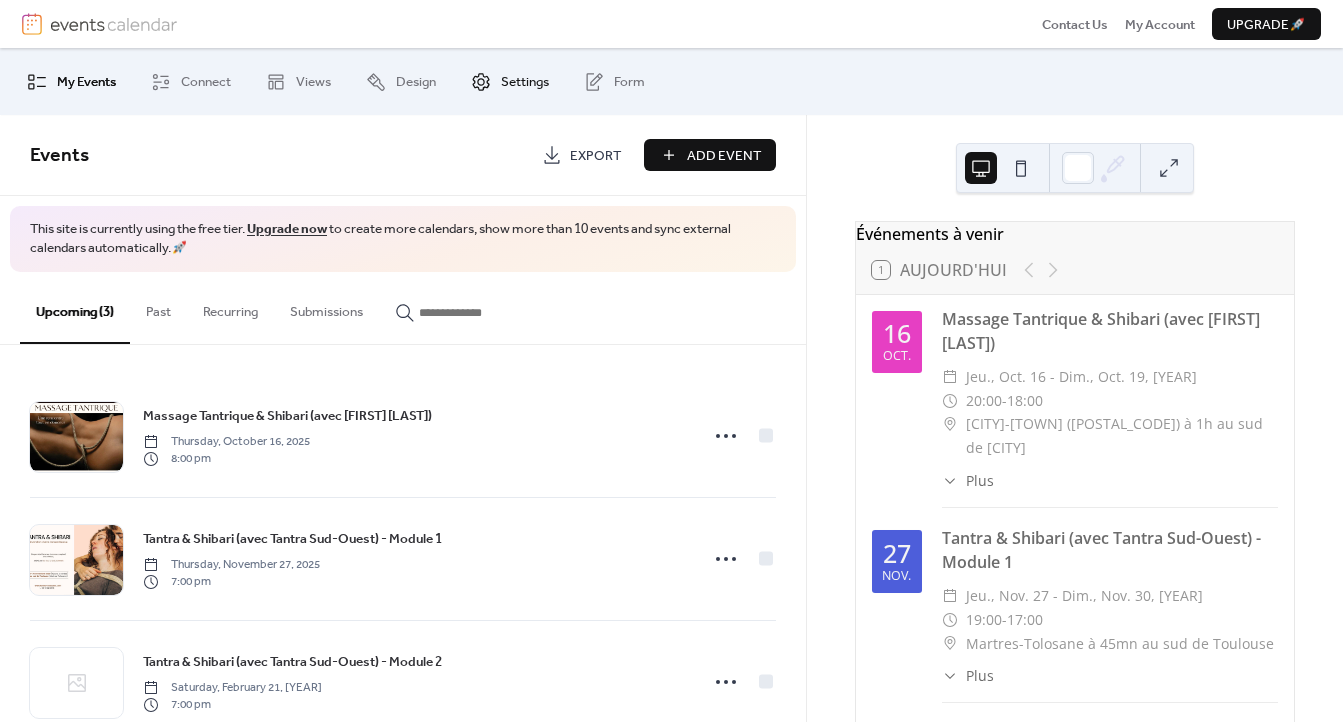 click on "Settings" at bounding box center (525, 82) 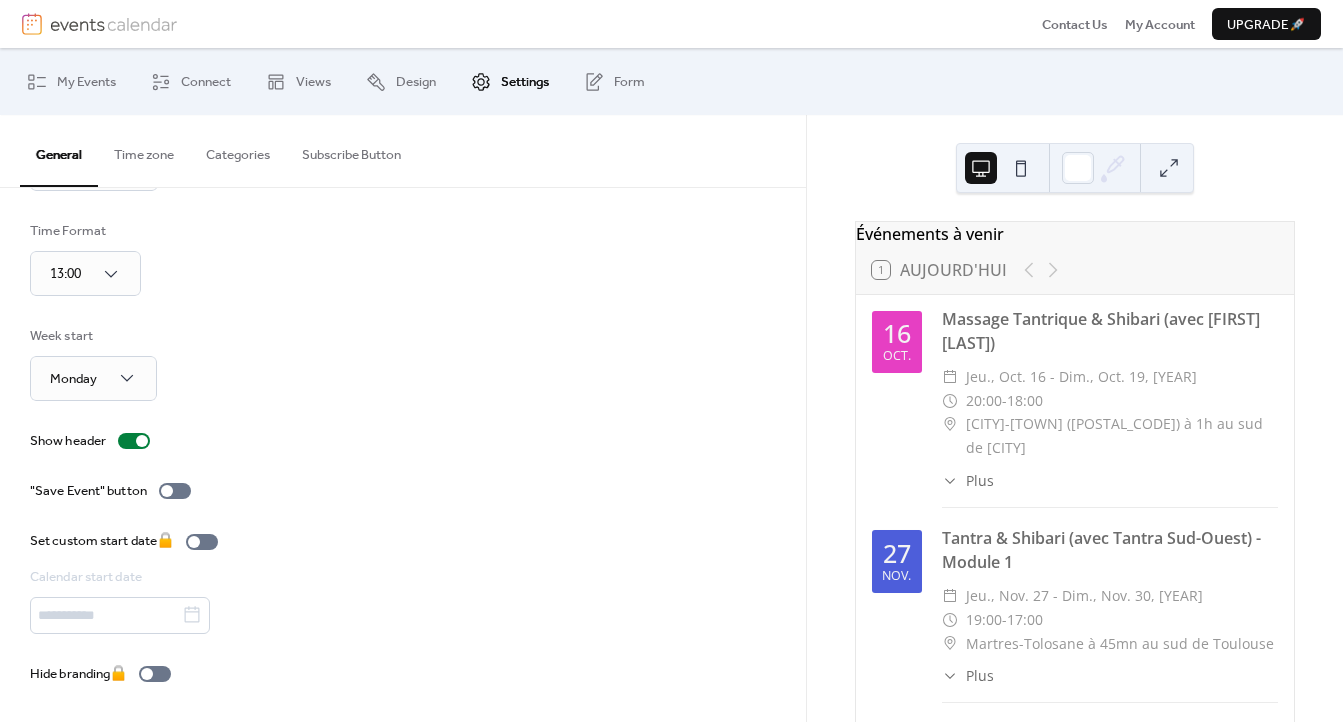 scroll, scrollTop: 114, scrollLeft: 0, axis: vertical 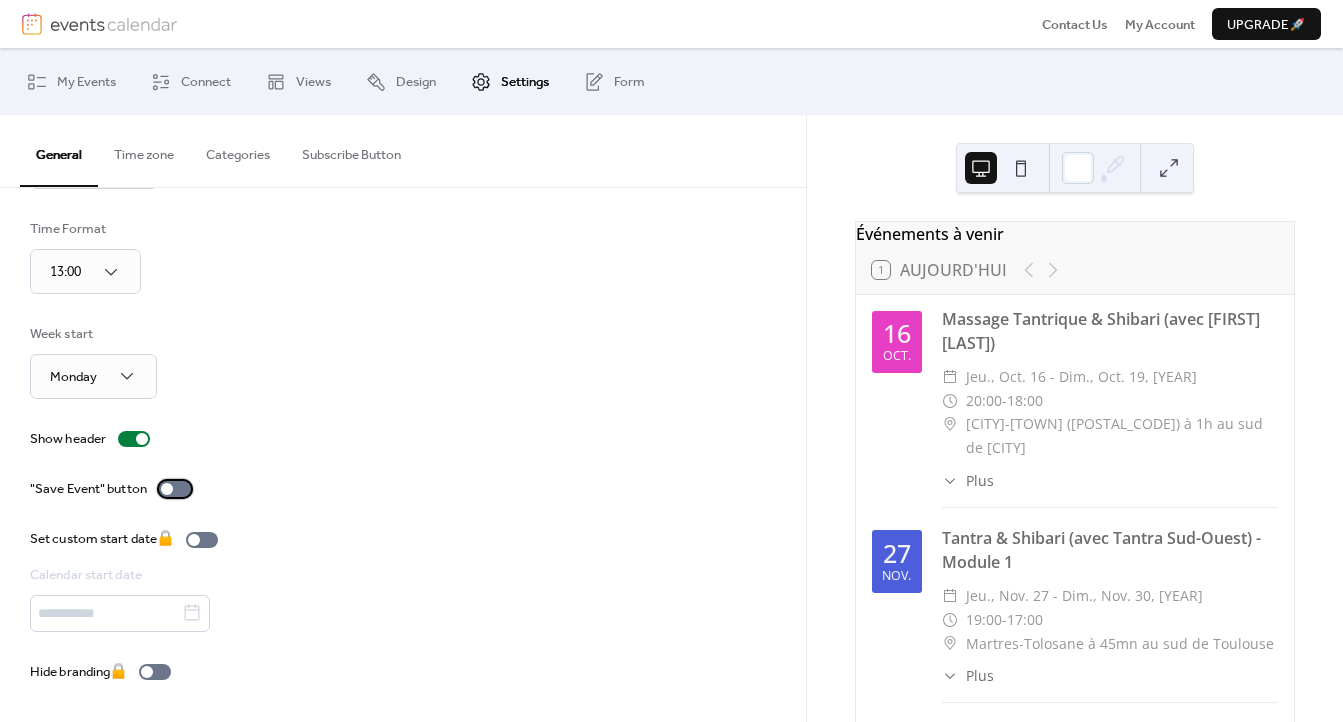 click at bounding box center [175, 489] 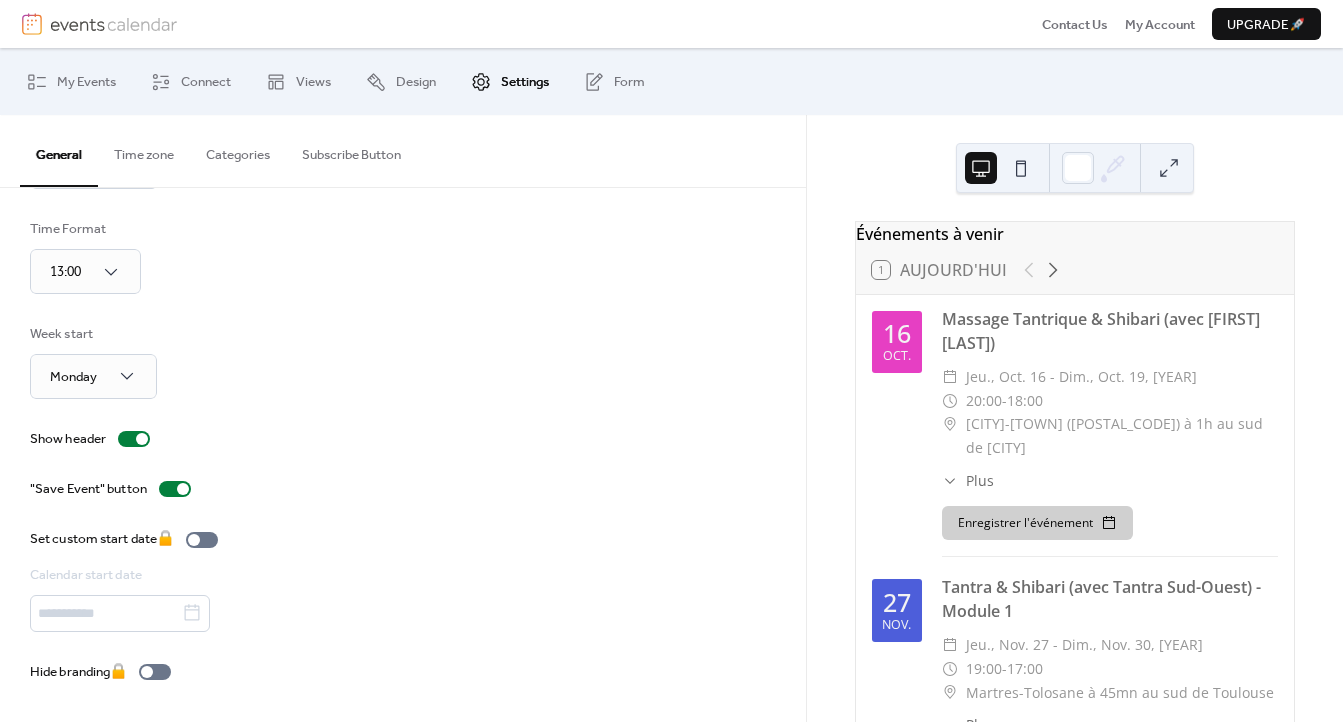 click on "Enregistrer l'événement" at bounding box center (1037, 523) 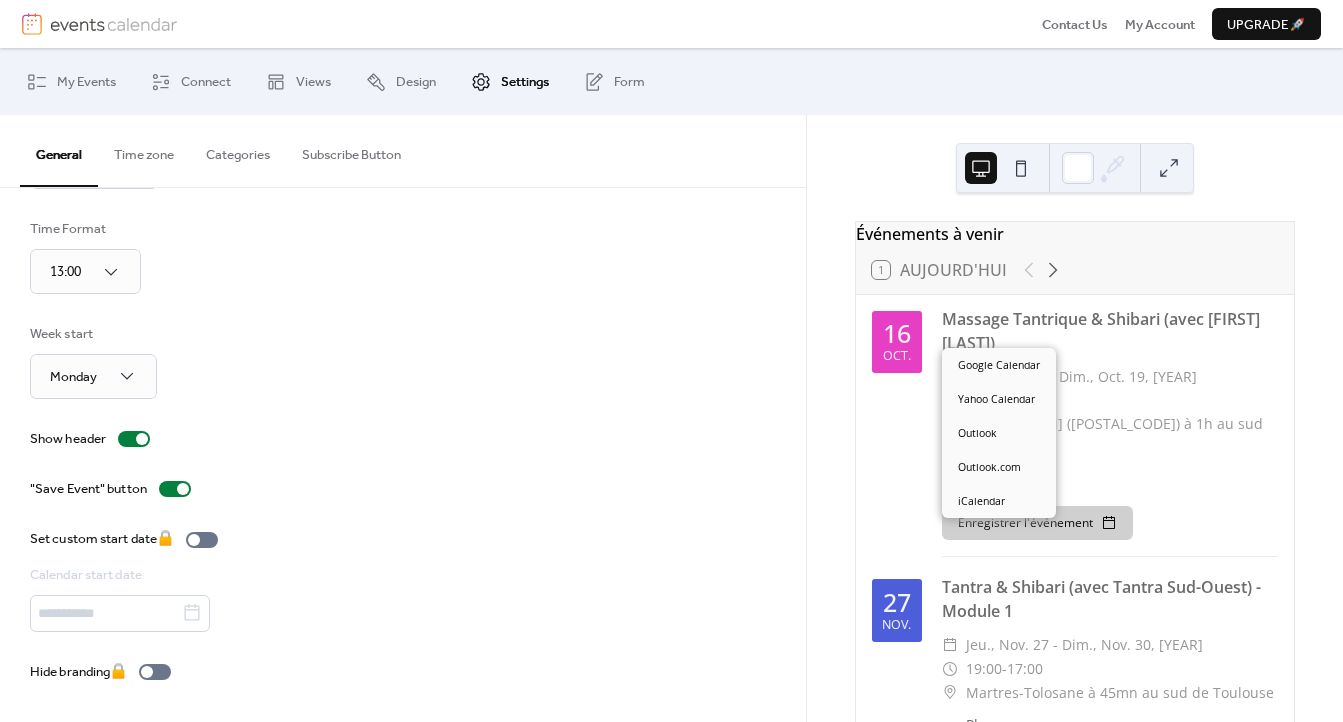click on "Set custom start date  🔒 Calendar start date" at bounding box center (403, 580) 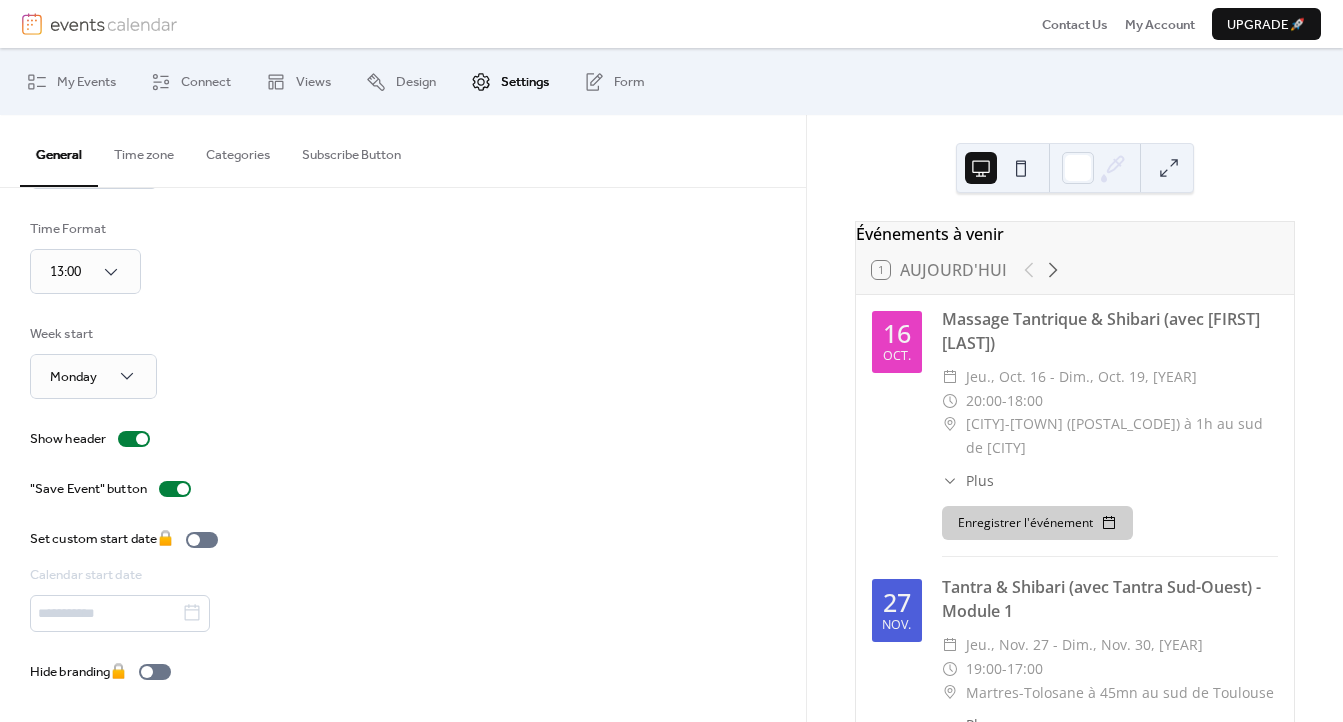 click on "Set custom start date  🔒 Calendar start date" at bounding box center (403, 580) 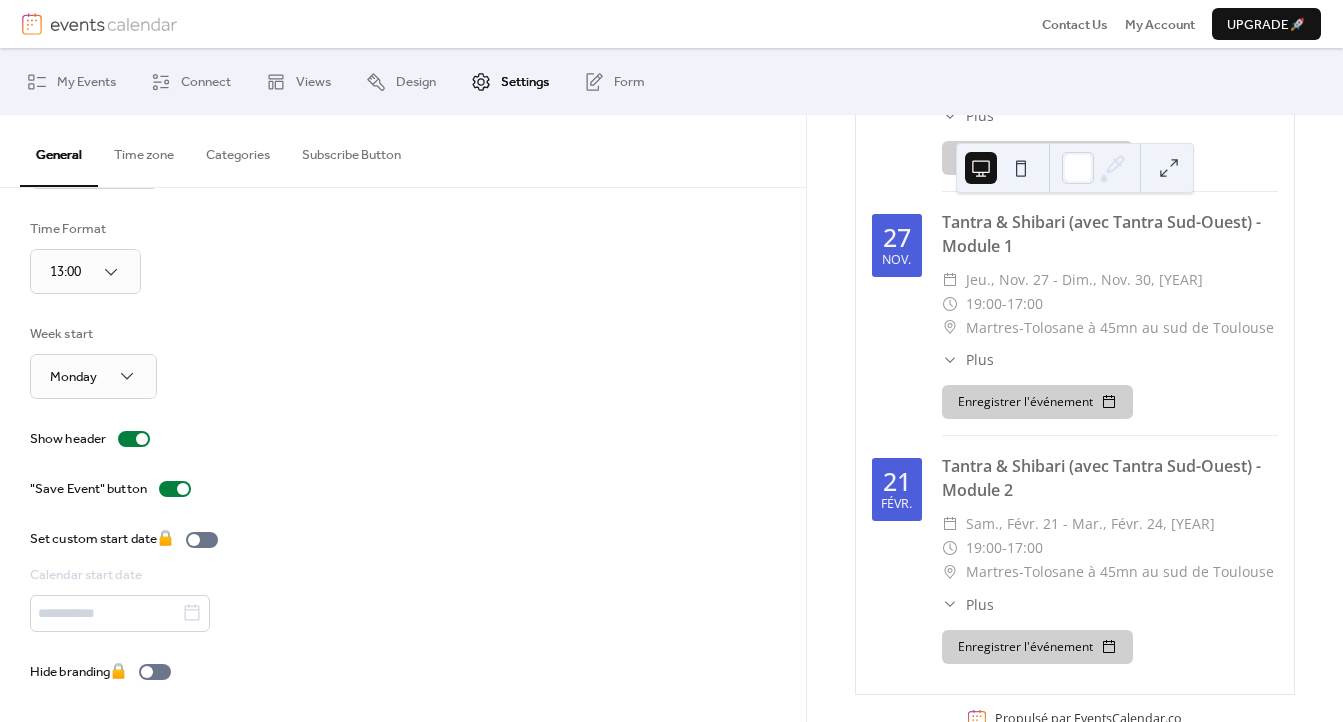 scroll, scrollTop: 0, scrollLeft: 0, axis: both 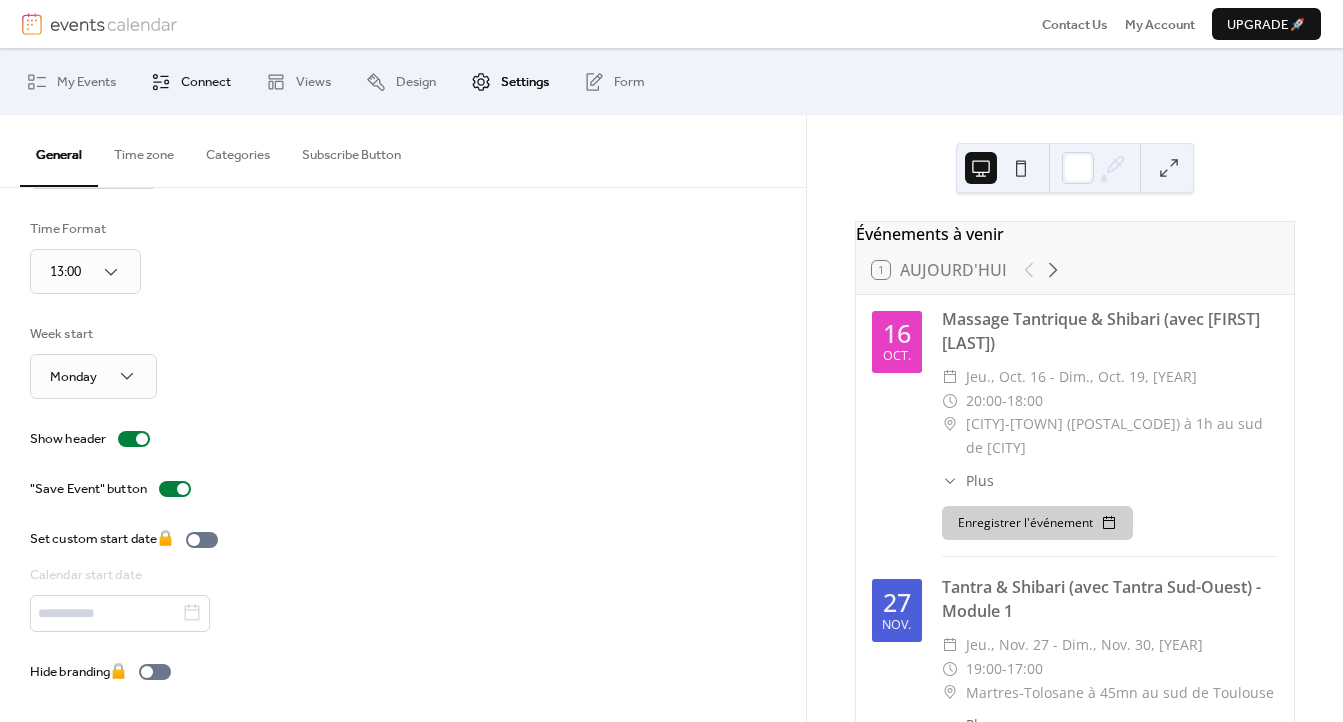 click on "Connect" at bounding box center (206, 82) 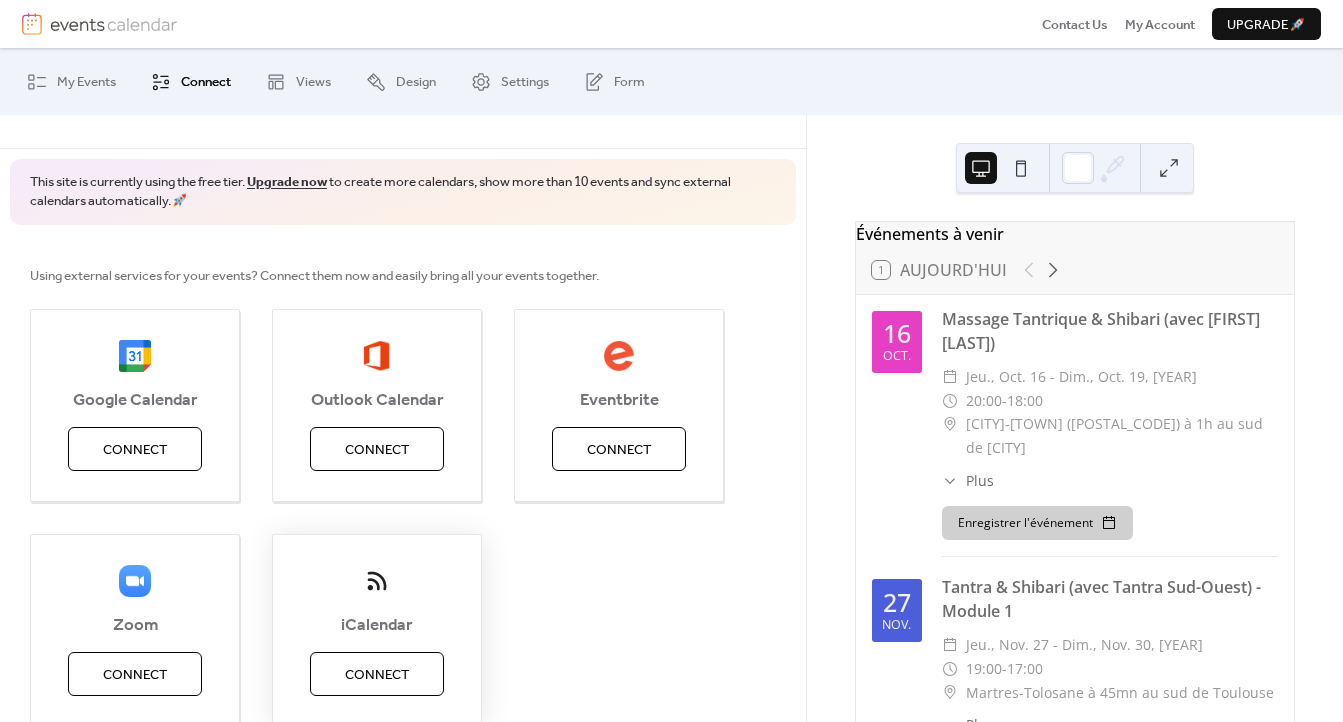 scroll, scrollTop: 0, scrollLeft: 0, axis: both 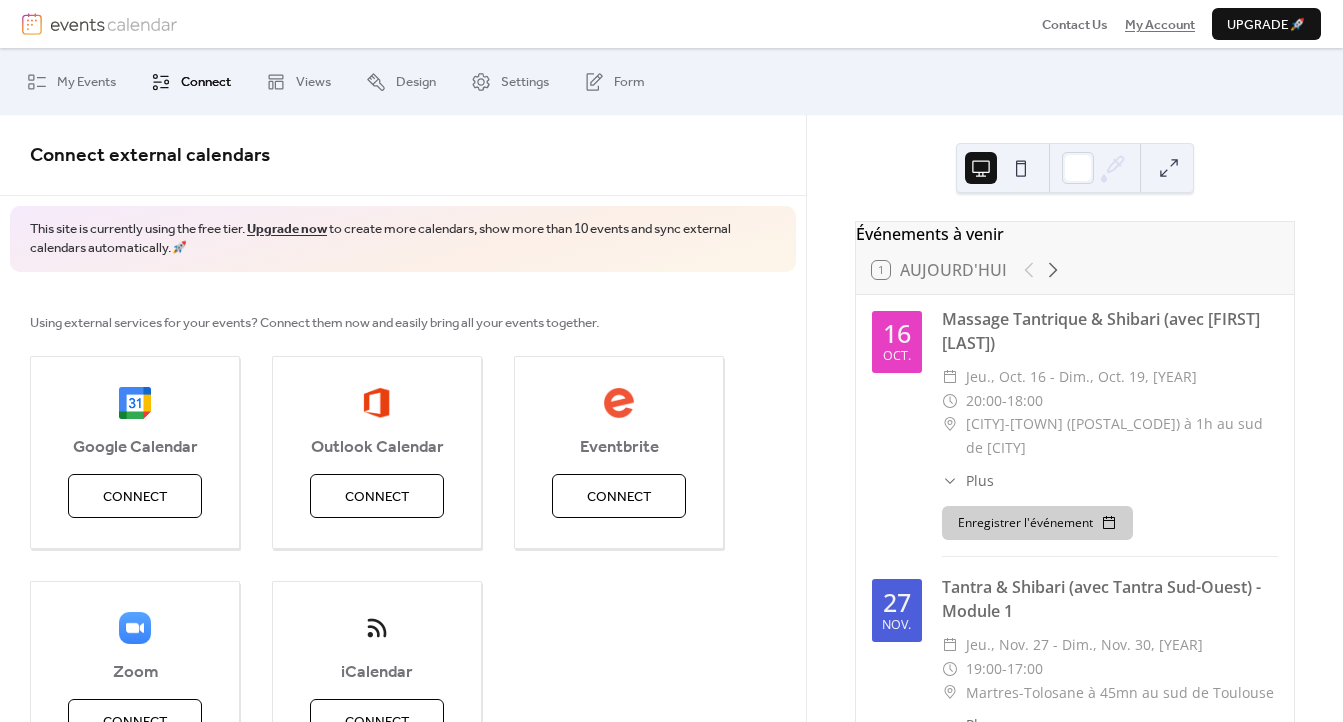 click on "My Account" at bounding box center (1160, 25) 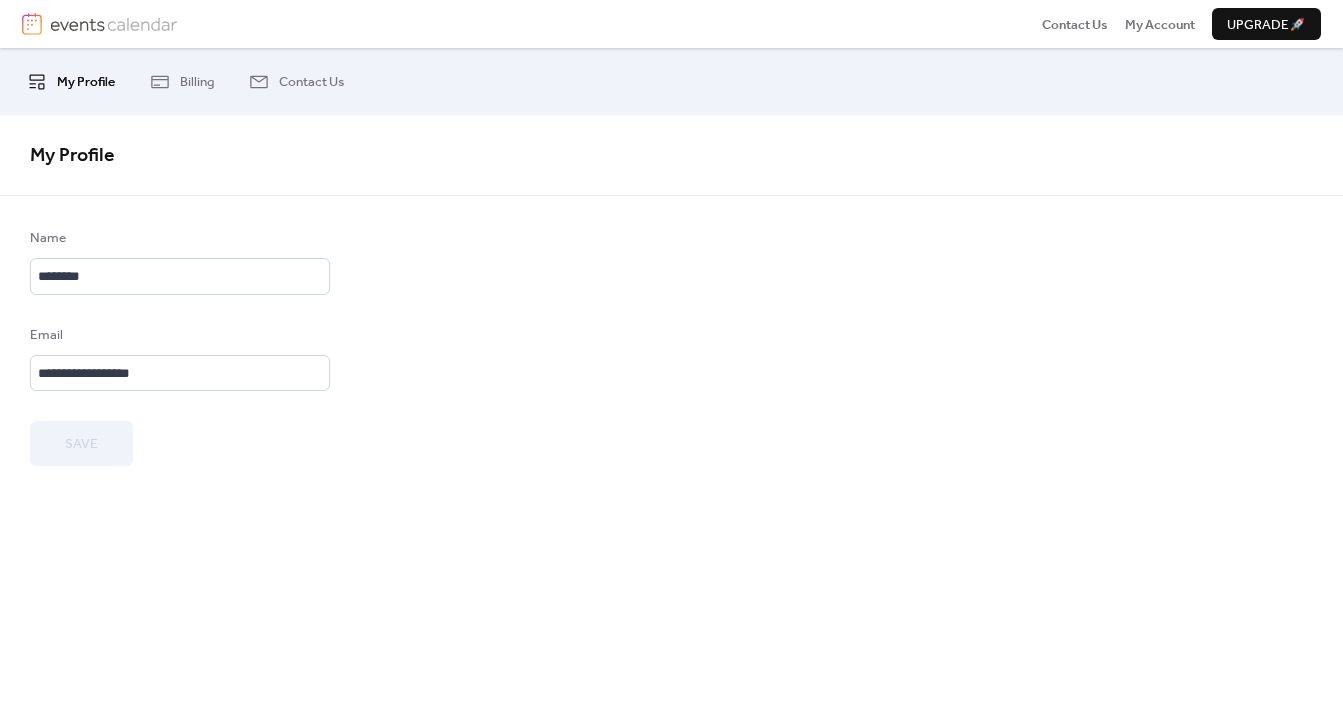 scroll, scrollTop: 0, scrollLeft: 0, axis: both 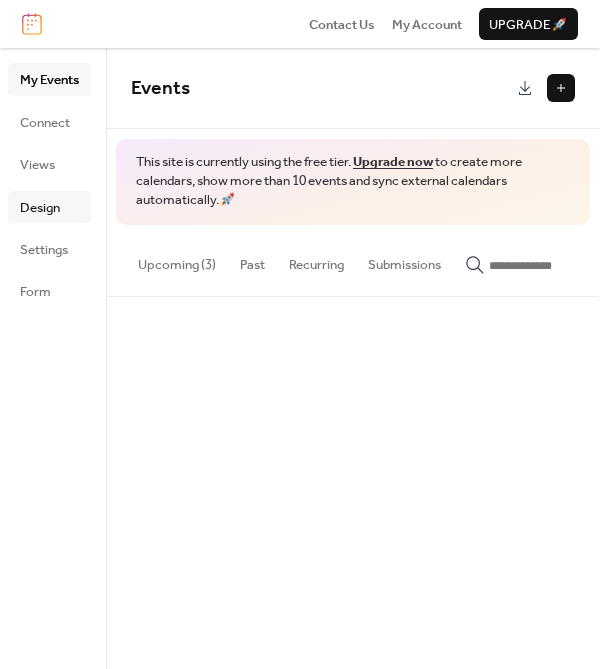 click on "Design" at bounding box center (49, 207) 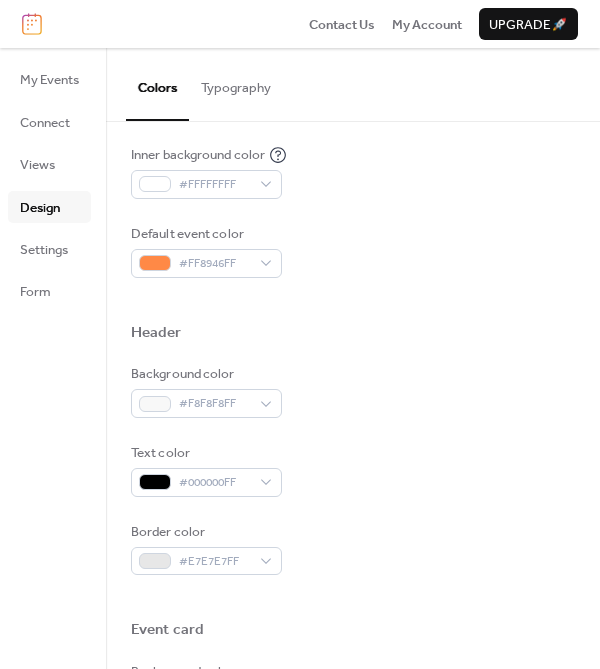 scroll, scrollTop: 0, scrollLeft: 0, axis: both 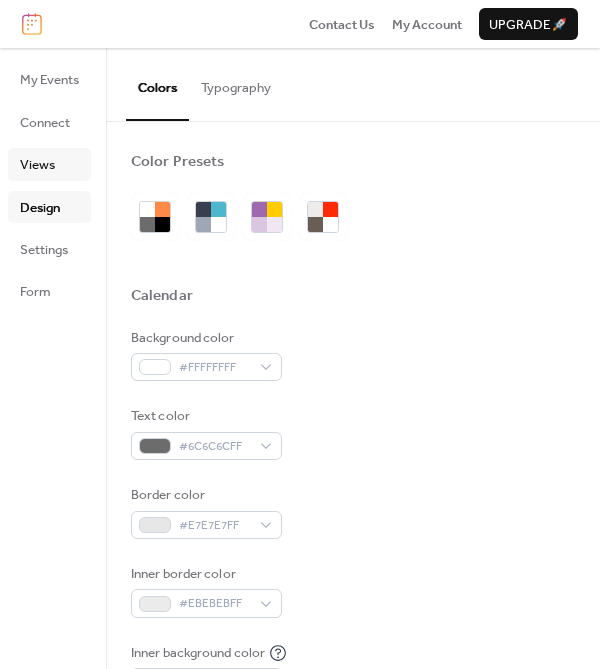 click on "Views" at bounding box center (49, 164) 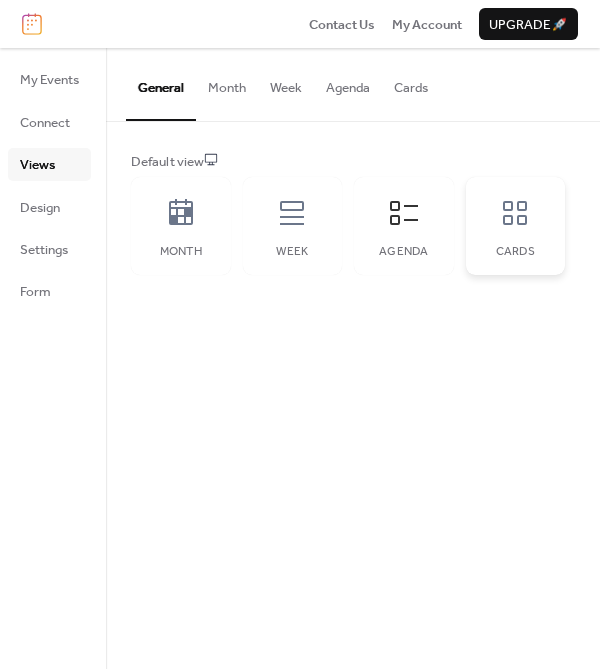 click on "Cards" at bounding box center [516, 252] 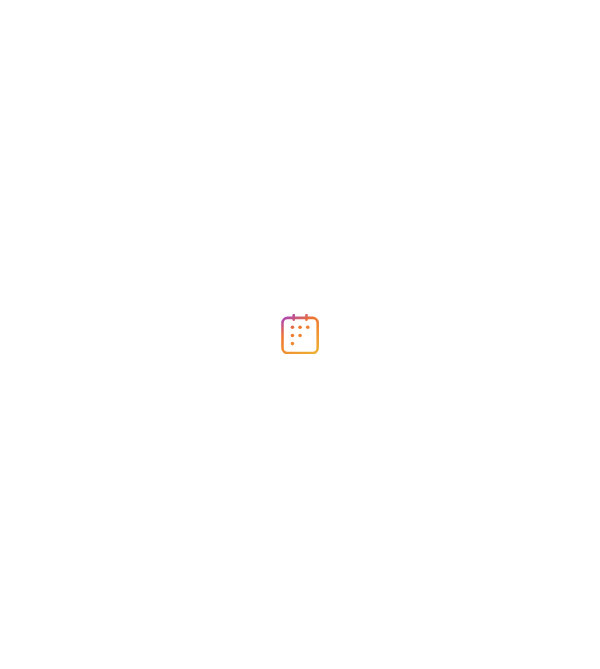 scroll, scrollTop: 0, scrollLeft: 0, axis: both 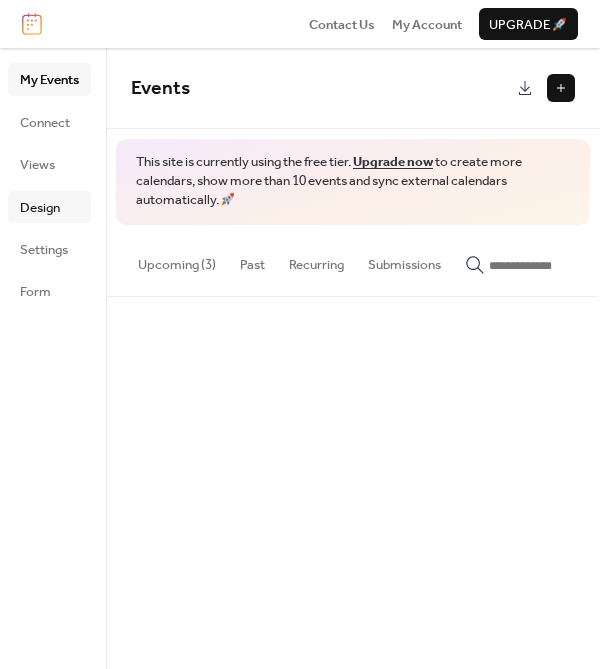 click on "Design" at bounding box center [49, 207] 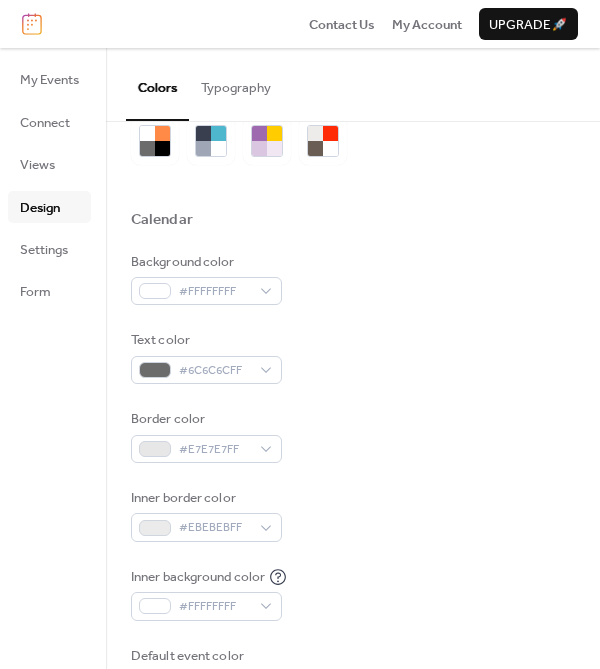 scroll, scrollTop: 0, scrollLeft: 0, axis: both 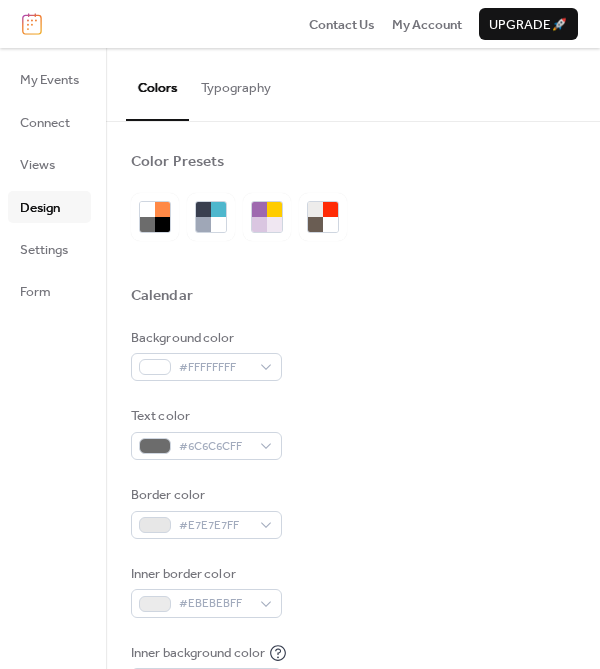click on "Typography" at bounding box center (236, 83) 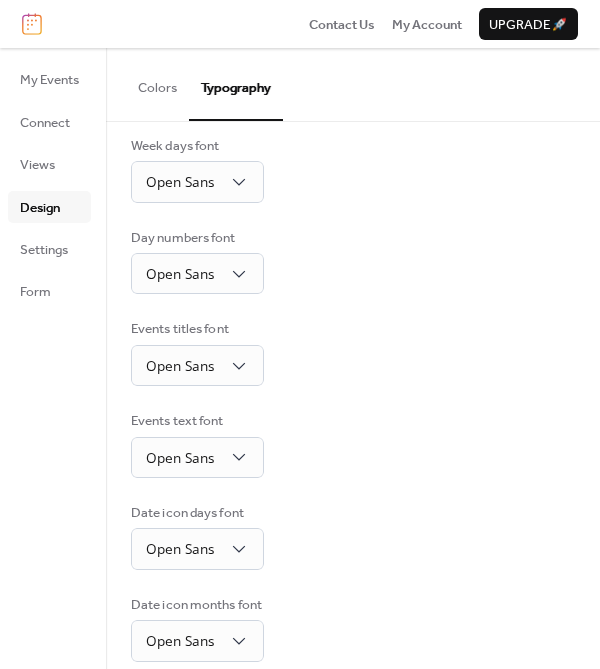 scroll, scrollTop: 281, scrollLeft: 0, axis: vertical 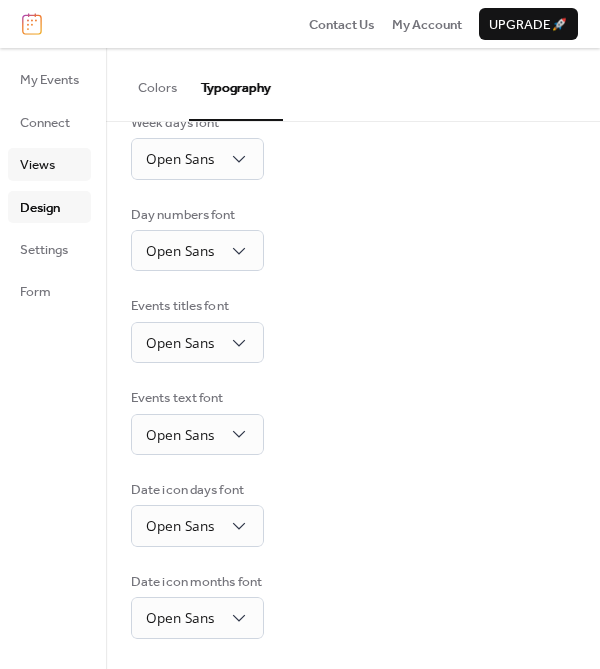 click on "Views" at bounding box center [37, 165] 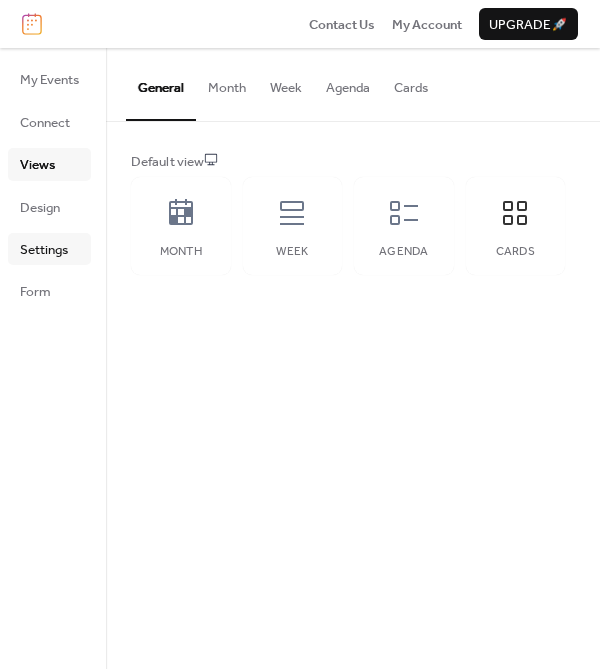 click on "Settings" at bounding box center [44, 250] 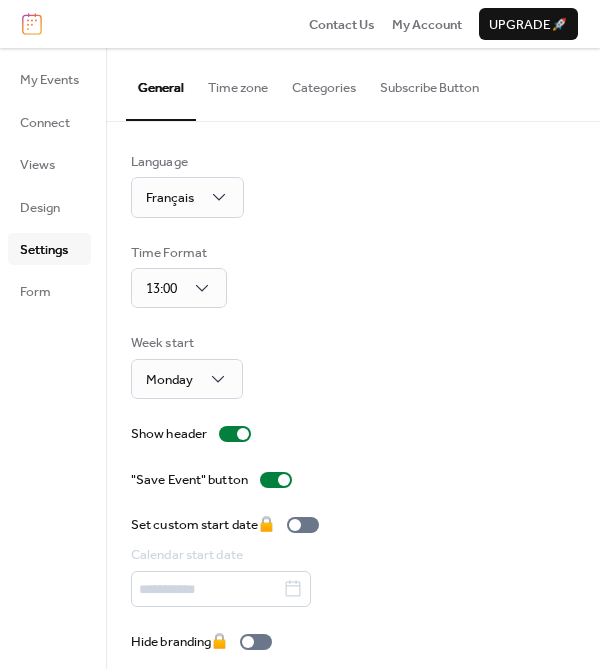 scroll, scrollTop: 13, scrollLeft: 0, axis: vertical 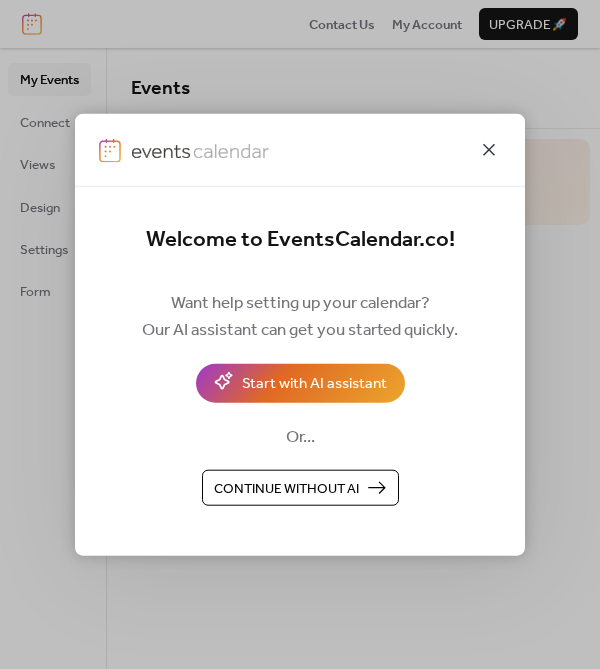 click 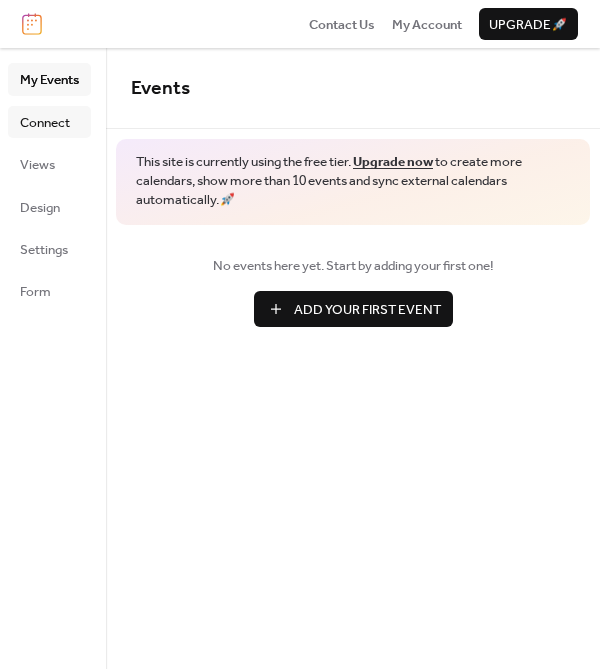 click on "Connect" at bounding box center [45, 123] 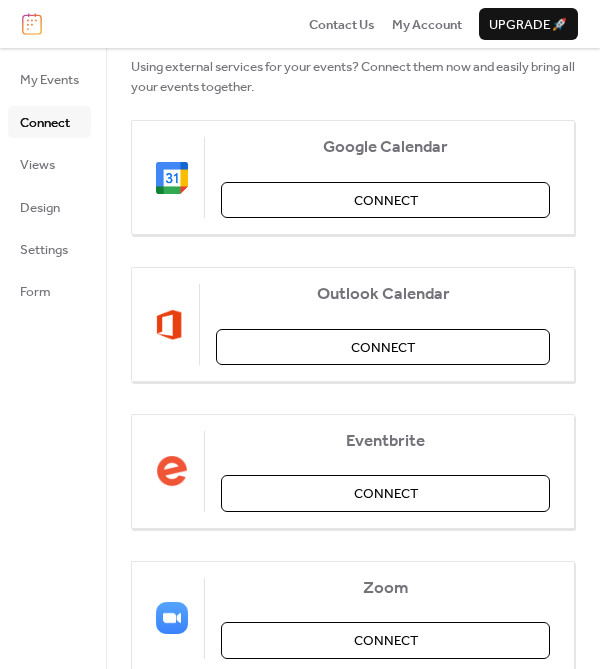 scroll, scrollTop: 311, scrollLeft: 0, axis: vertical 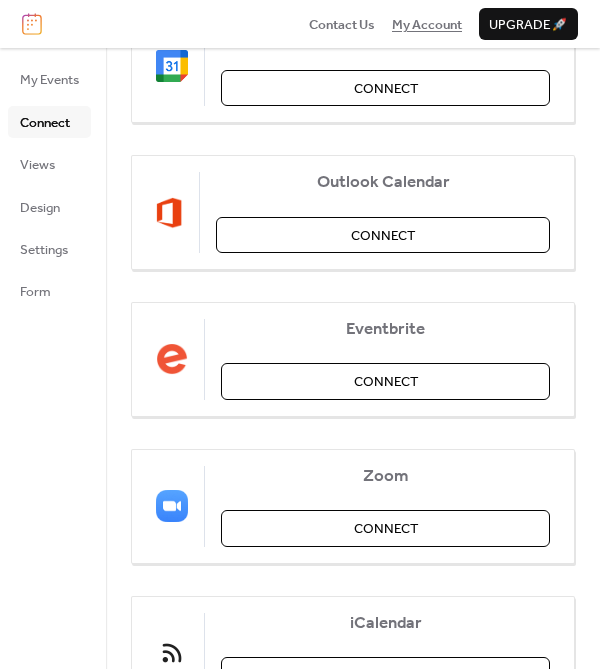 click on "My Account" at bounding box center (427, 25) 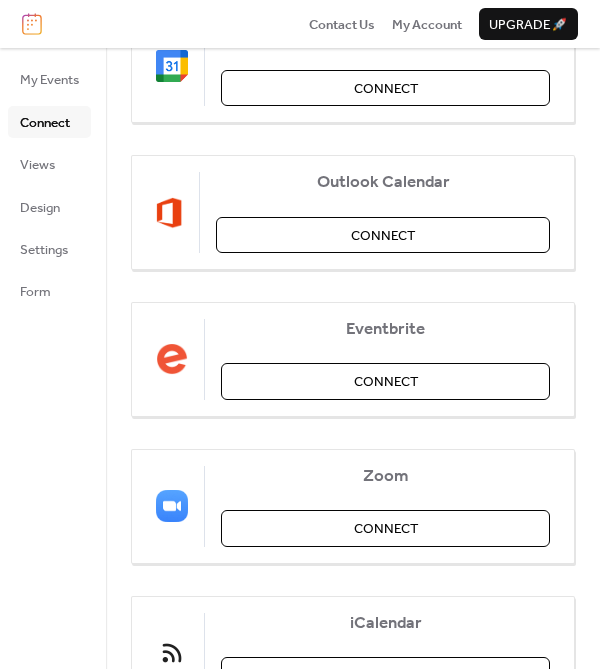 click at bounding box center (32, 24) 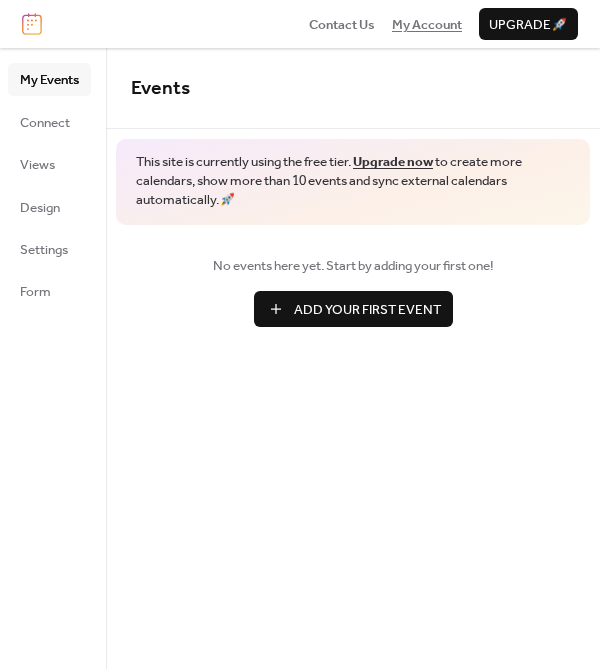 click on "My Account" at bounding box center (427, 25) 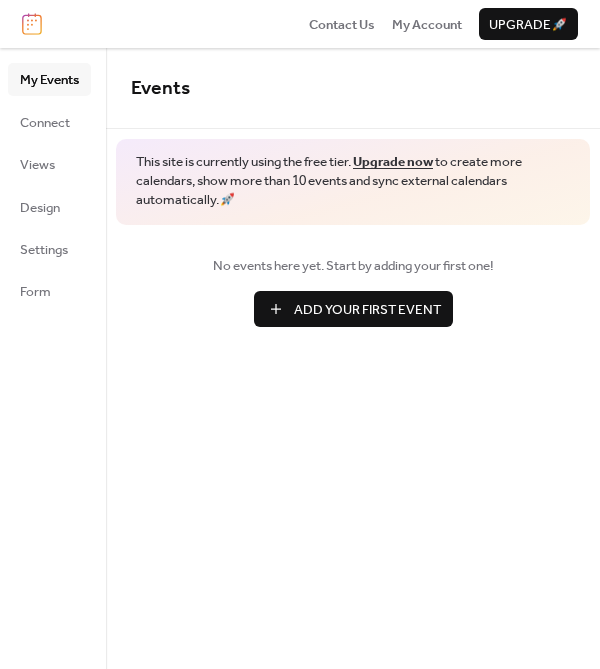 click on "Add Your First Event" at bounding box center [367, 310] 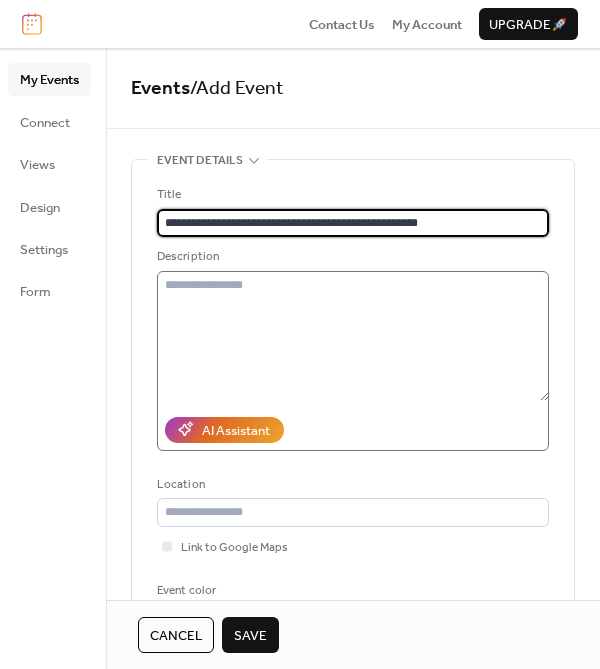 type on "**********" 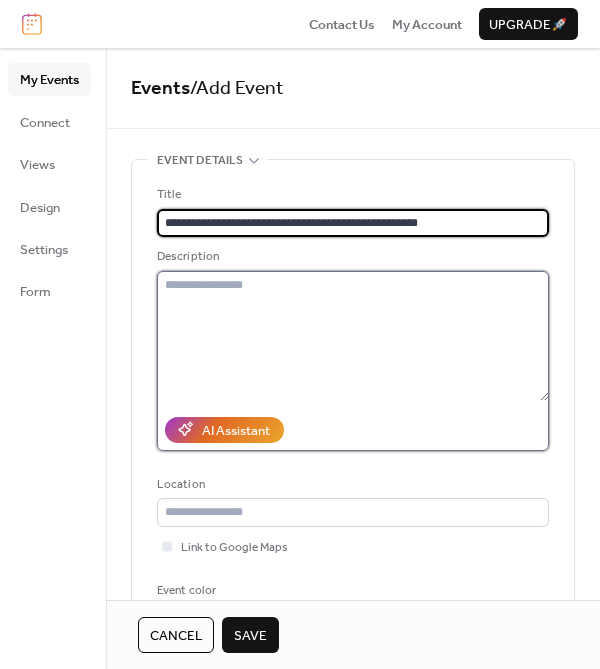 click at bounding box center (353, 336) 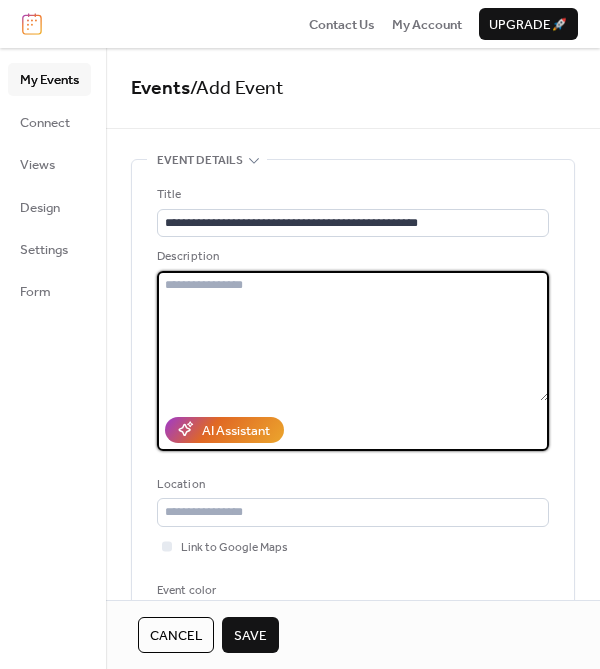 paste on "**********" 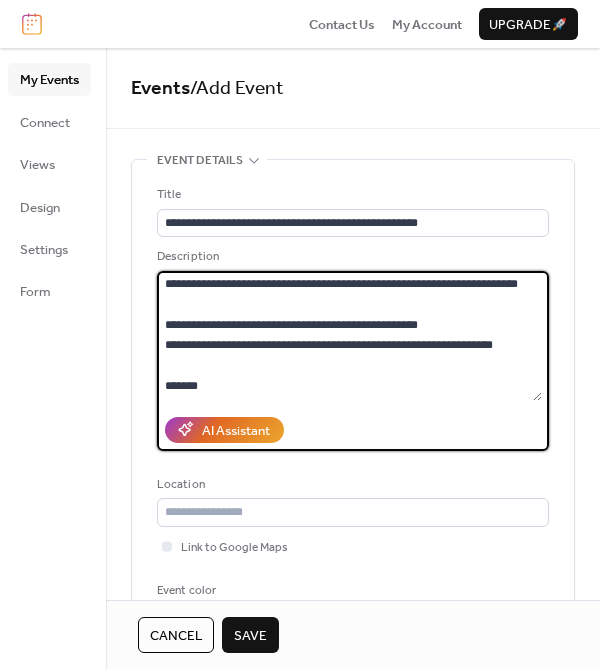 scroll, scrollTop: 1917, scrollLeft: 0, axis: vertical 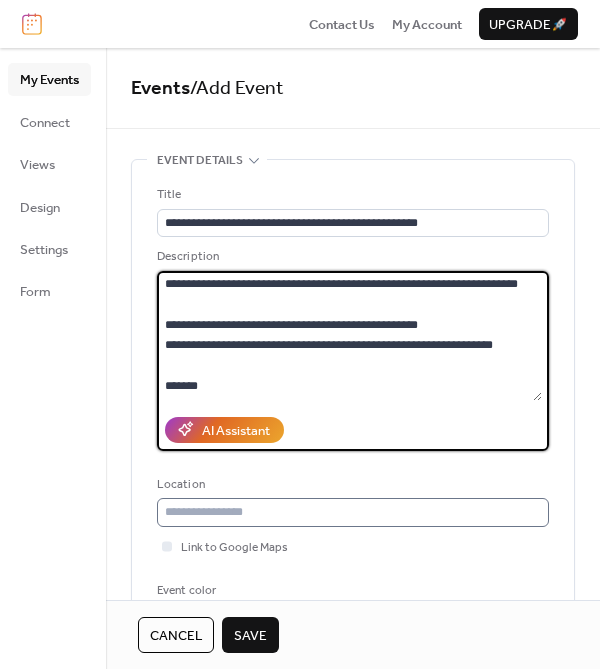 type on "**********" 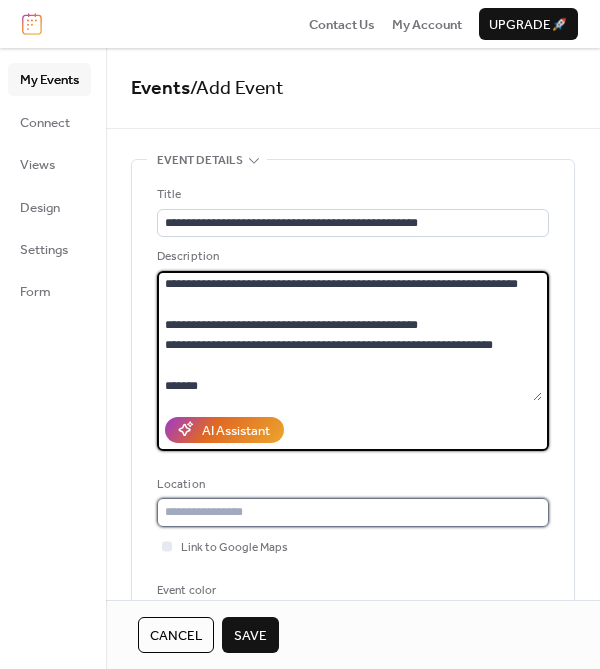 click at bounding box center [353, 512] 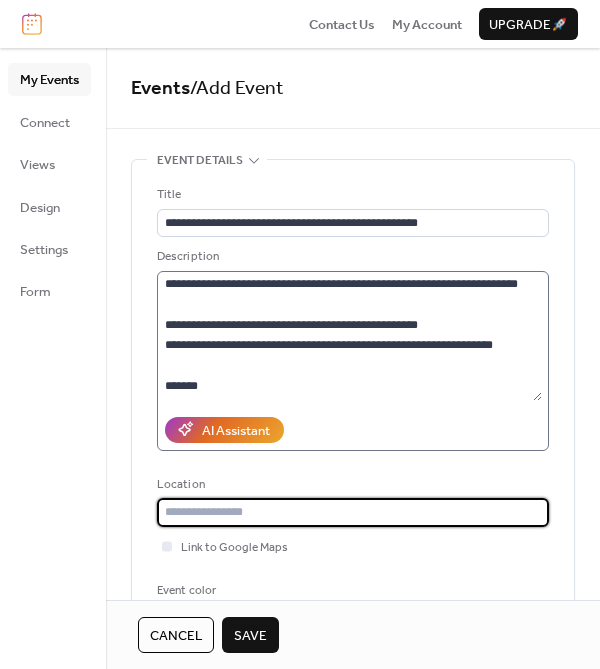 paste on "**********" 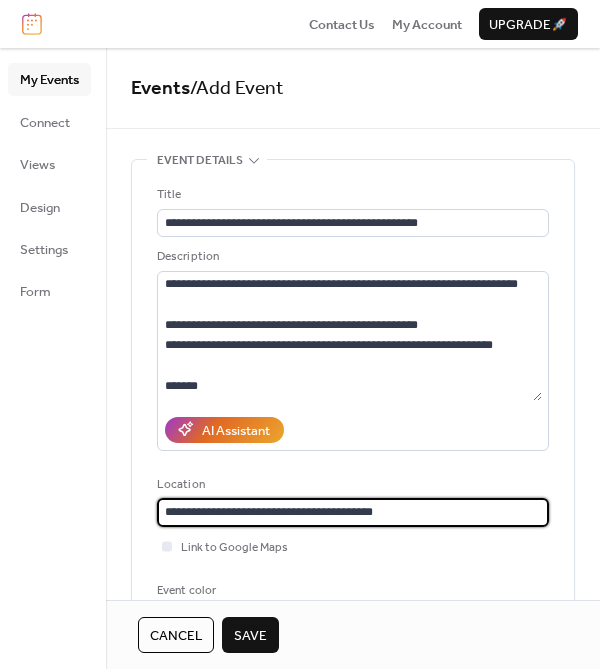 click on "**********" at bounding box center [353, 512] 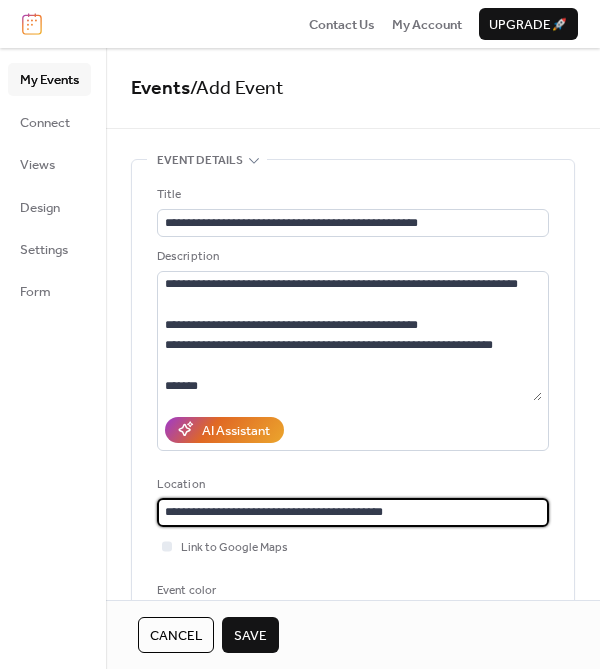 click on "**********" at bounding box center [353, 512] 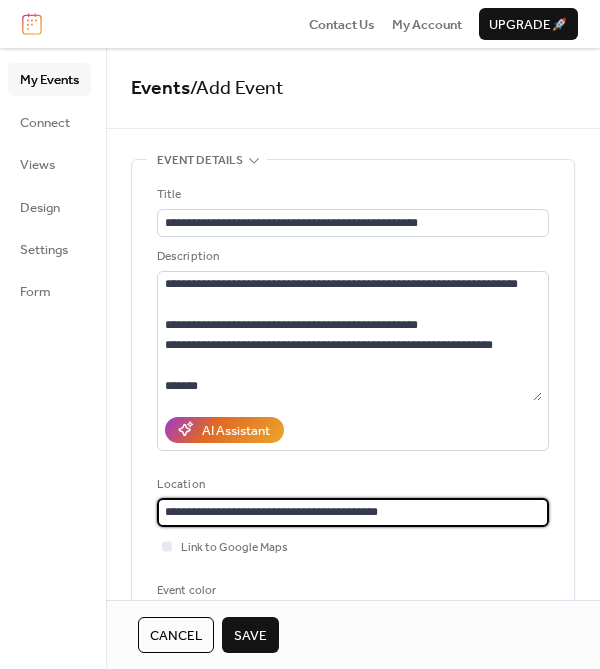 type on "**********" 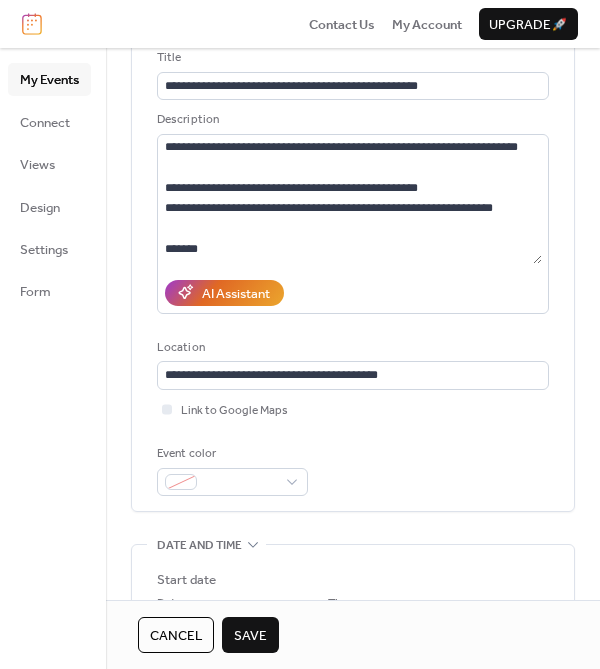 scroll, scrollTop: 141, scrollLeft: 0, axis: vertical 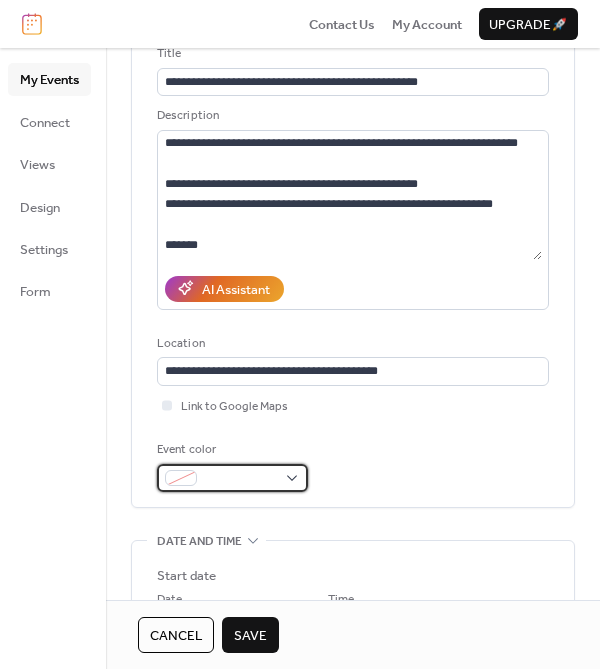 click at bounding box center (240, 479) 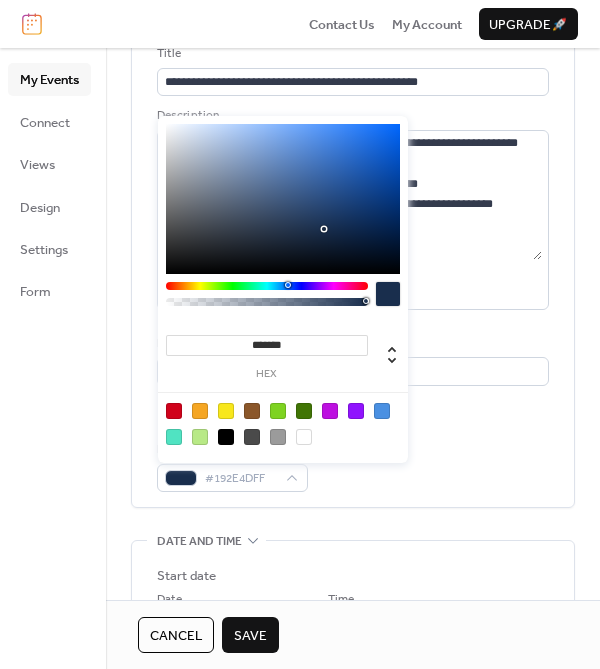 drag, startPoint x: 303, startPoint y: 286, endPoint x: 287, endPoint y: 283, distance: 16.27882 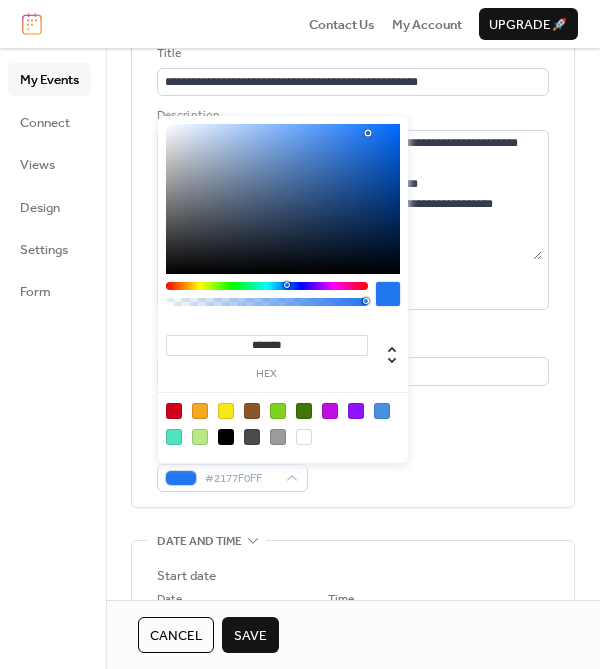 type on "*******" 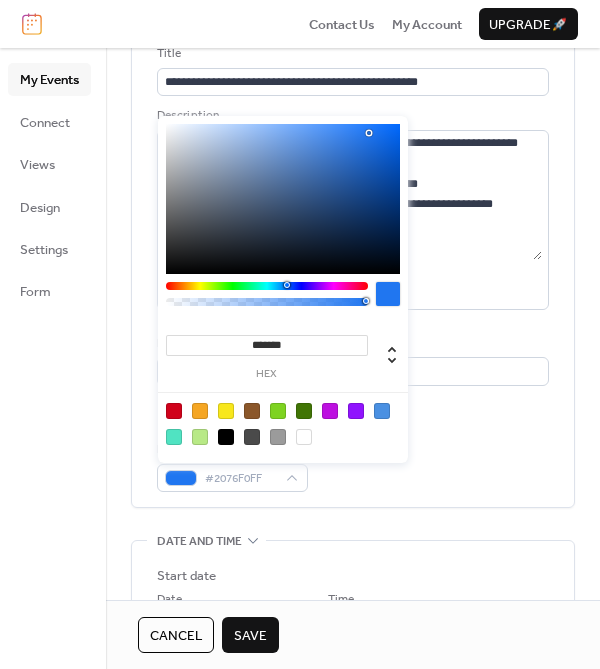 drag, startPoint x: 325, startPoint y: 228, endPoint x: 369, endPoint y: 133, distance: 104.69479 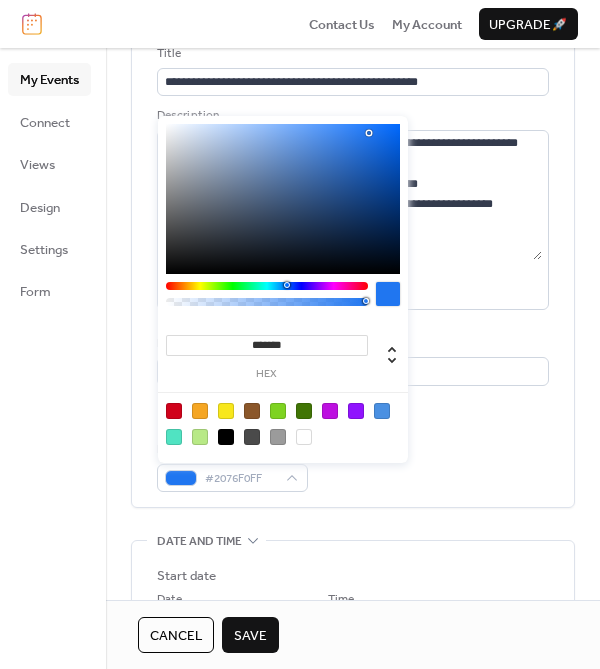click on "*******" at bounding box center (267, 345) 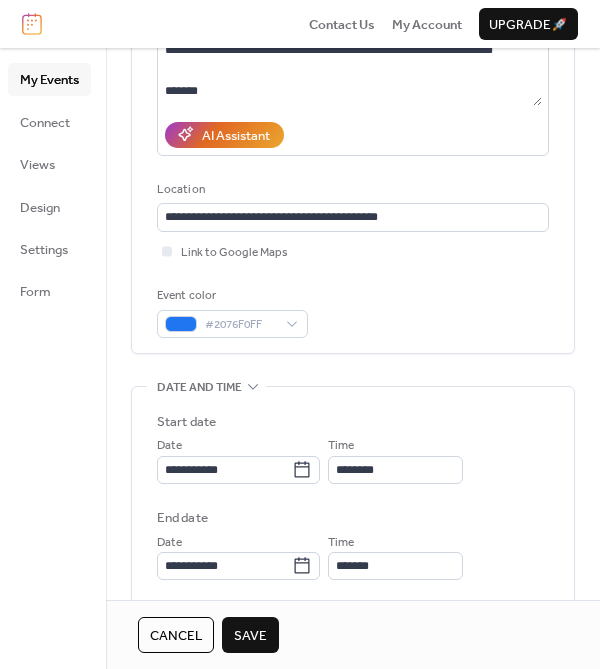 scroll, scrollTop: 297, scrollLeft: 0, axis: vertical 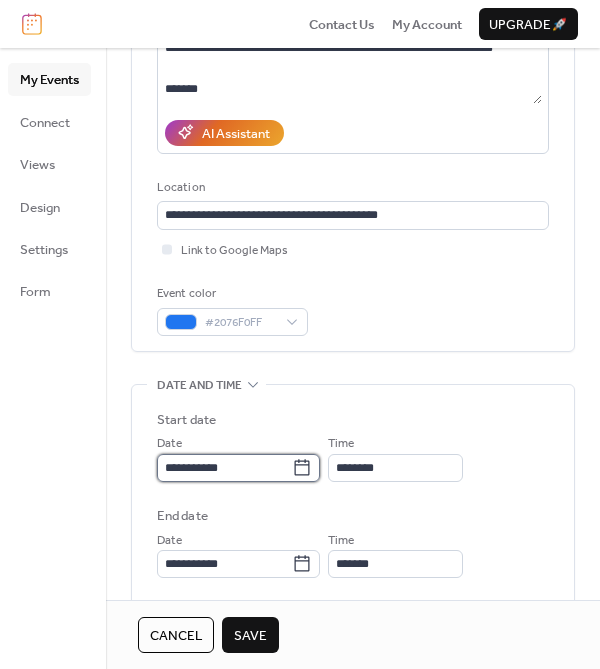 click on "**********" at bounding box center [224, 468] 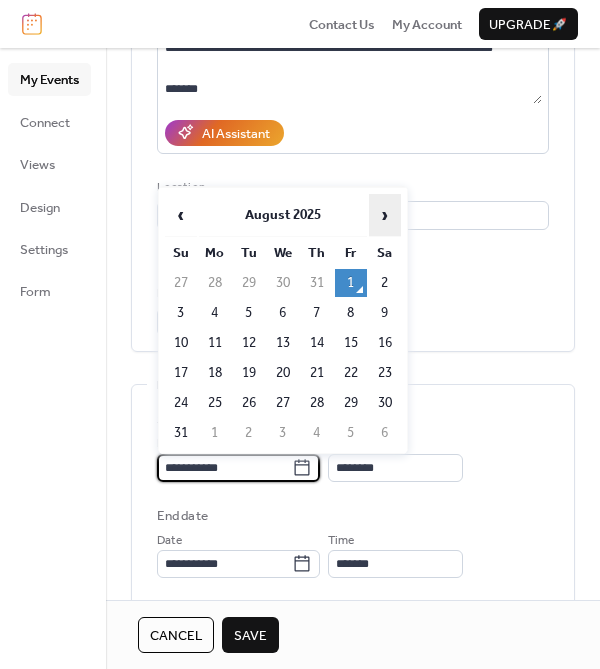 click on "›" at bounding box center (385, 215) 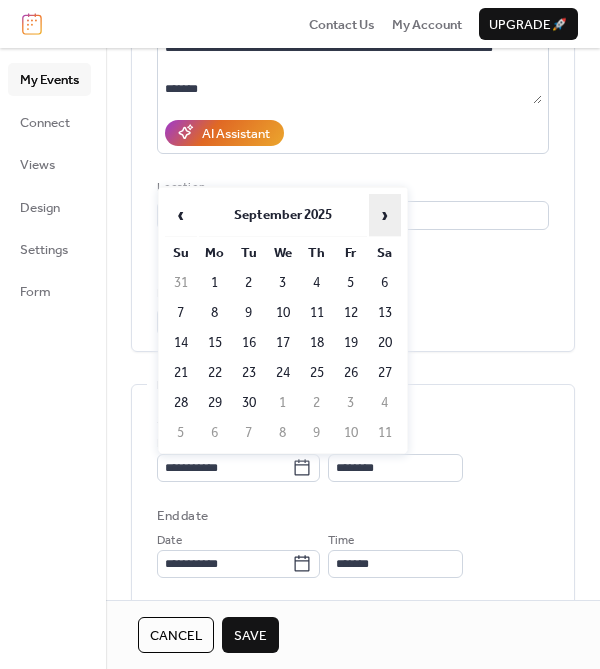 click on "›" at bounding box center (385, 215) 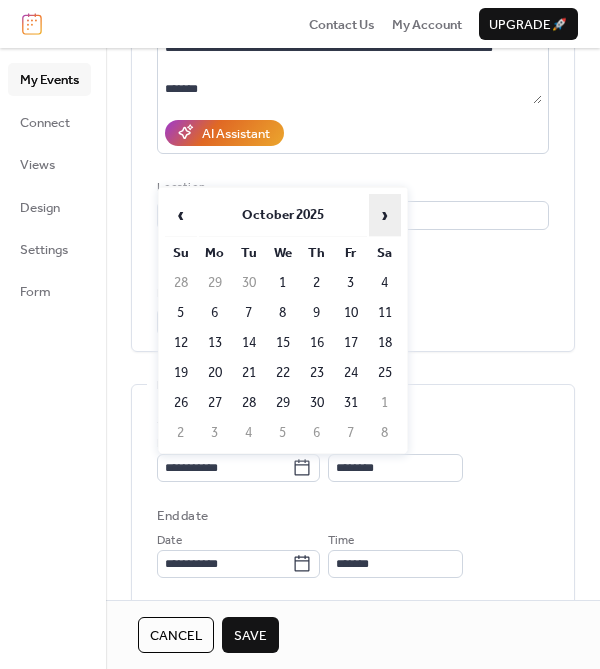 click on "›" at bounding box center (385, 215) 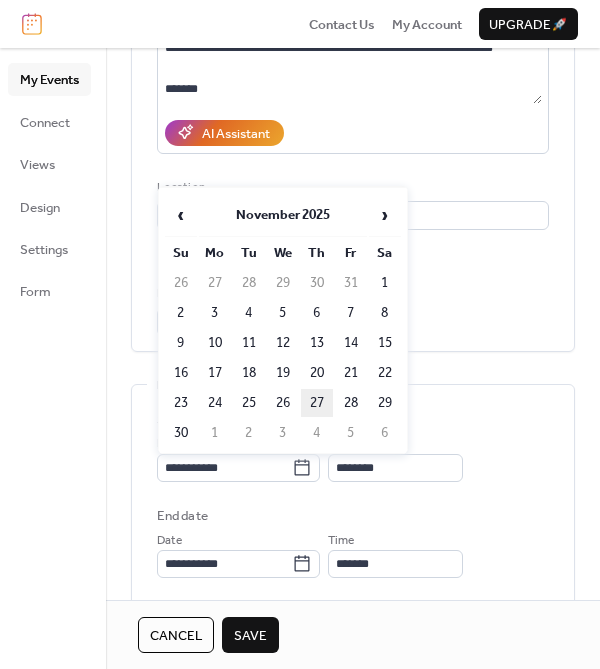 click on "27" at bounding box center [317, 403] 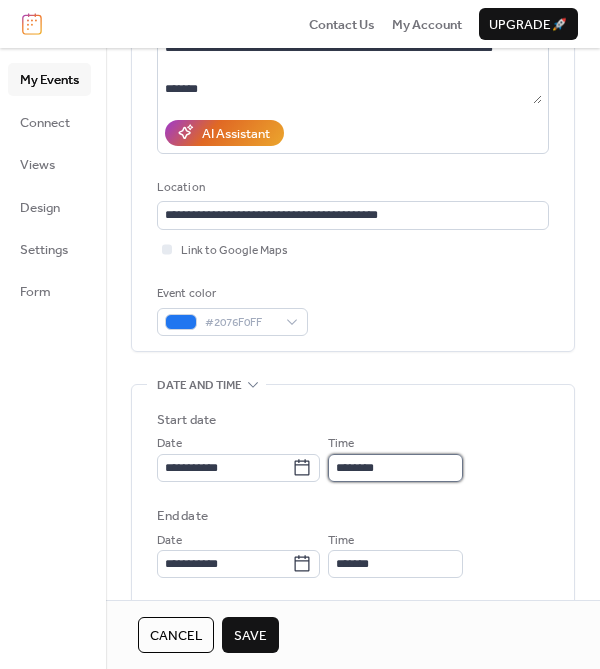 click on "********" at bounding box center (395, 468) 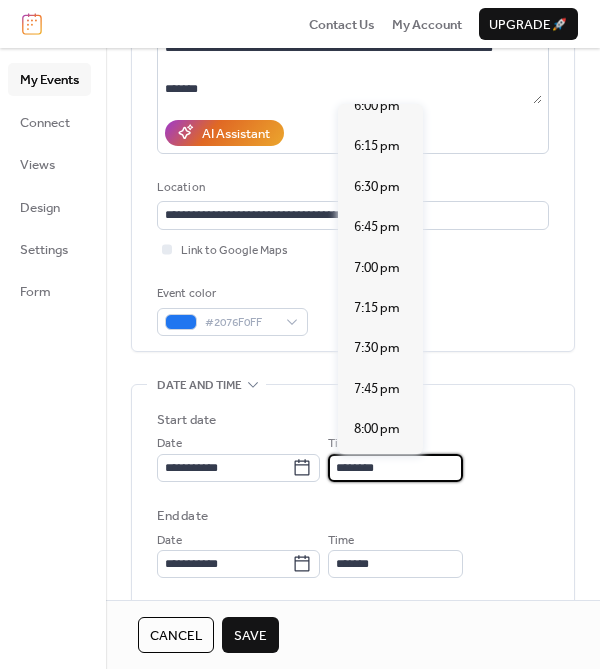 scroll, scrollTop: 2836, scrollLeft: 0, axis: vertical 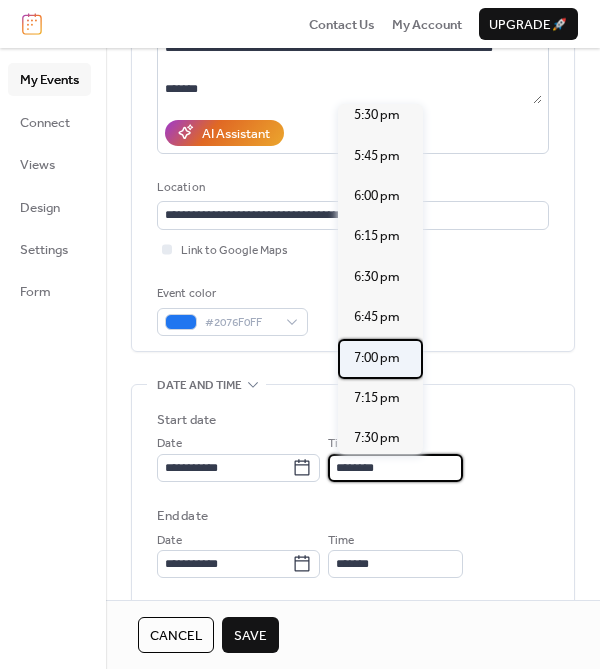 click on "7:00 pm" at bounding box center [377, 358] 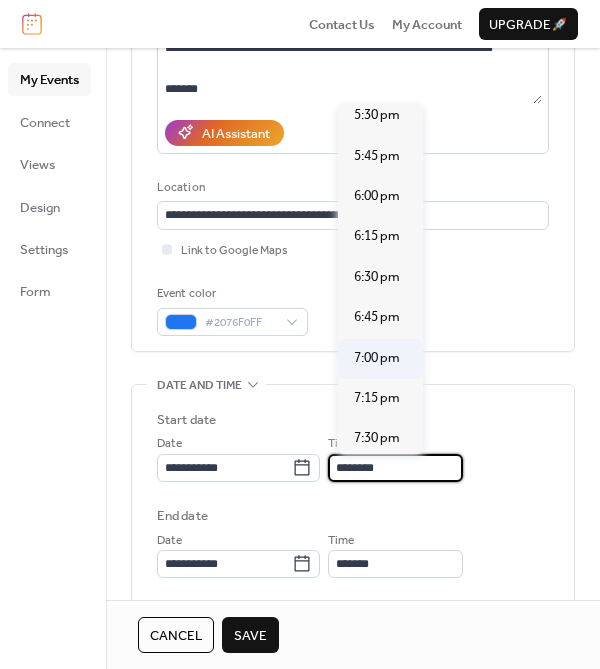 type on "*******" 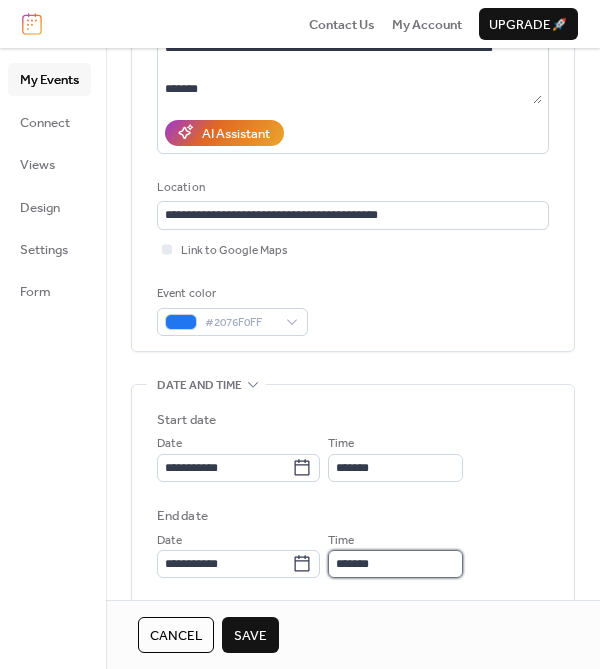 click on "*******" at bounding box center [395, 564] 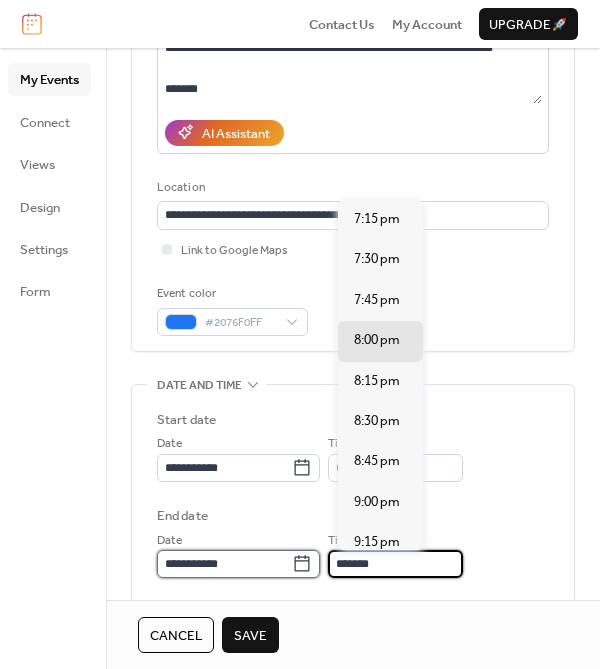 click on "**********" at bounding box center (224, 564) 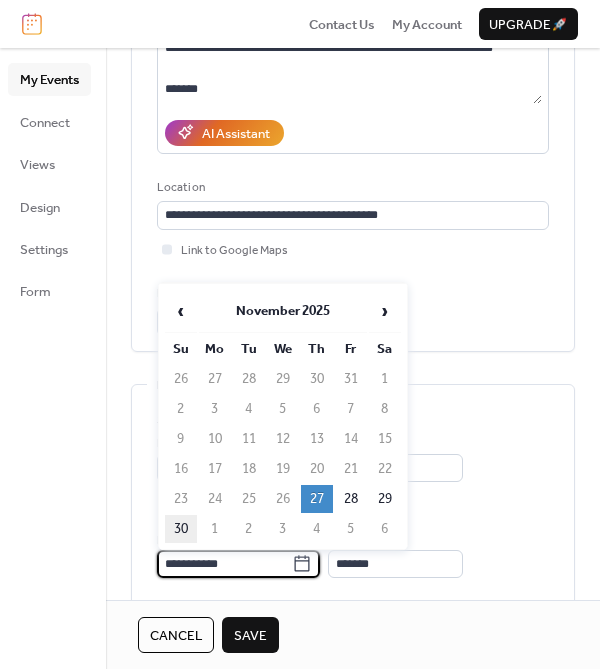 click on "30" at bounding box center (181, 529) 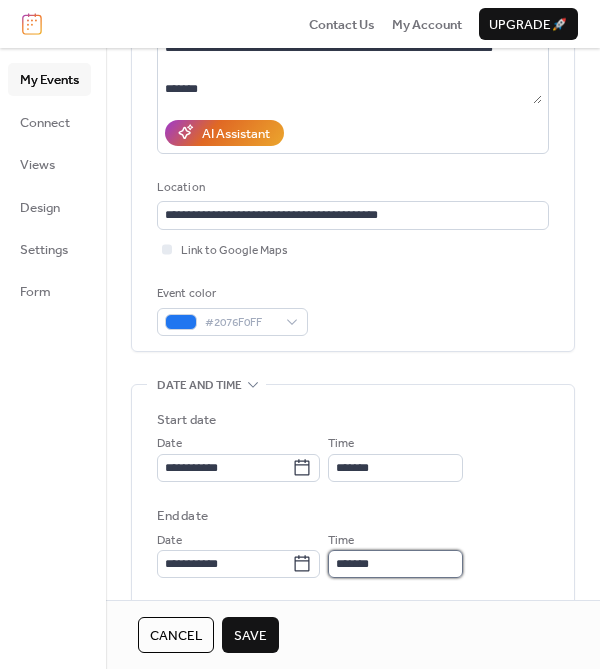 click on "*******" at bounding box center [395, 564] 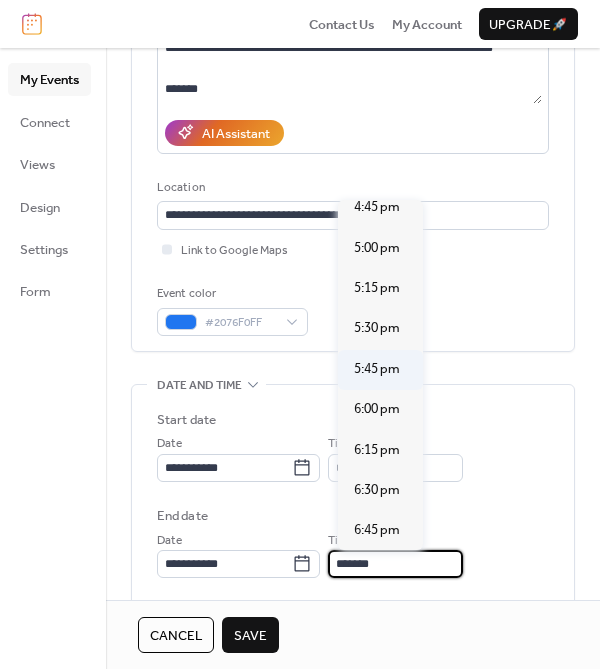 scroll, scrollTop: 2721, scrollLeft: 0, axis: vertical 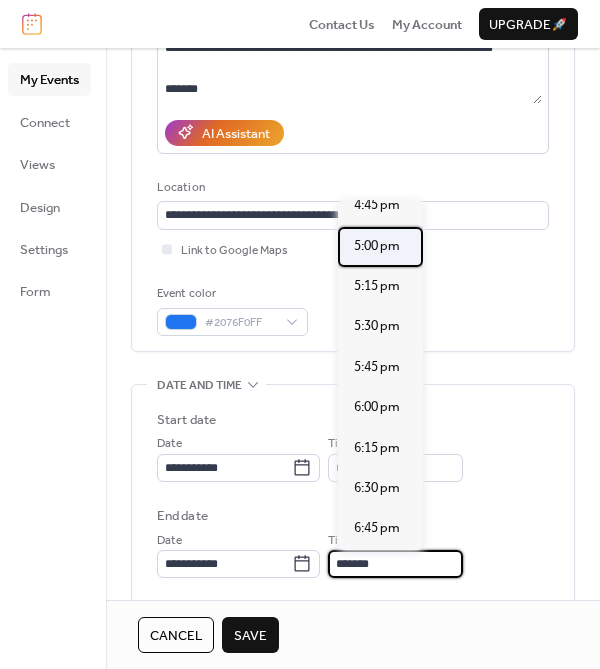 click on "5:00 pm" at bounding box center (377, 246) 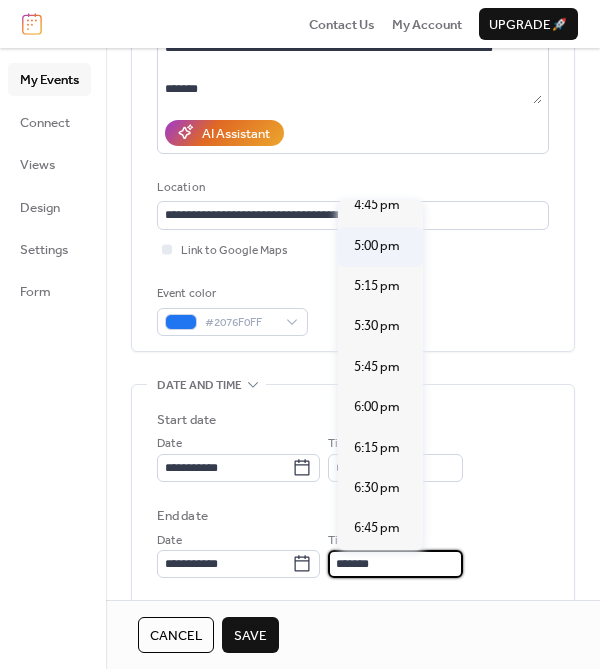type on "*******" 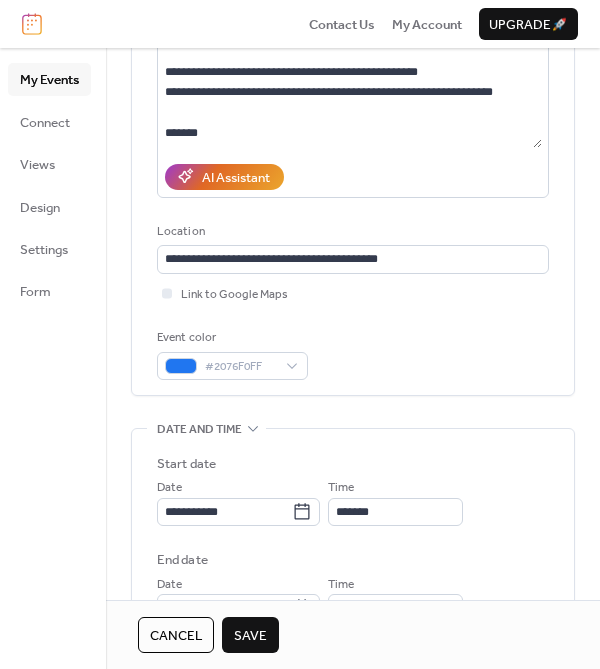 scroll, scrollTop: 254, scrollLeft: 0, axis: vertical 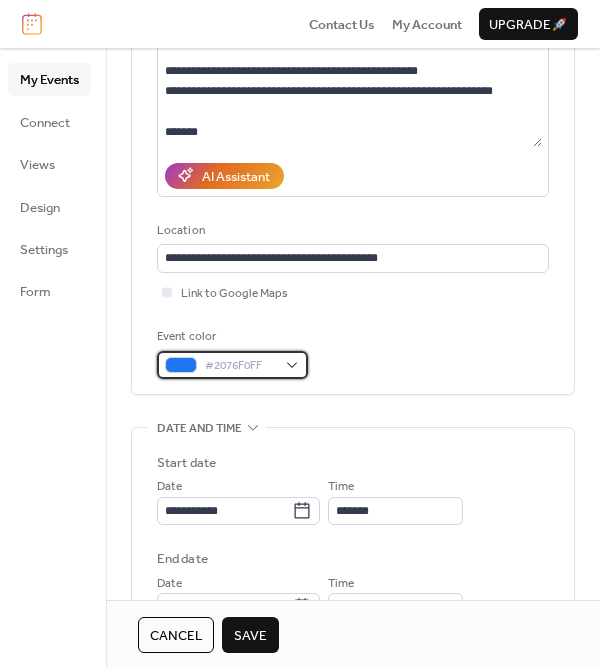 click on "#2076F0FF" at bounding box center (232, 365) 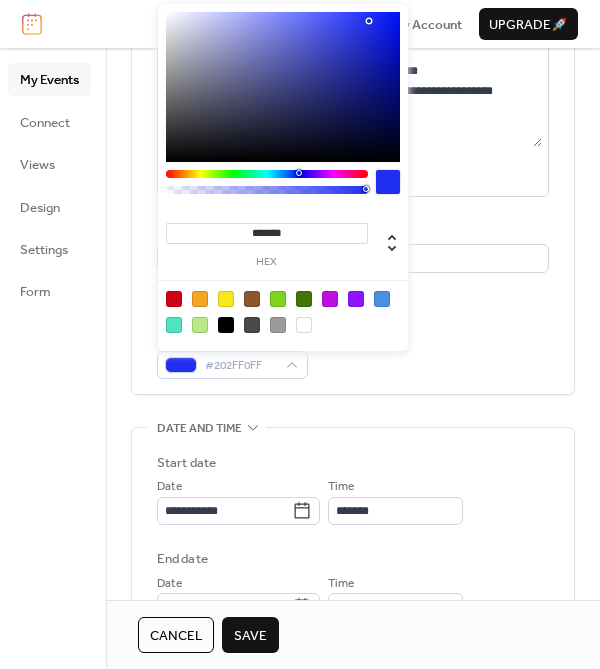 click at bounding box center (299, 173) 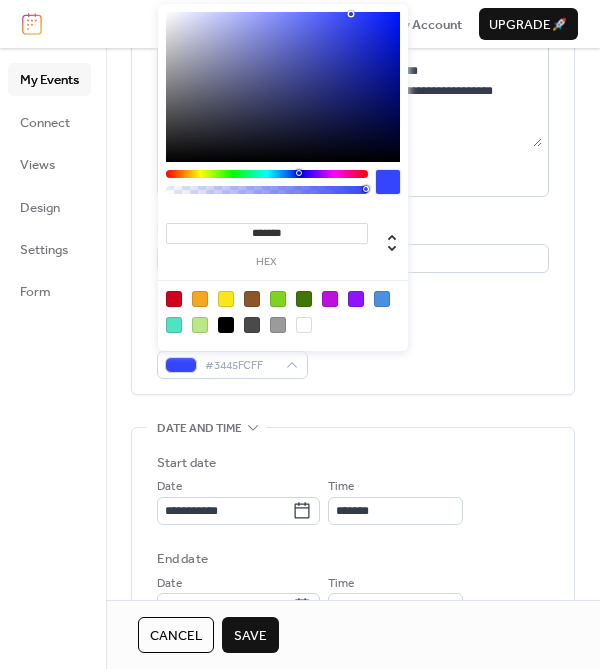 type on "*******" 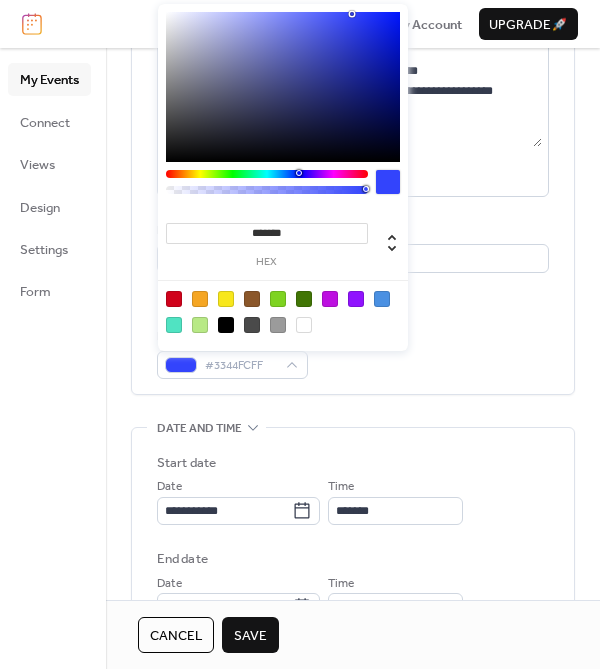 drag, startPoint x: 368, startPoint y: 21, endPoint x: 352, endPoint y: 14, distance: 17.464249 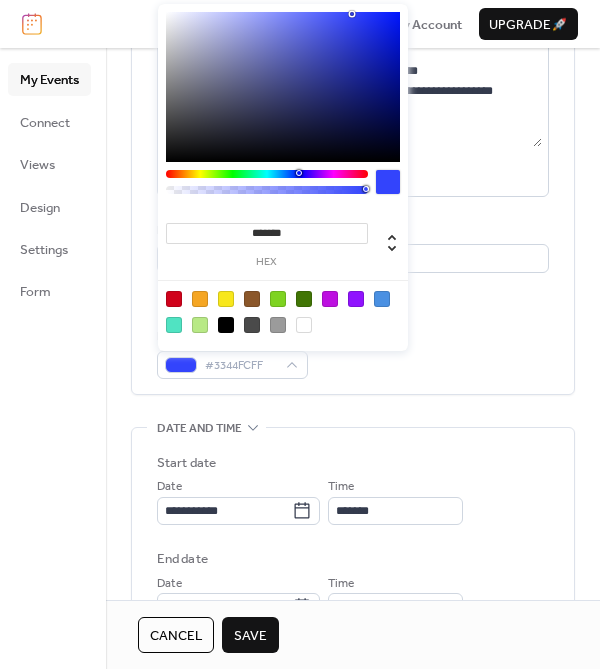 click on "*******" at bounding box center [267, 233] 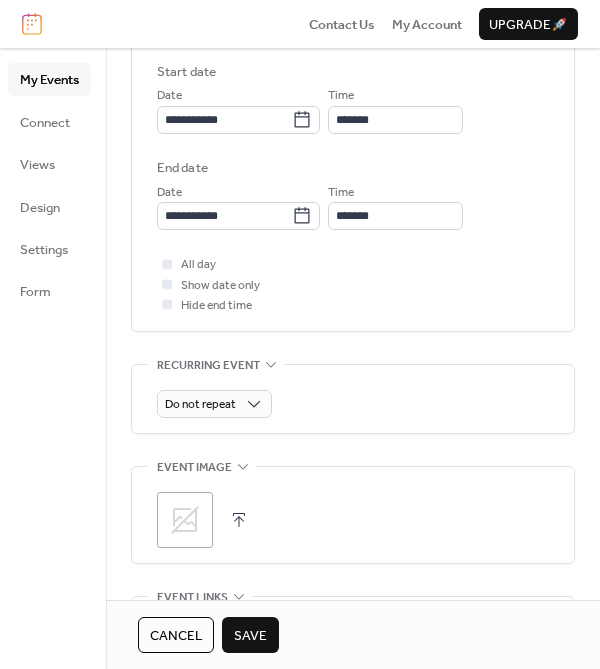 scroll, scrollTop: 646, scrollLeft: 0, axis: vertical 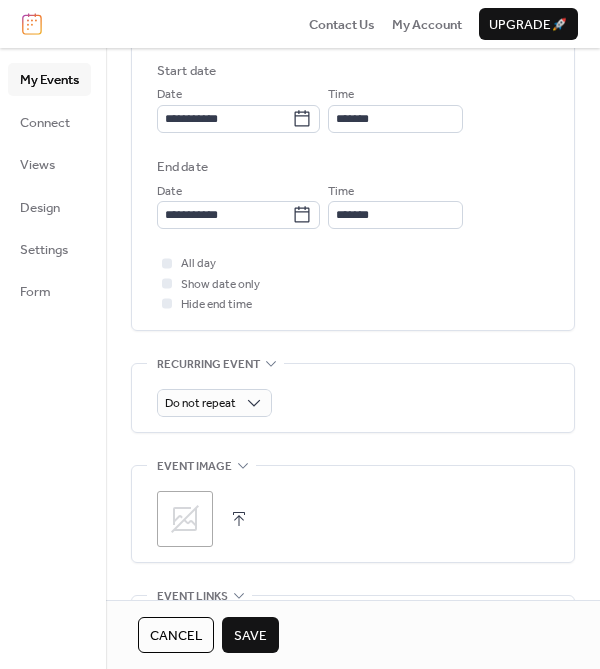 click 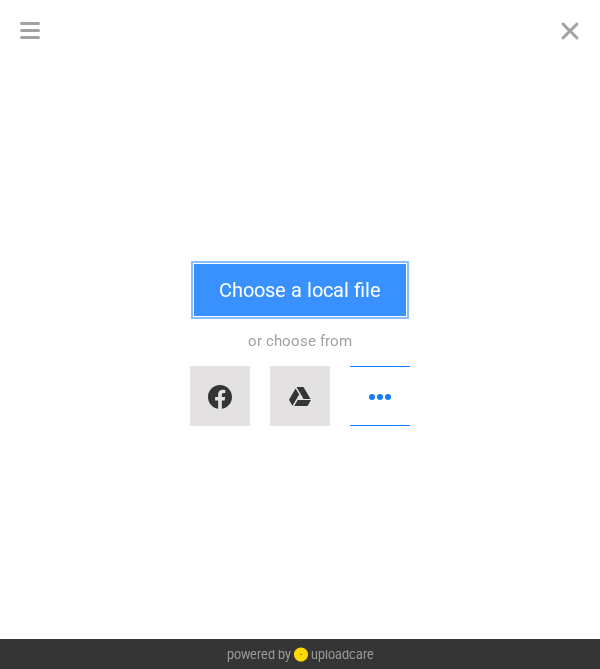 click on "Choose a local file" at bounding box center [300, 290] 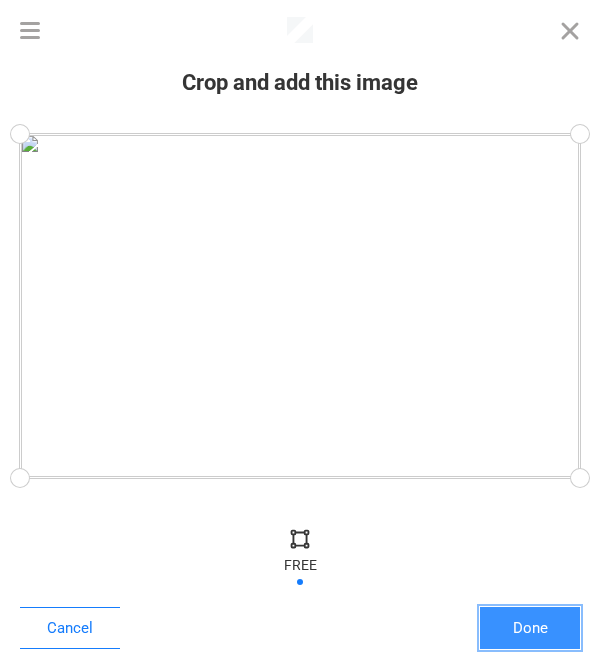 click on "Done" at bounding box center (530, 628) 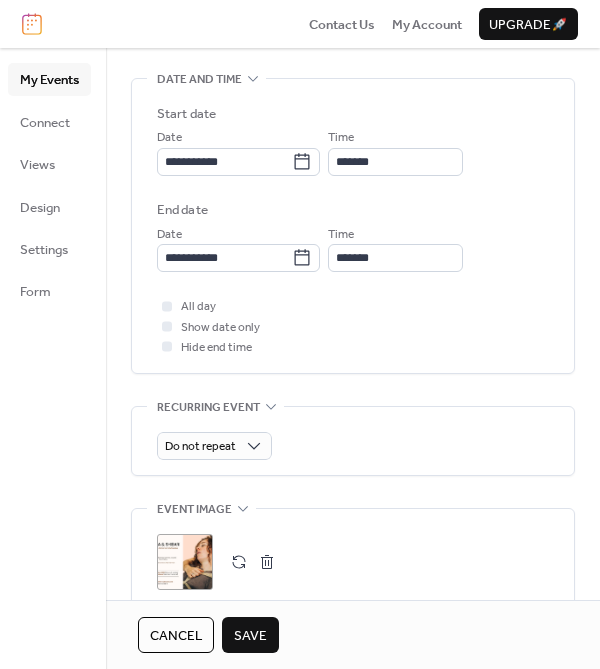 scroll, scrollTop: 0, scrollLeft: 0, axis: both 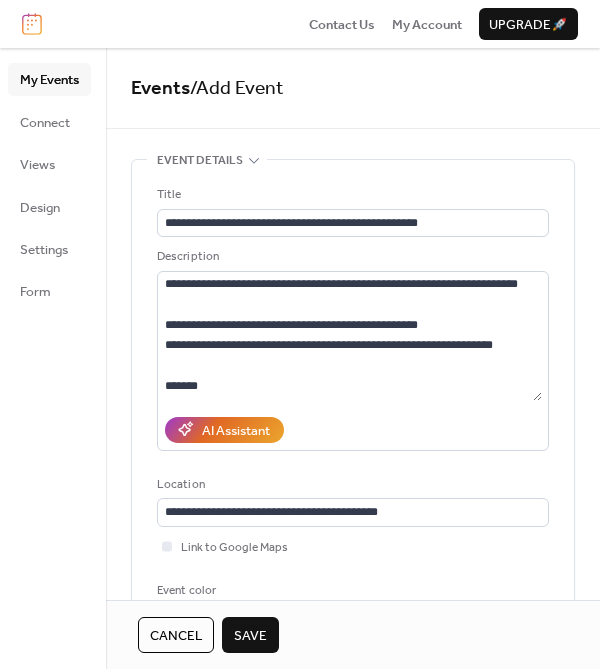 click on "Save" at bounding box center (250, 636) 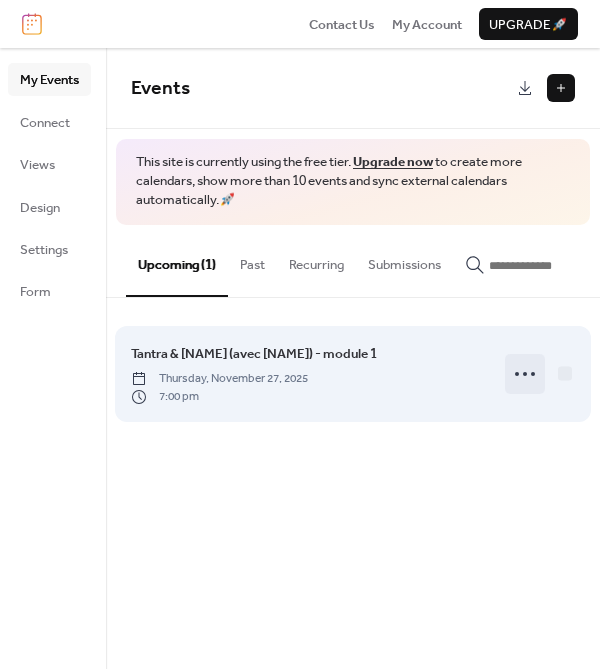 click 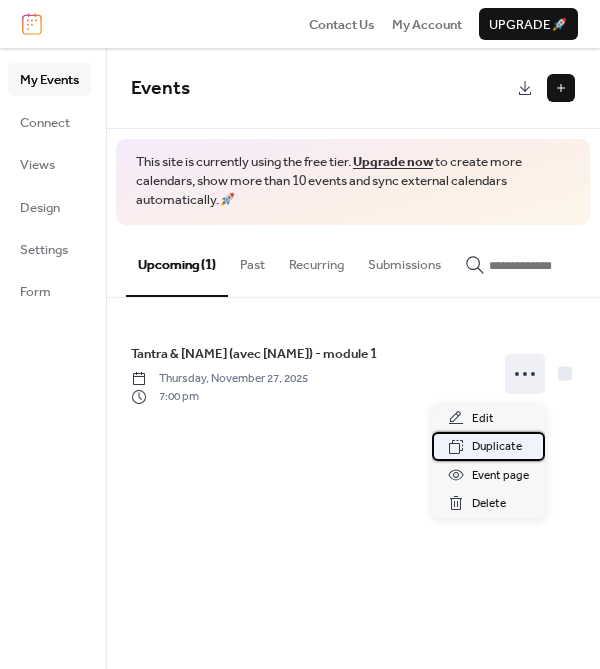 click on "Duplicate" at bounding box center (497, 447) 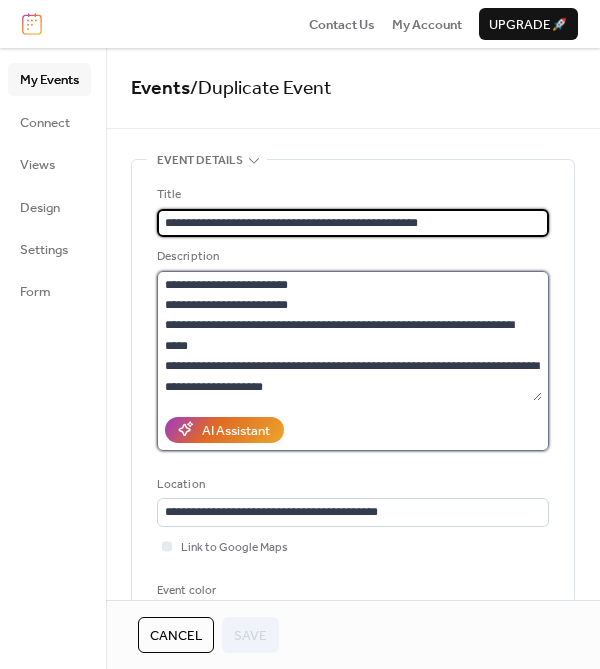 click at bounding box center (349, 336) 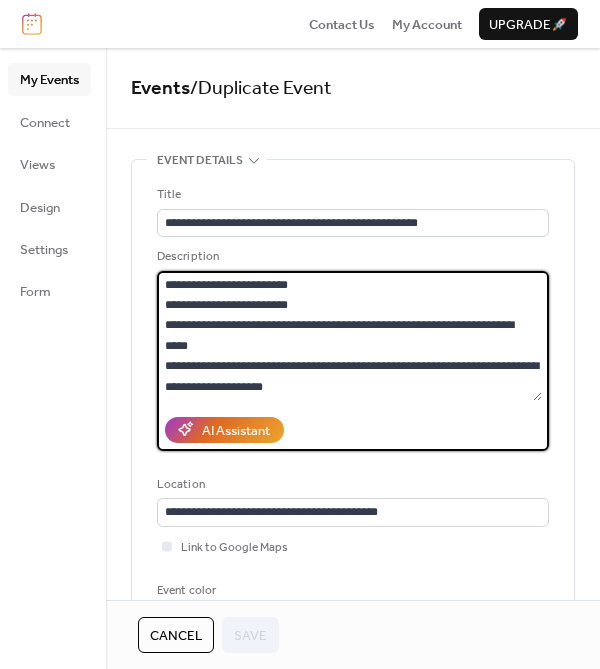 click at bounding box center [349, 336] 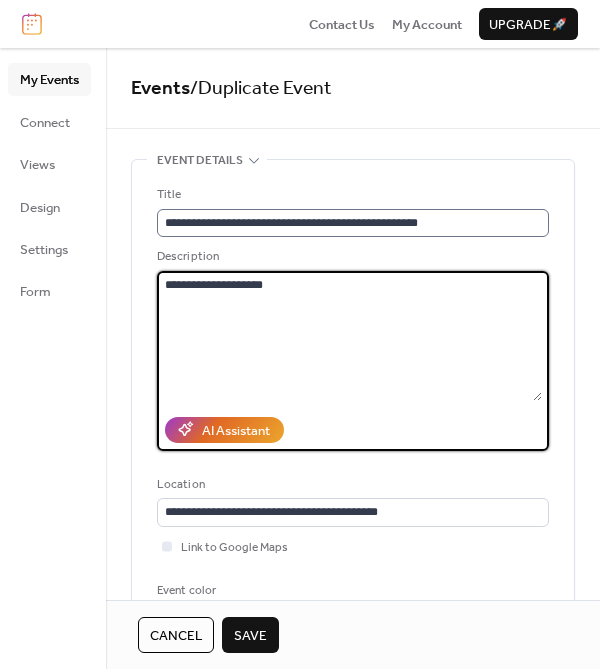 type on "**********" 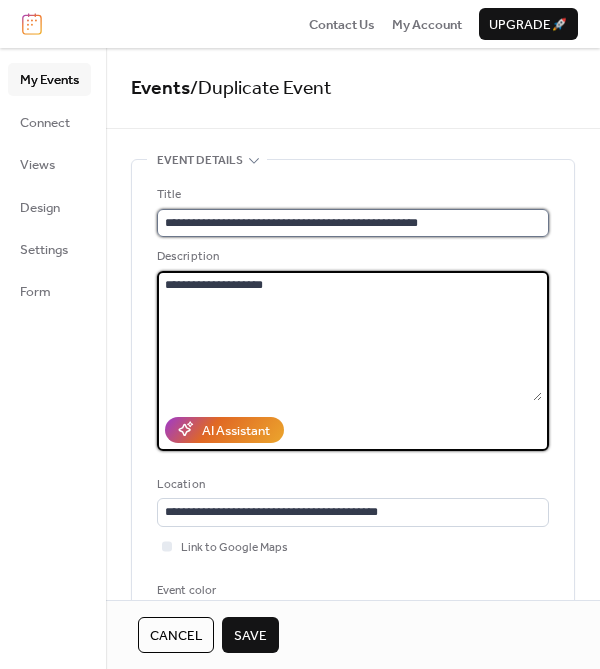 click on "**********" at bounding box center (353, 223) 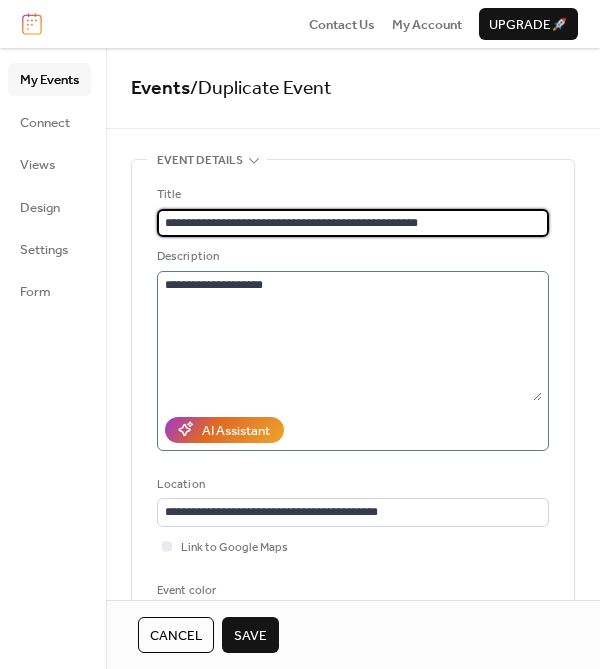 type on "**********" 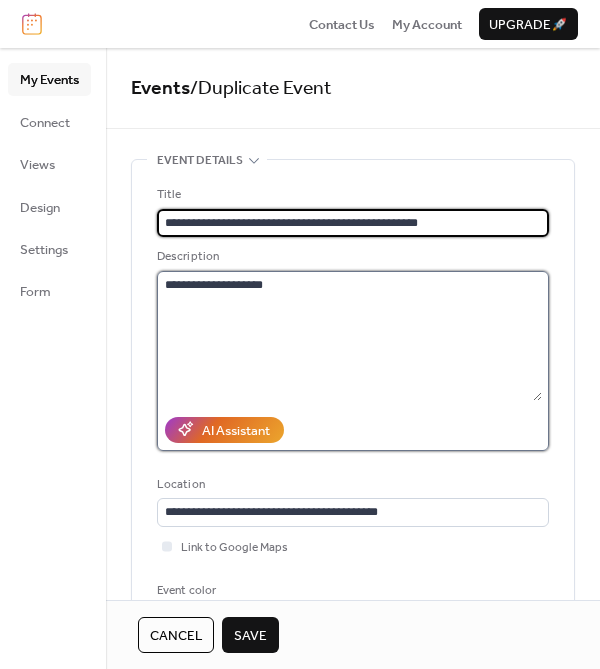 click on "**********" at bounding box center (349, 336) 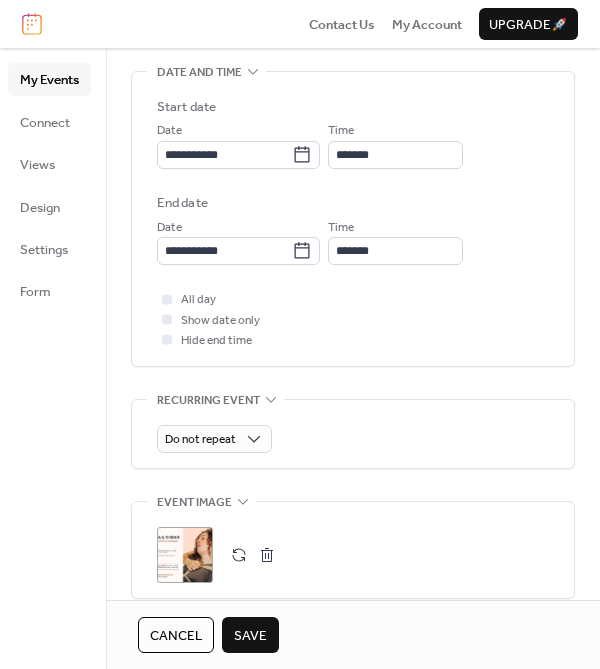 scroll, scrollTop: 619, scrollLeft: 0, axis: vertical 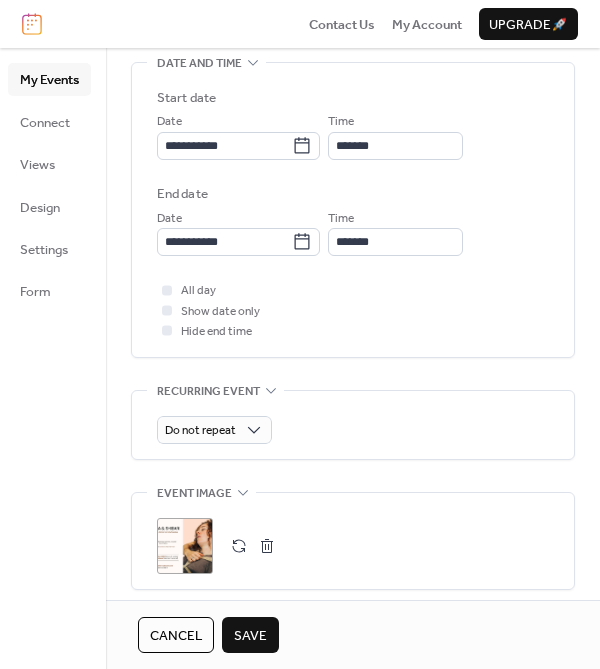 click at bounding box center (267, 546) 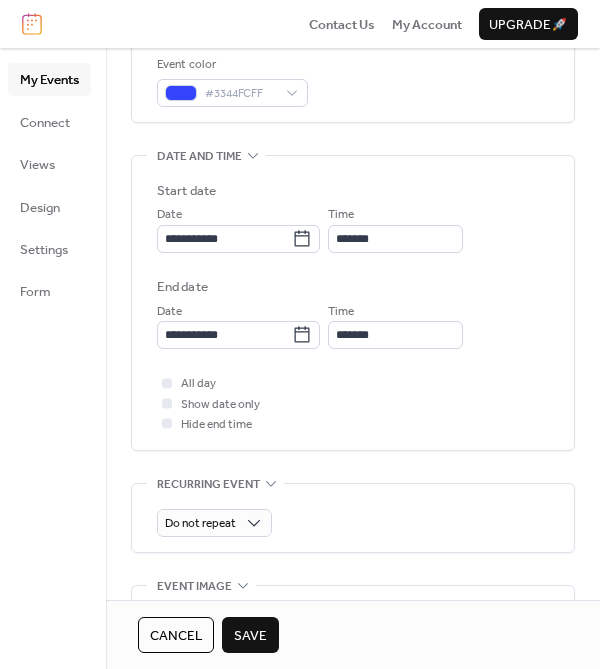 scroll, scrollTop: 524, scrollLeft: 0, axis: vertical 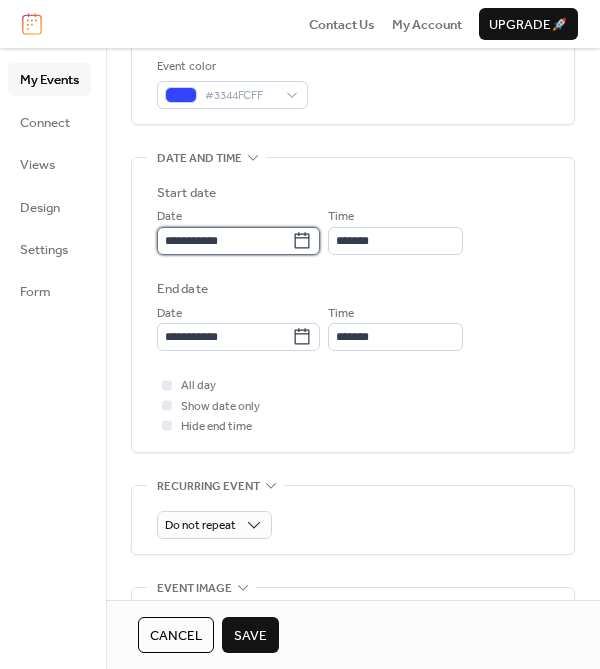 click on "**********" at bounding box center (224, 241) 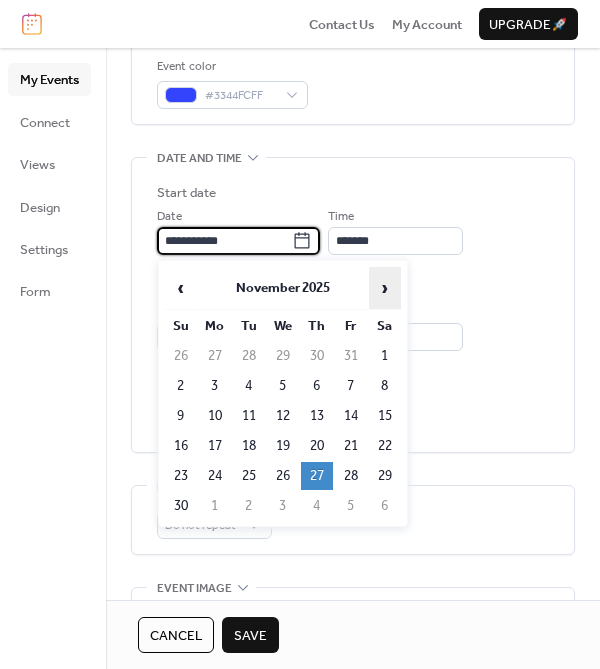 click on "›" at bounding box center (385, 288) 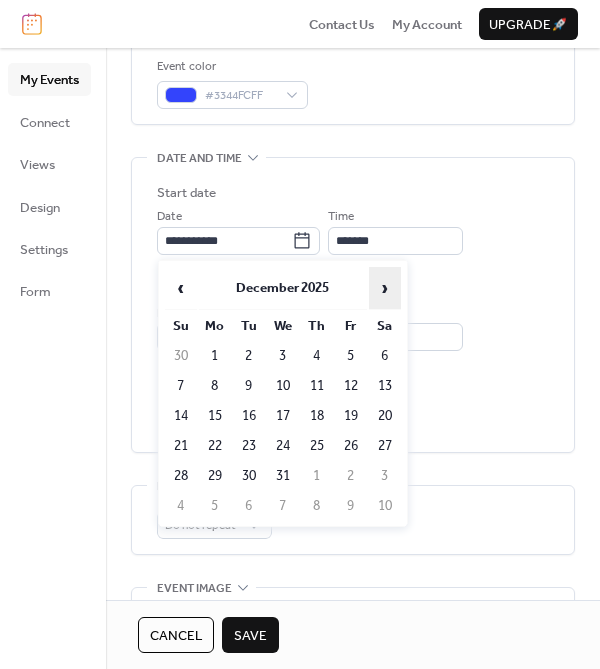 click on "›" at bounding box center (385, 288) 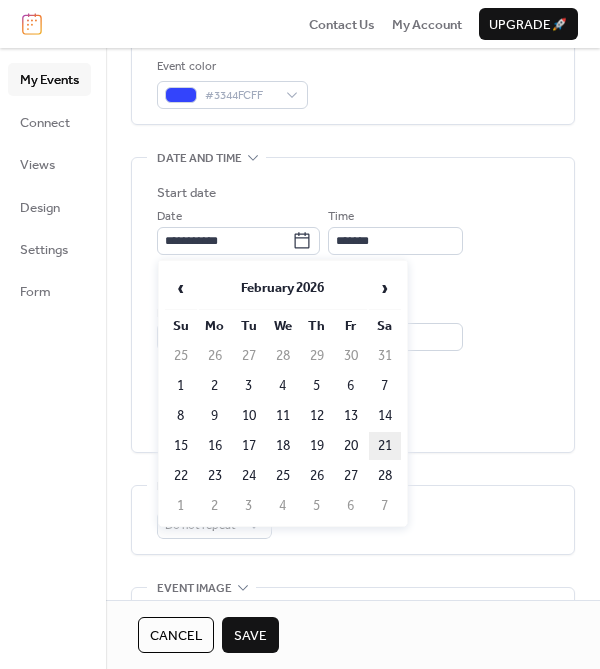 click on "21" at bounding box center (385, 446) 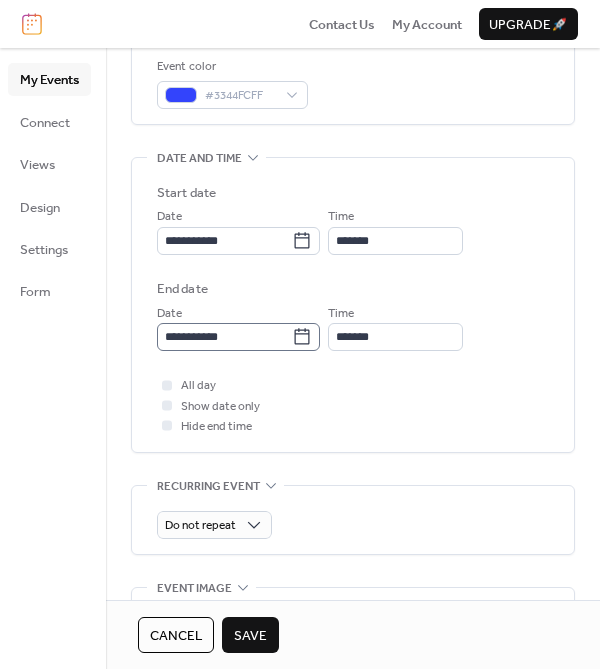click 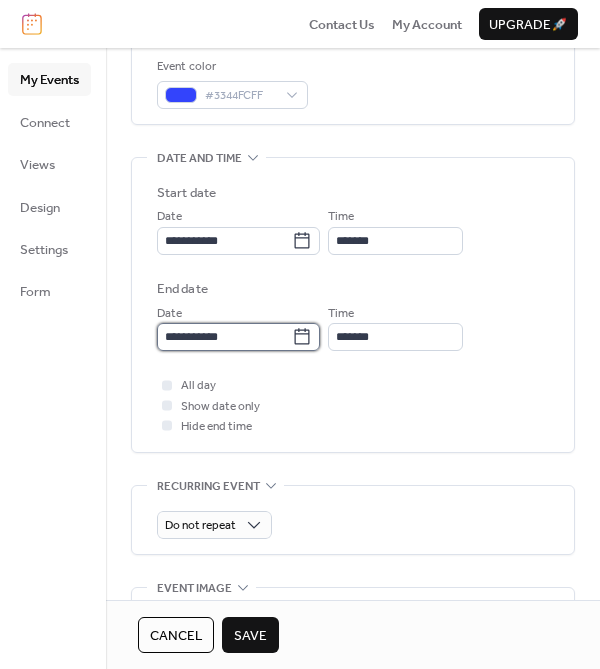 click on "**********" at bounding box center [224, 337] 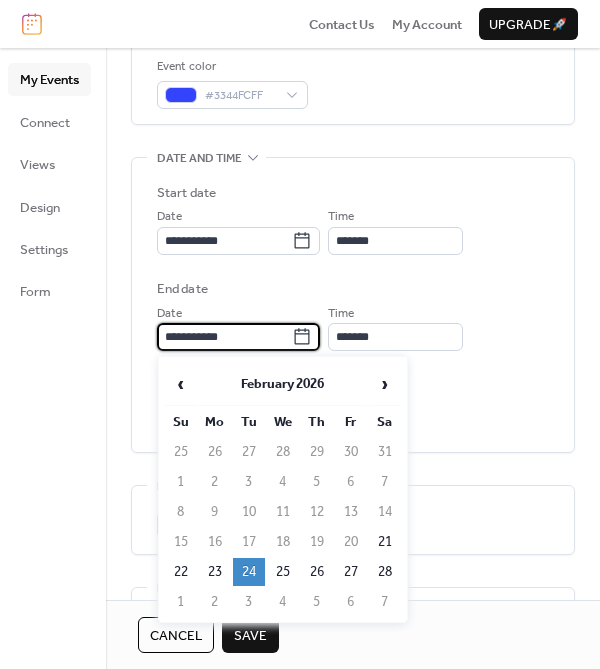 click on "**********" at bounding box center [353, 416] 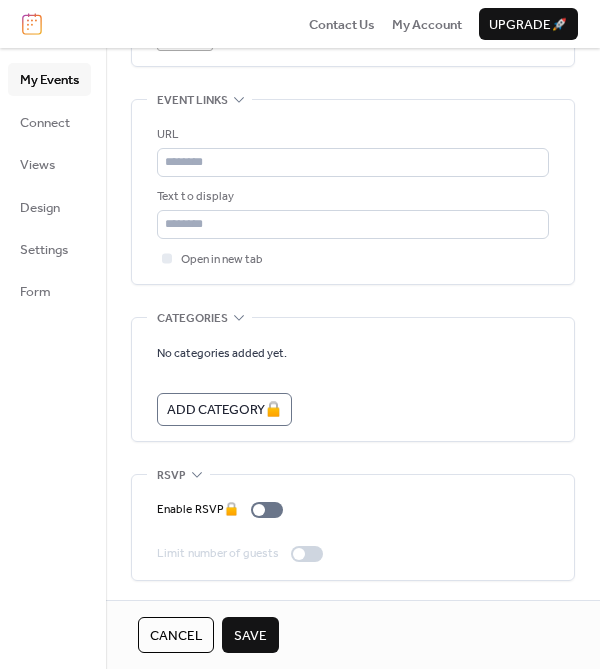 scroll, scrollTop: 1139, scrollLeft: 0, axis: vertical 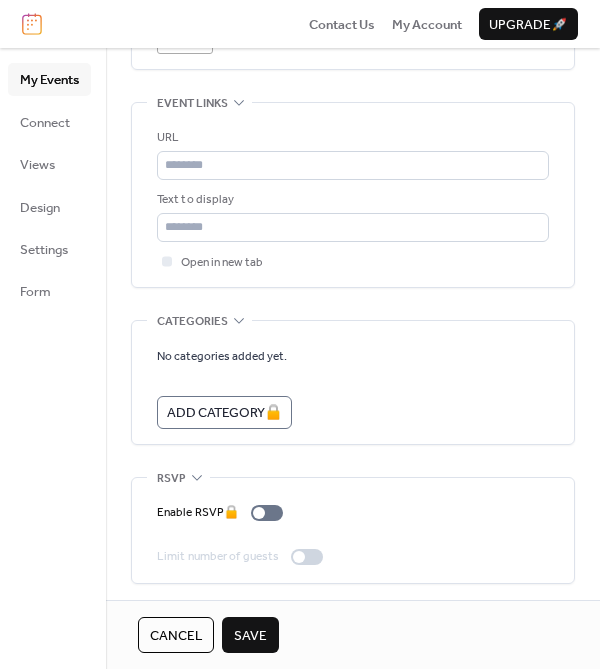 click on "Save" at bounding box center [250, 636] 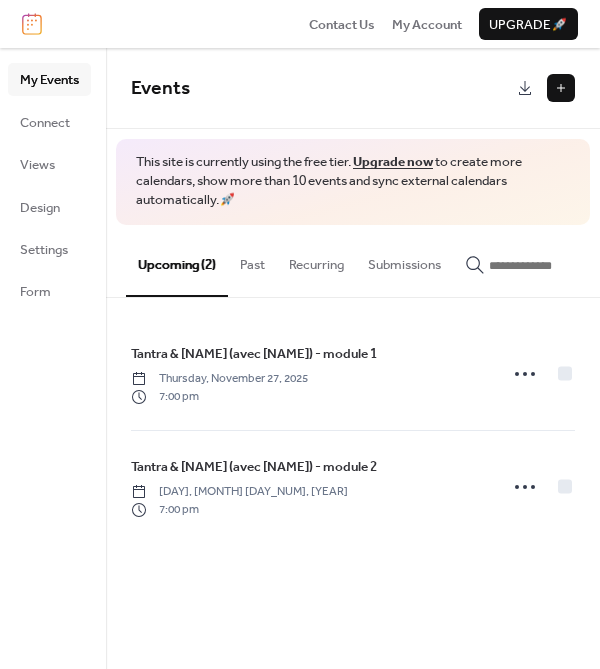 click at bounding box center [561, 88] 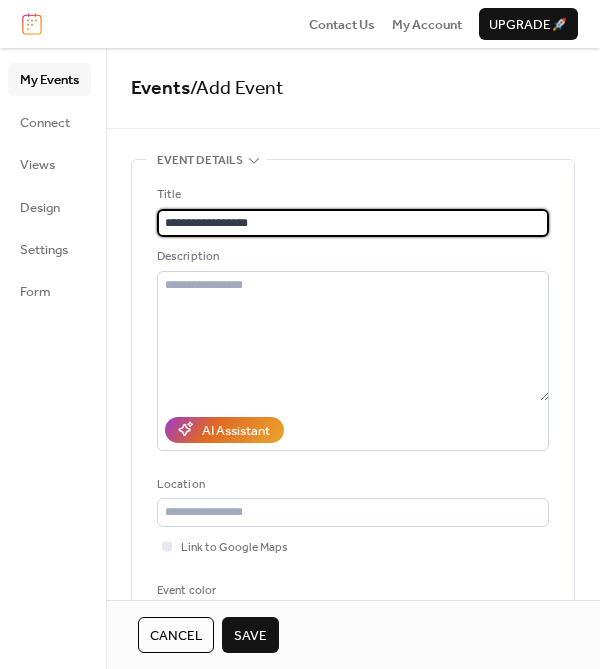 click on "**********" at bounding box center (353, 223) 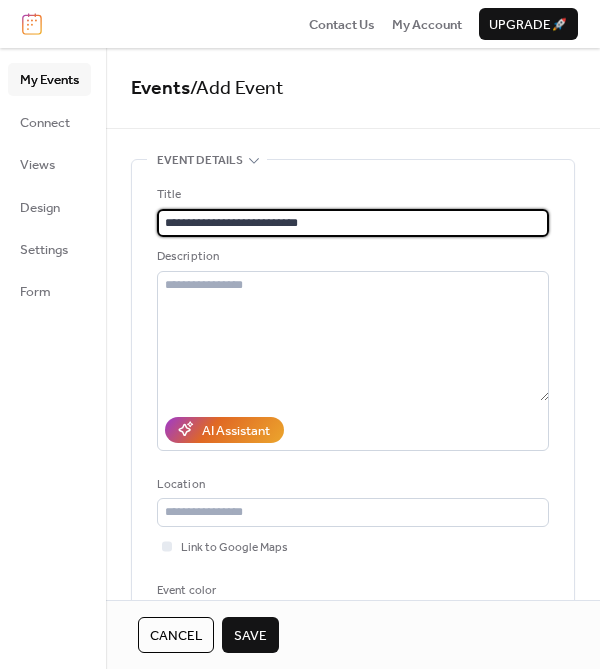 click on "**********" at bounding box center (353, 223) 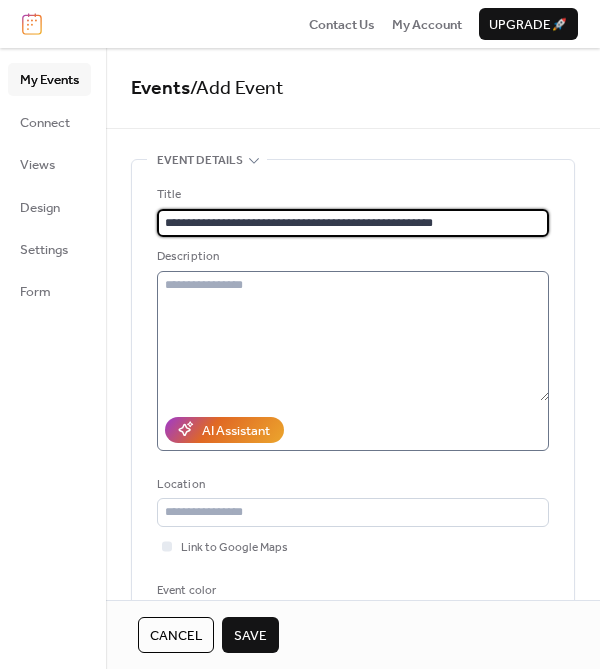 type on "**********" 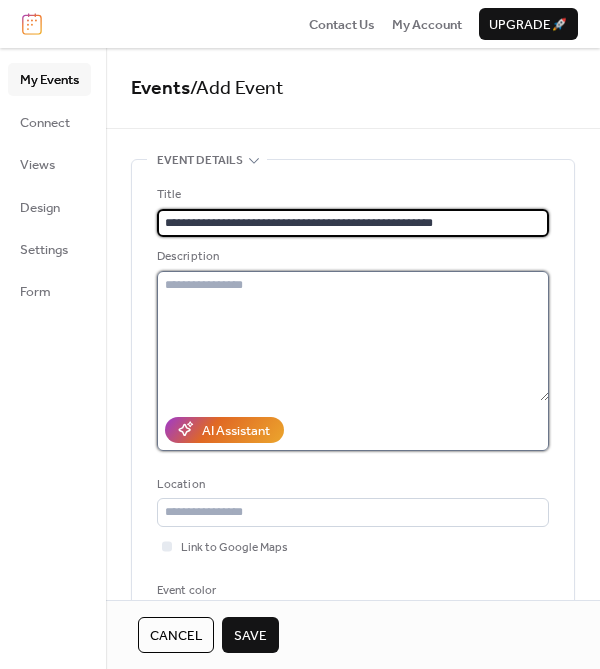 click at bounding box center [353, 336] 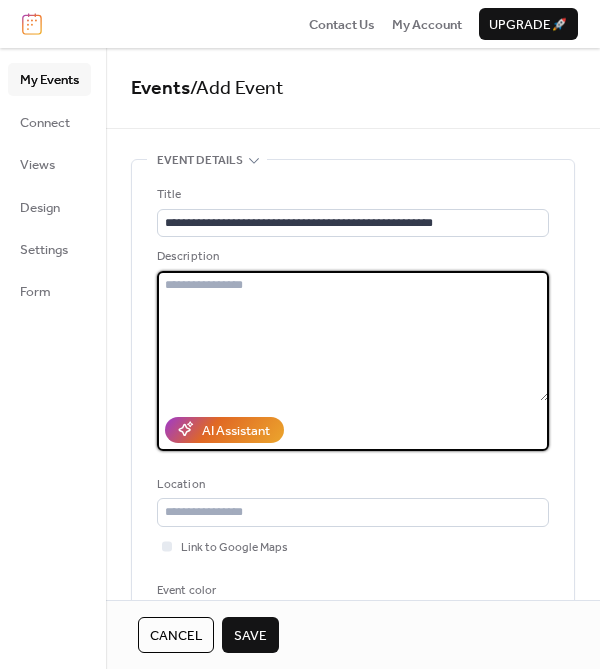 paste on "**********" 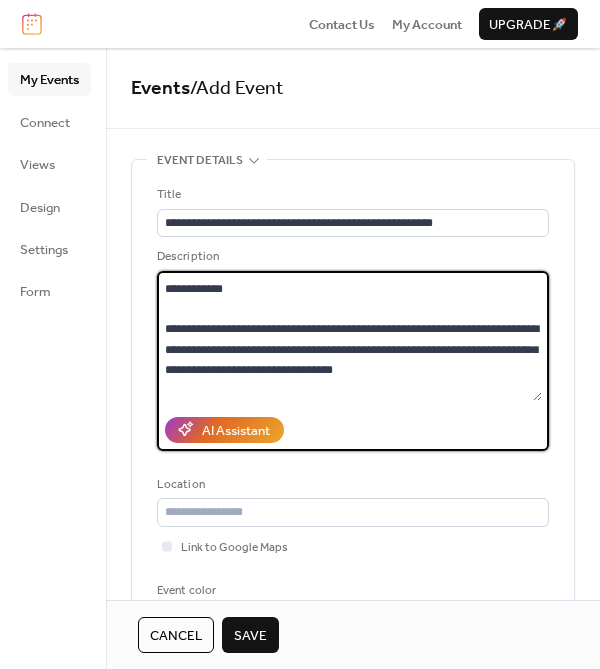scroll, scrollTop: 856, scrollLeft: 0, axis: vertical 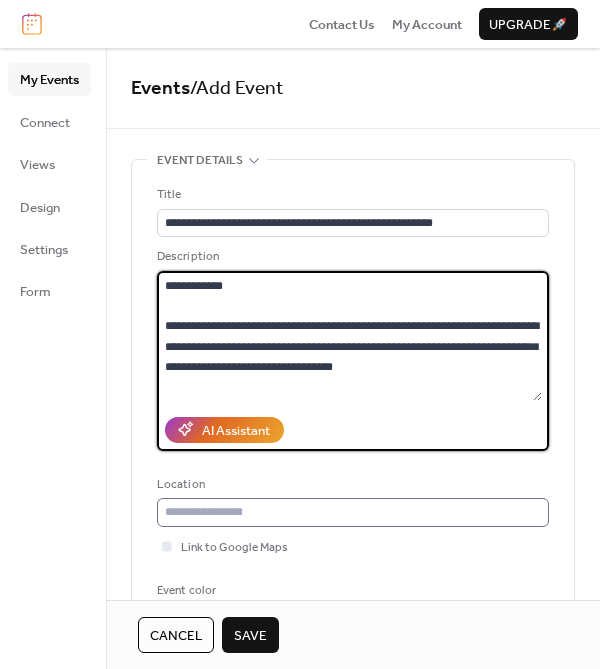 type on "**********" 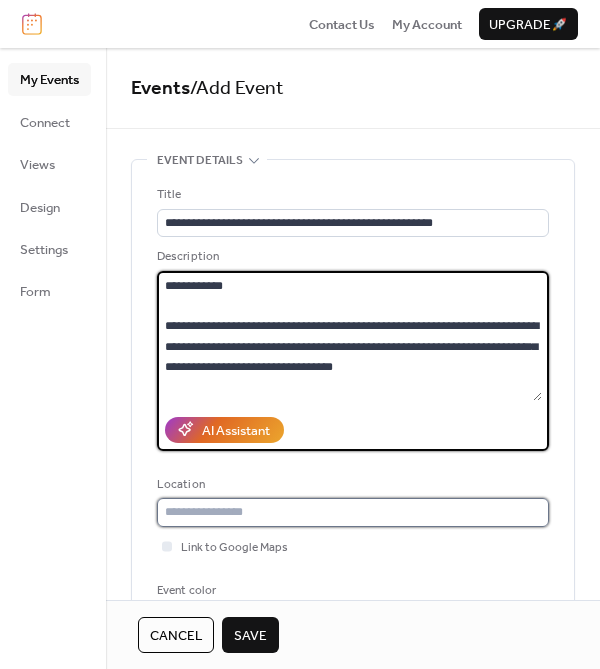 click at bounding box center (353, 512) 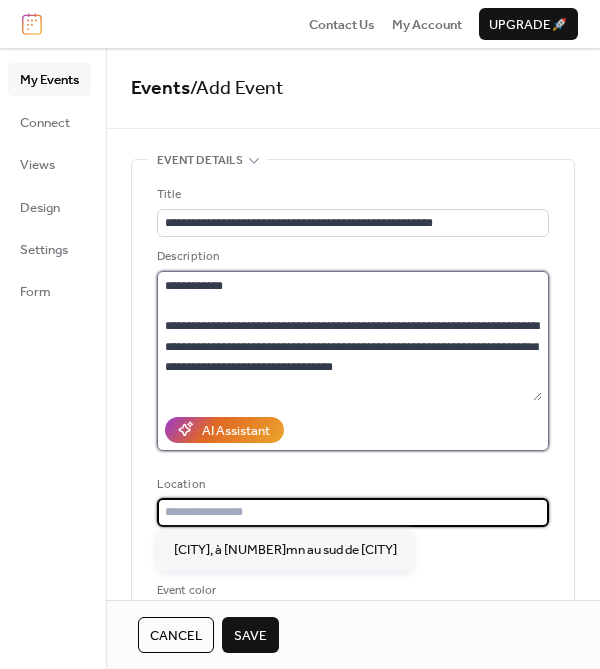 click at bounding box center [349, 336] 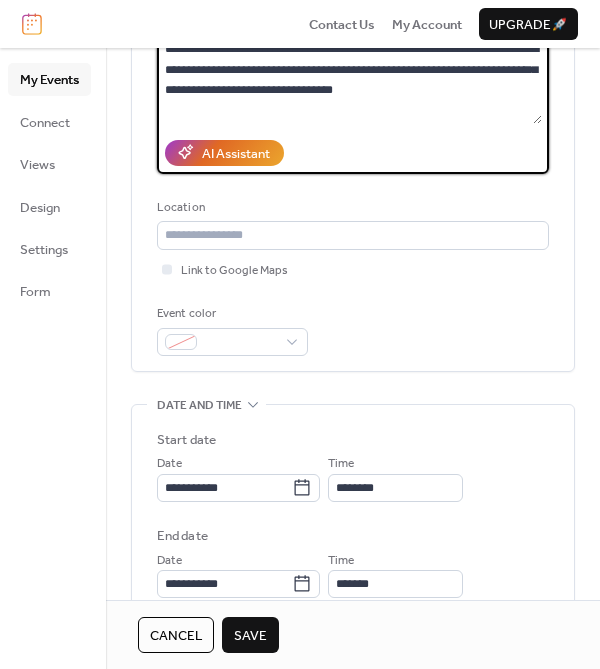 scroll, scrollTop: 347, scrollLeft: 0, axis: vertical 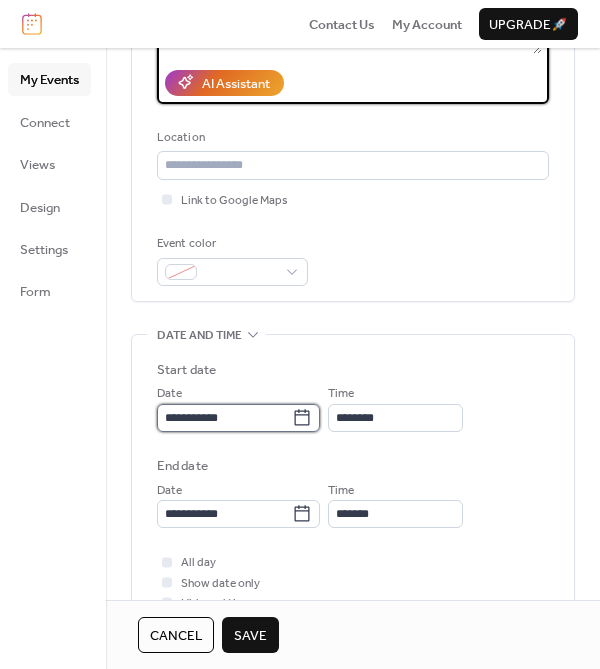 click on "**********" at bounding box center [224, 418] 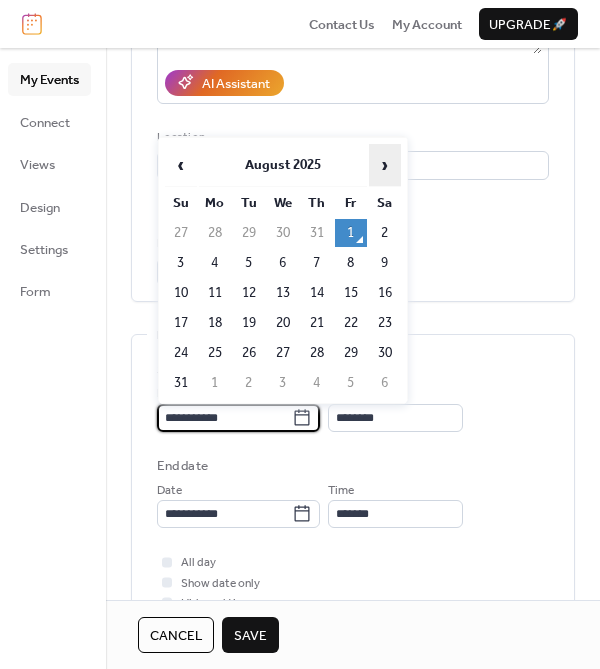 click on "›" at bounding box center (385, 165) 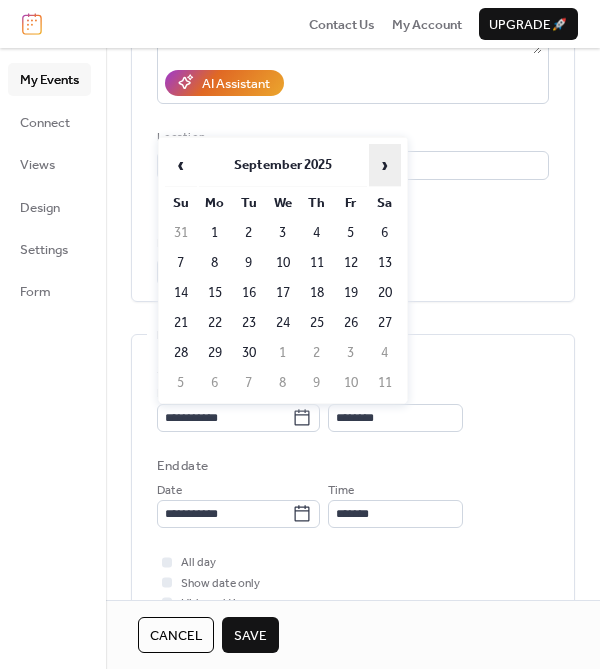 click on "›" at bounding box center [385, 165] 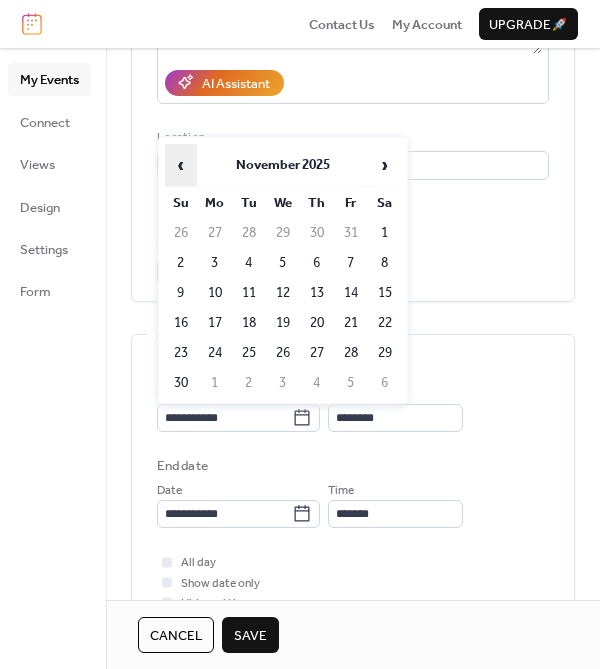 click on "‹" at bounding box center (181, 165) 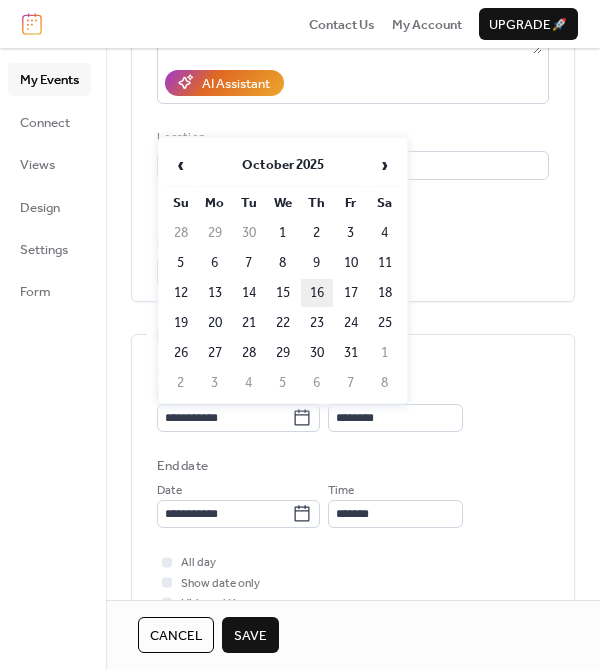 click on "16" at bounding box center [317, 293] 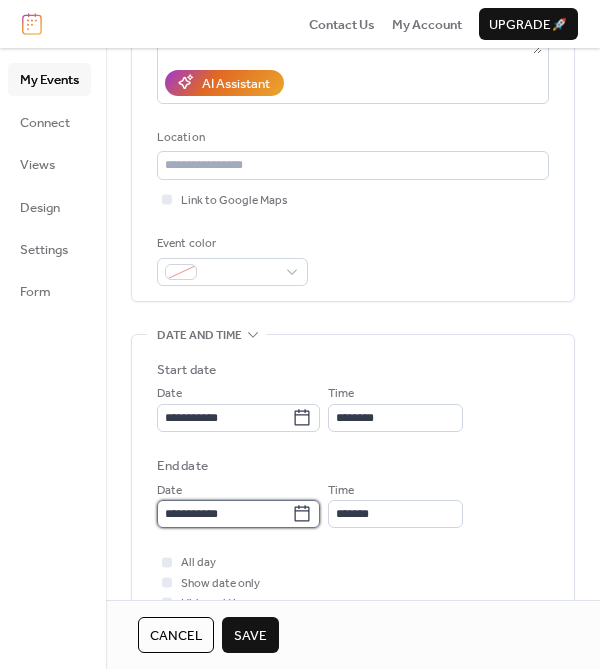 click on "**********" at bounding box center [224, 514] 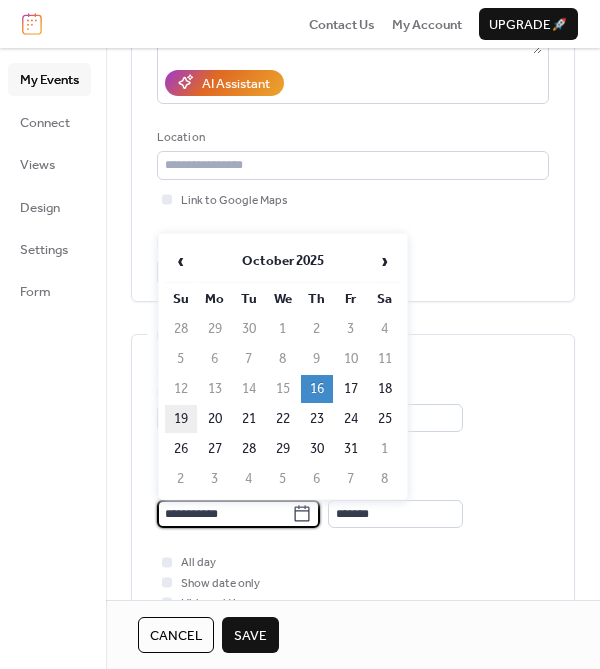 click on "19" at bounding box center (181, 419) 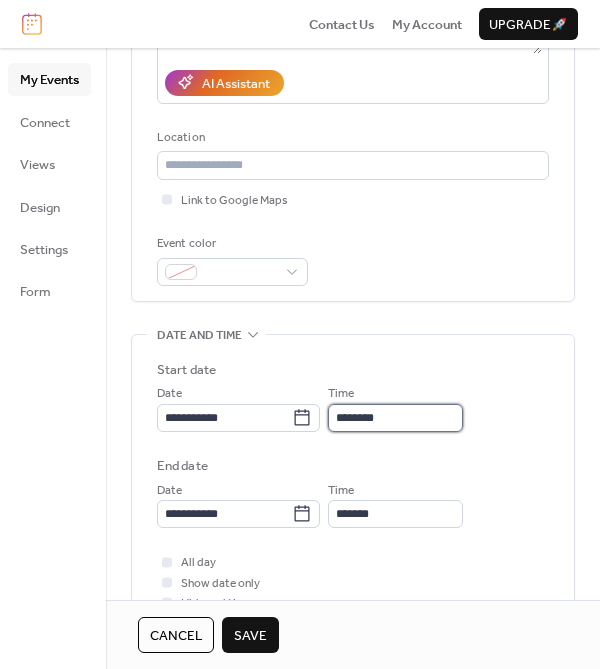 click on "********" at bounding box center (395, 418) 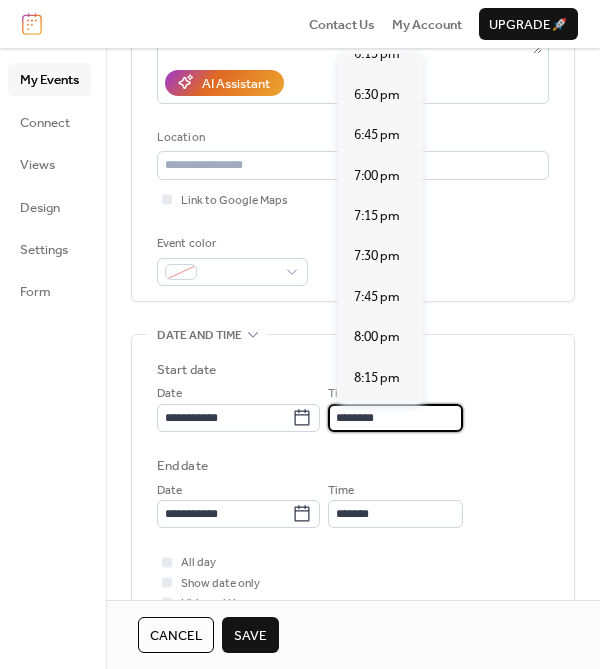 scroll, scrollTop: 2986, scrollLeft: 0, axis: vertical 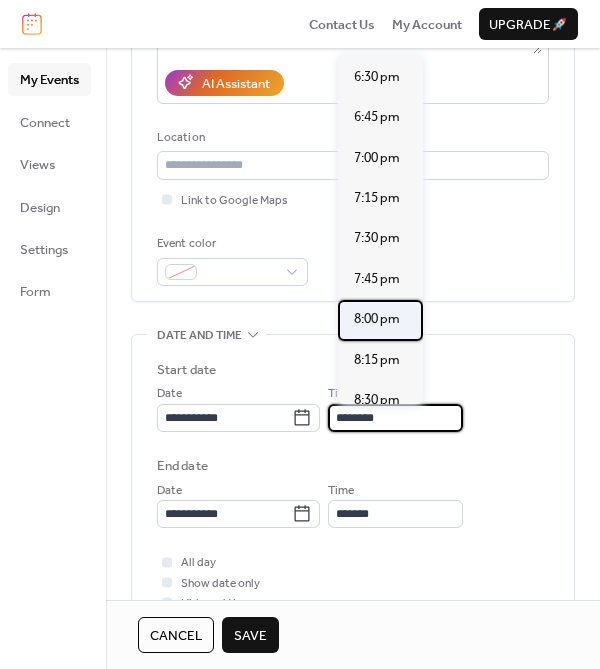 click on "8:00 pm" at bounding box center (377, 319) 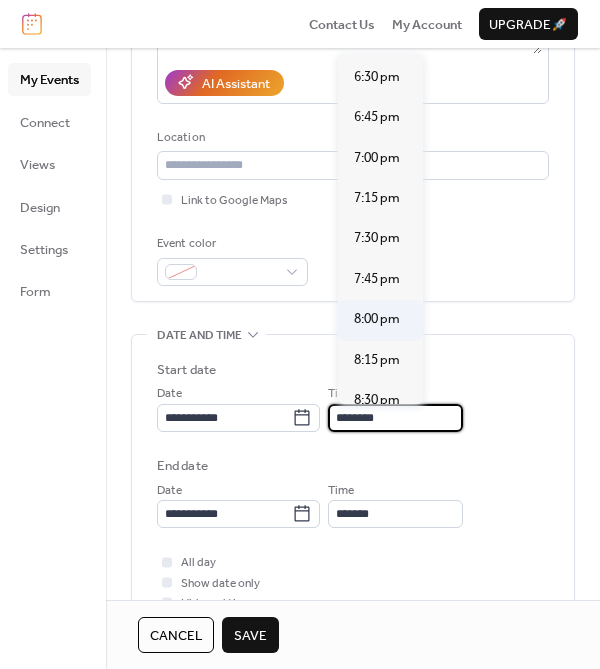 type on "*******" 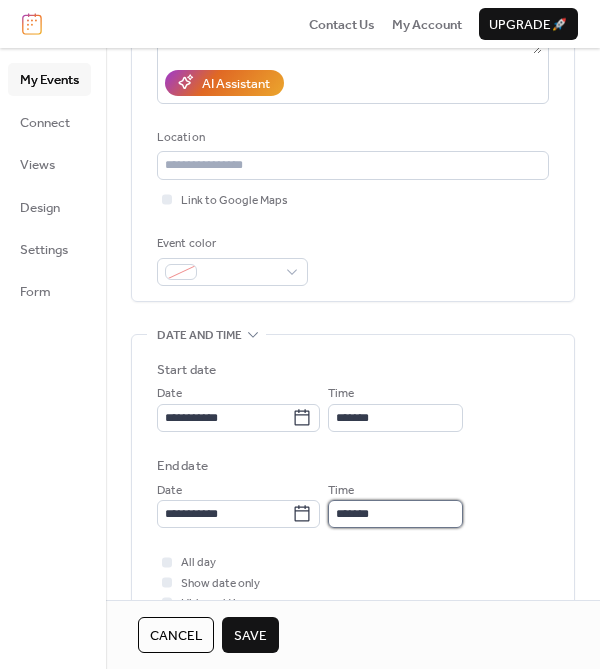 click on "*******" at bounding box center [395, 514] 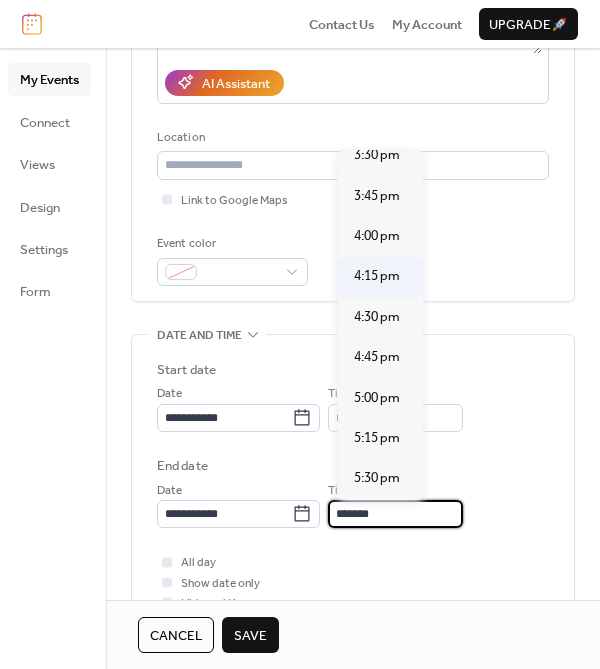 scroll, scrollTop: 2518, scrollLeft: 0, axis: vertical 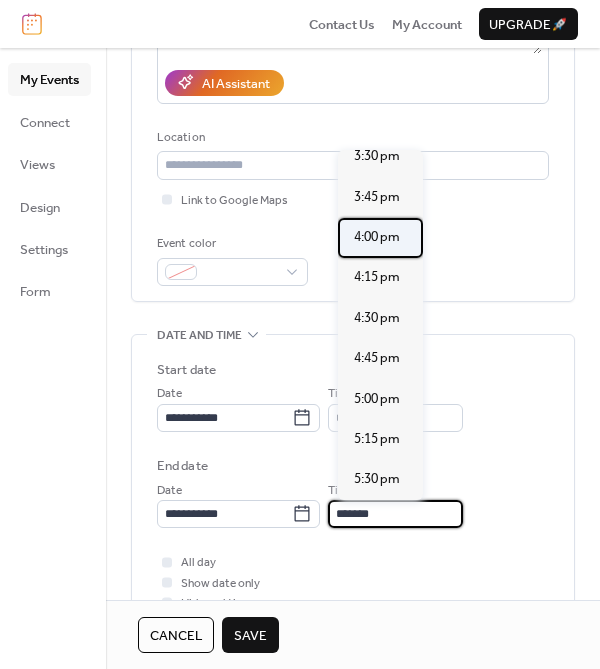 click on "4:00 pm" at bounding box center (377, 237) 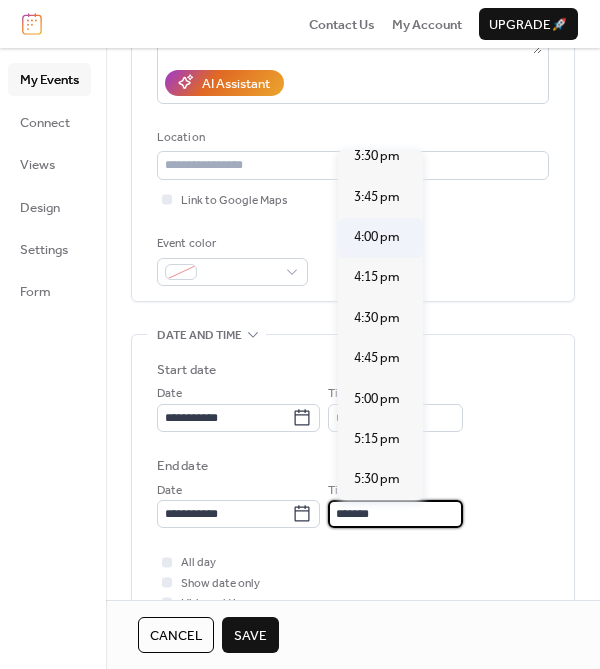type on "*******" 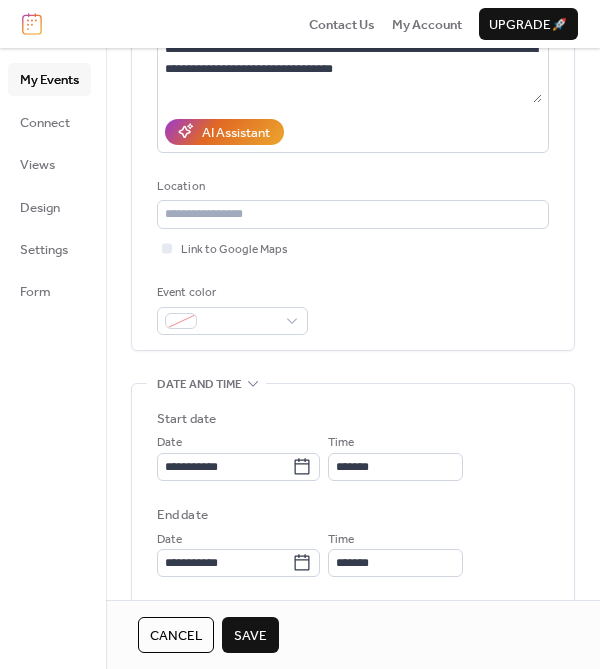 scroll, scrollTop: 286, scrollLeft: 0, axis: vertical 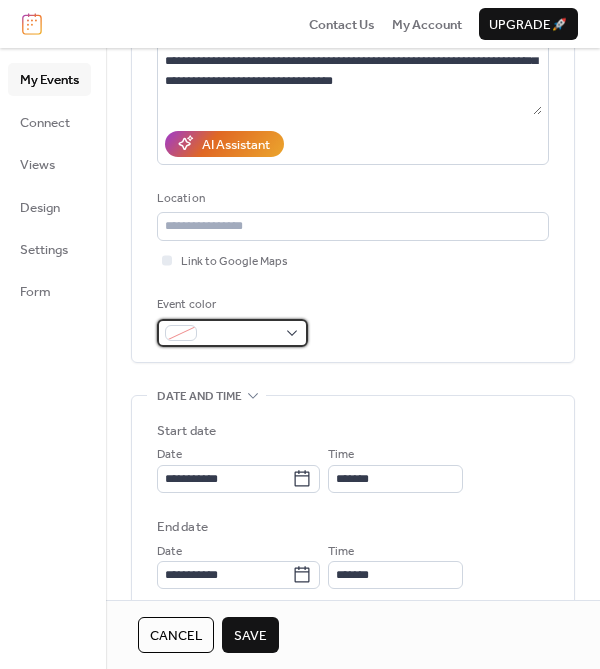 click at bounding box center [232, 333] 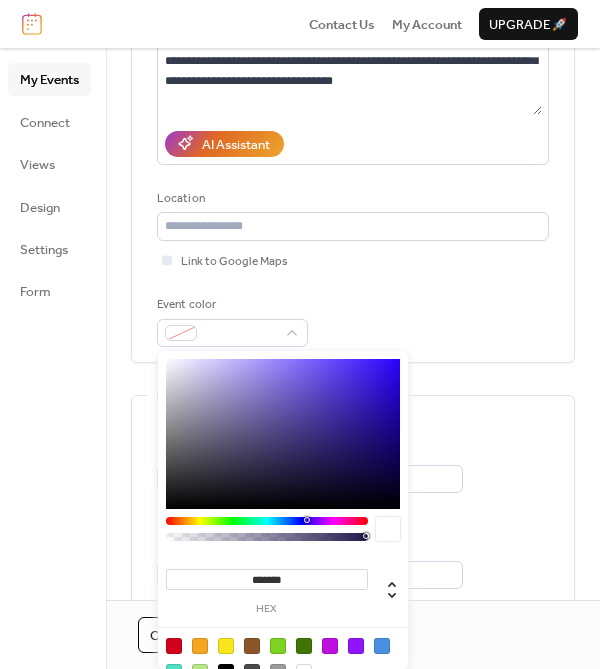 click at bounding box center [267, 521] 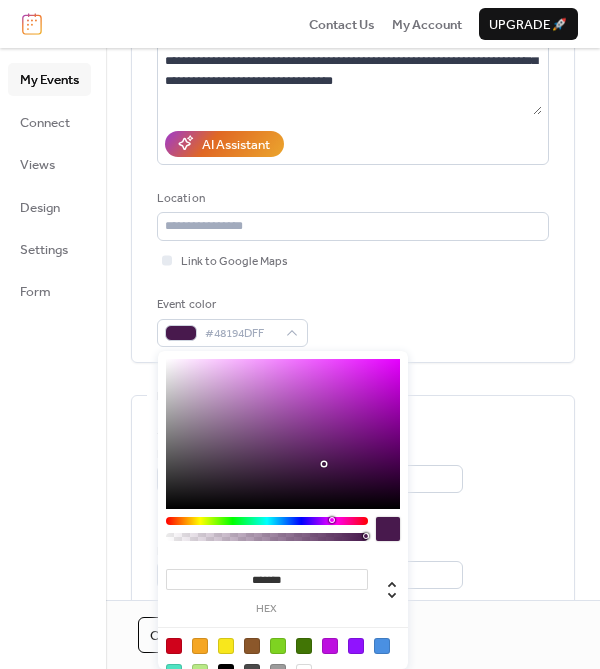 click on "******* hex" at bounding box center (283, 524) 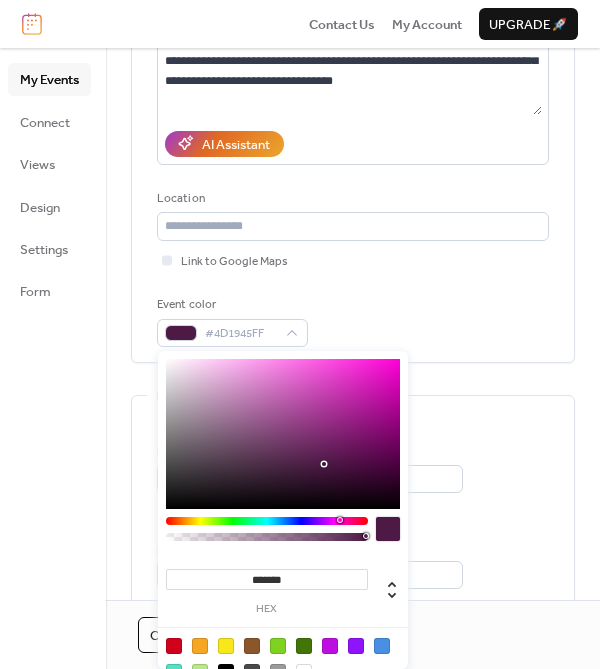 click at bounding box center (340, 520) 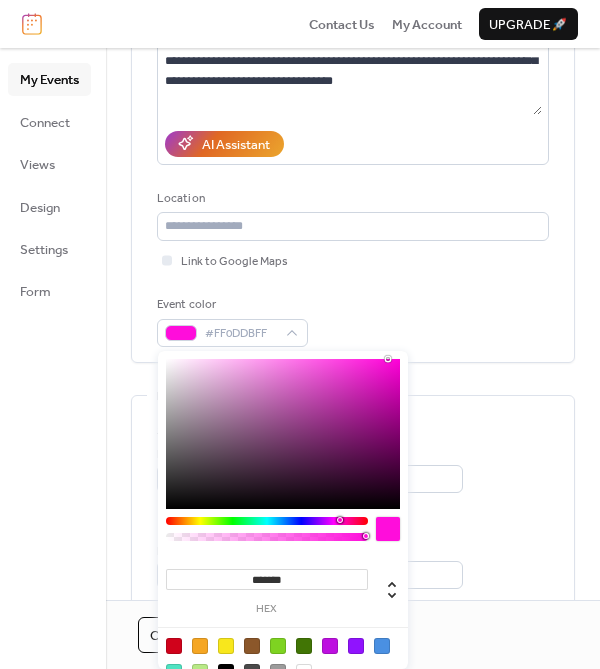 drag, startPoint x: 325, startPoint y: 461, endPoint x: 388, endPoint y: 357, distance: 121.59358 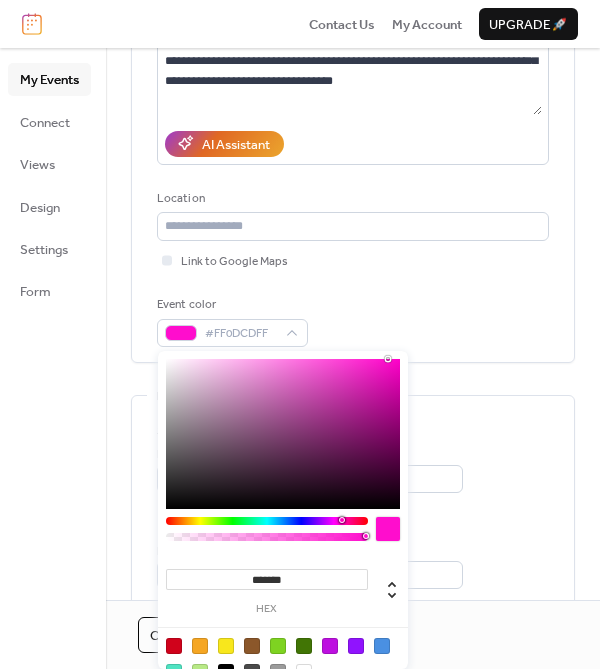click at bounding box center [342, 520] 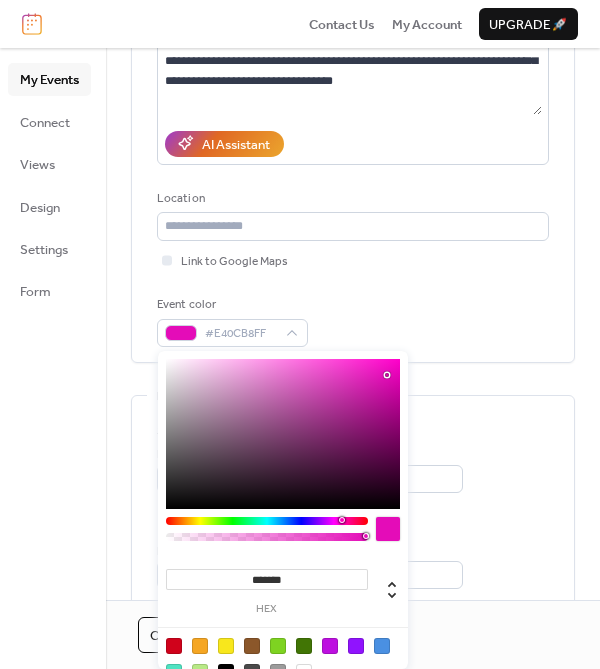 type on "*******" 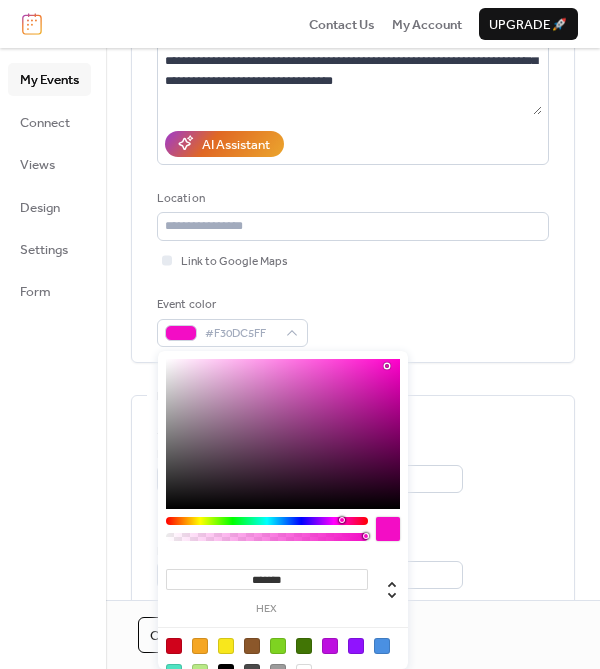 click at bounding box center (387, 366) 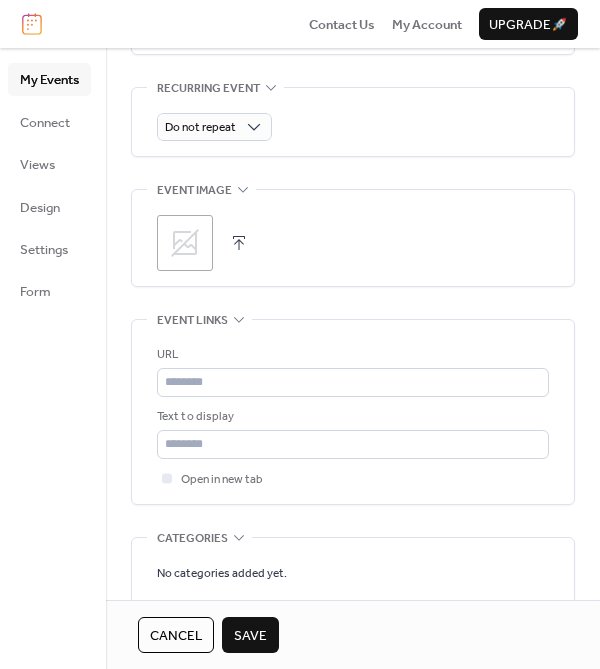 scroll, scrollTop: 924, scrollLeft: 0, axis: vertical 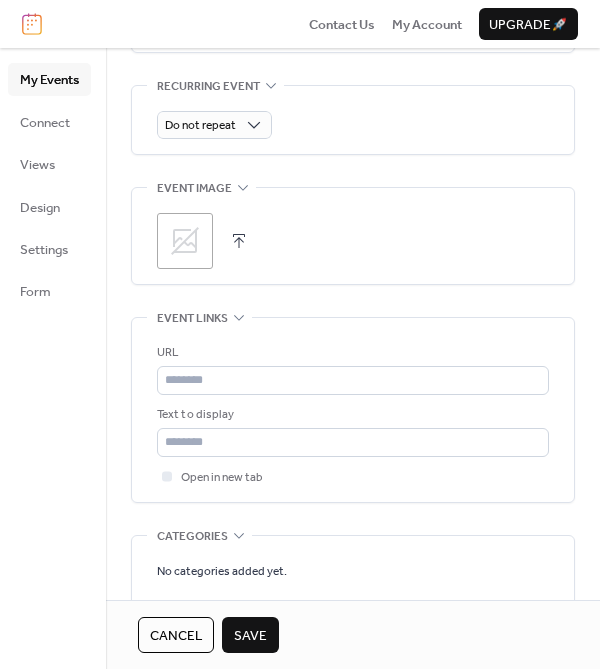 click on ";" at bounding box center [185, 241] 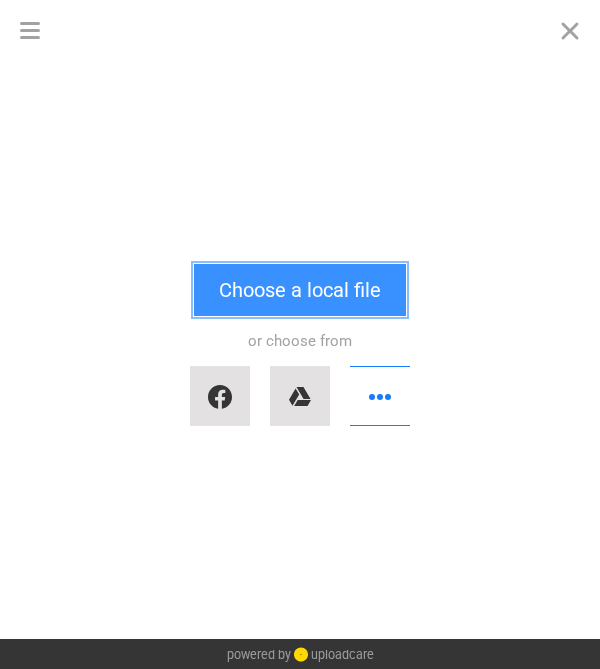 click on "Choose a local file" at bounding box center [300, 290] 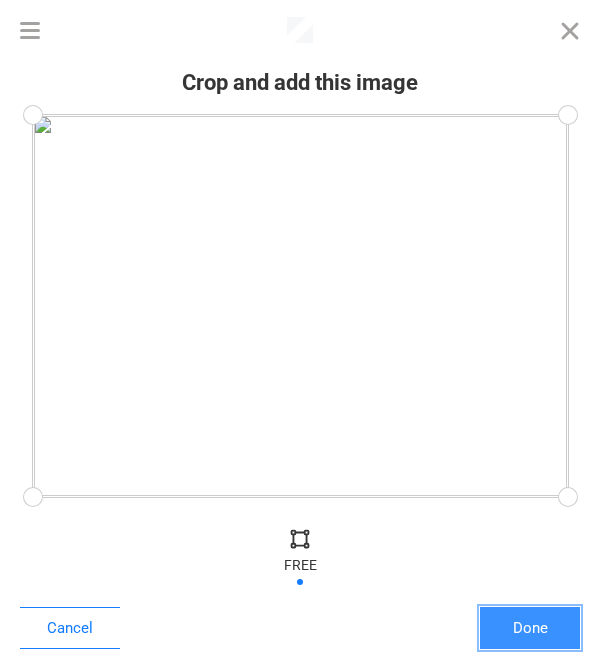click on "Done" at bounding box center (530, 628) 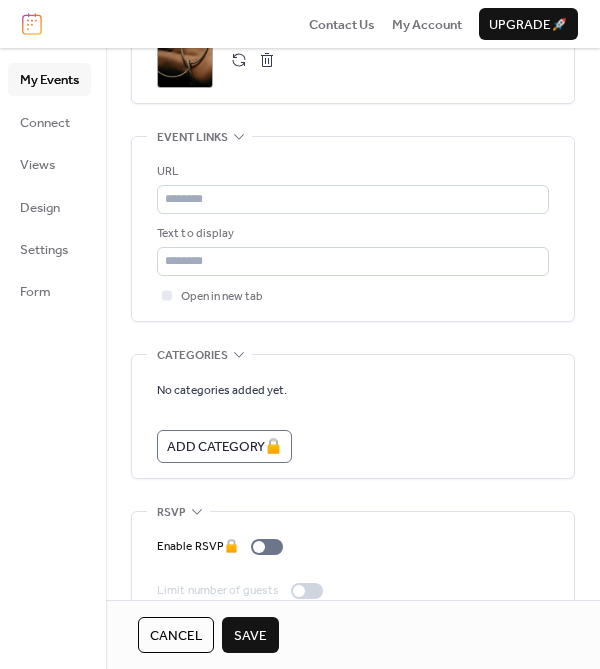 scroll, scrollTop: 1143, scrollLeft: 0, axis: vertical 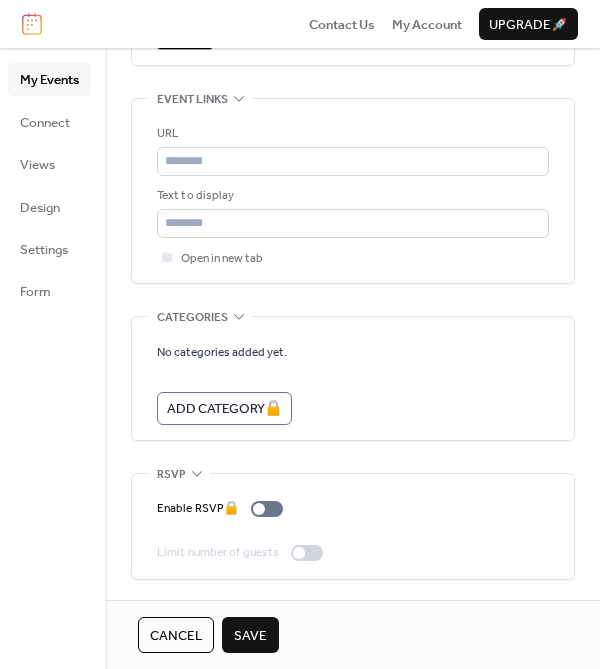 click on "Save" at bounding box center [250, 636] 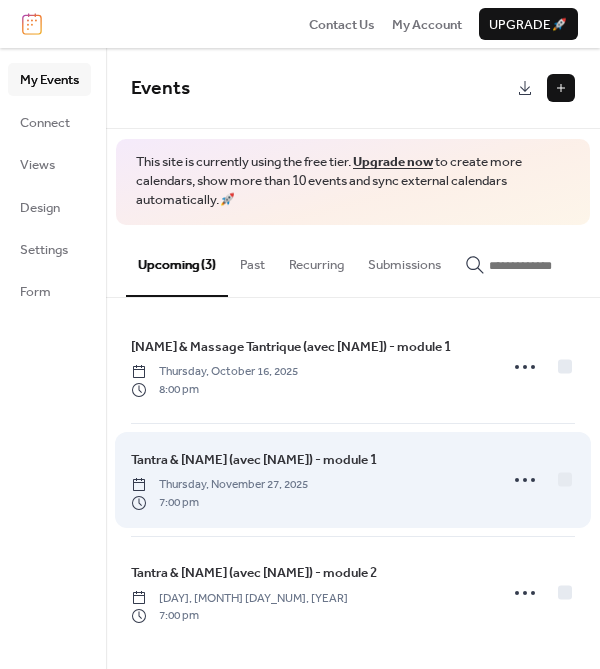 scroll, scrollTop: 13, scrollLeft: 0, axis: vertical 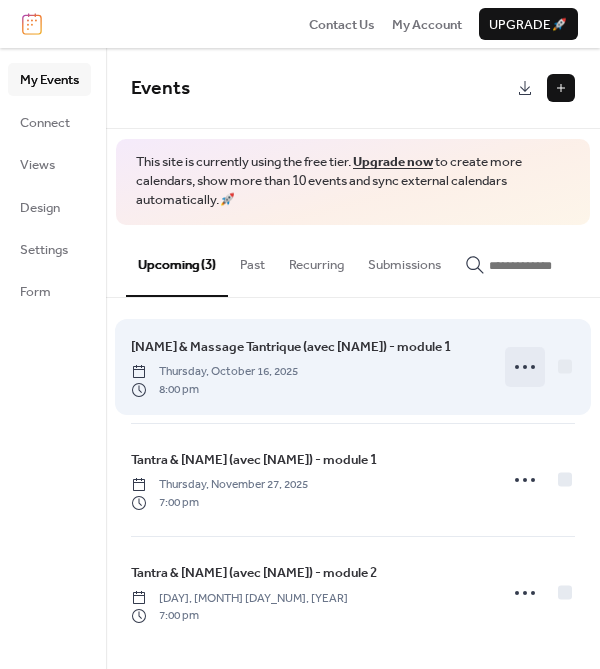 click 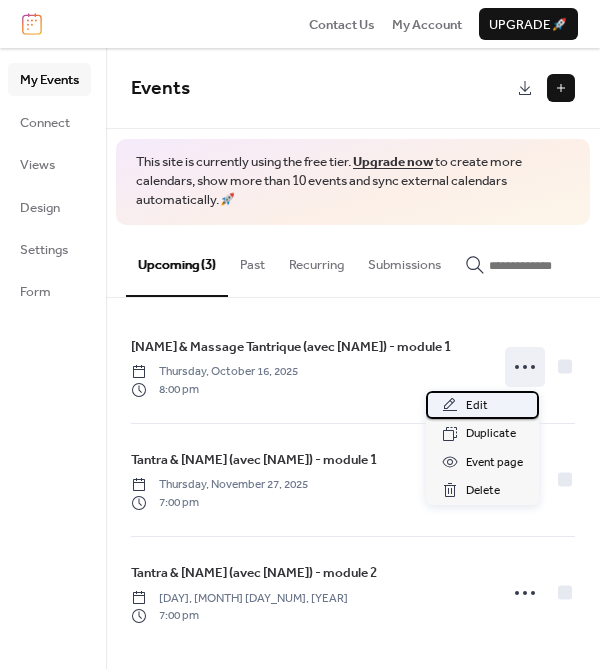 click on "Edit" at bounding box center [482, 405] 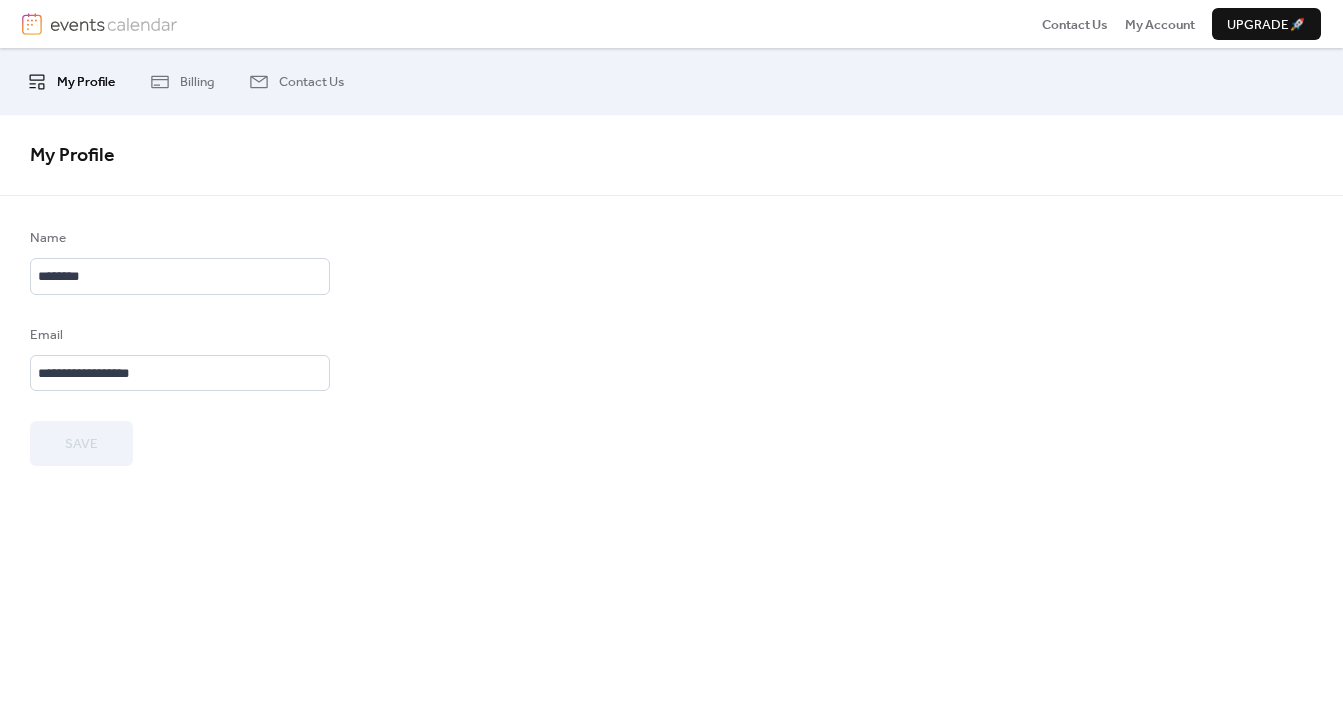 scroll, scrollTop: 0, scrollLeft: 0, axis: both 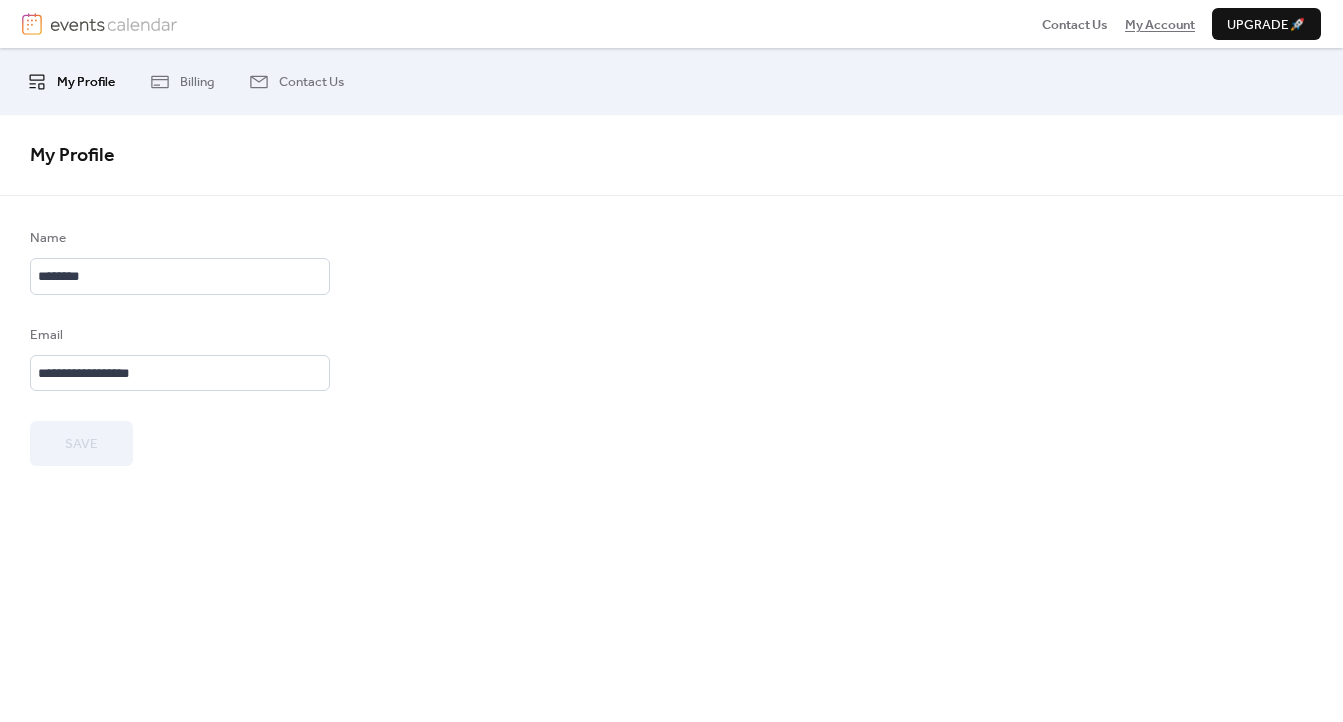 click on "My Account" at bounding box center (1160, 25) 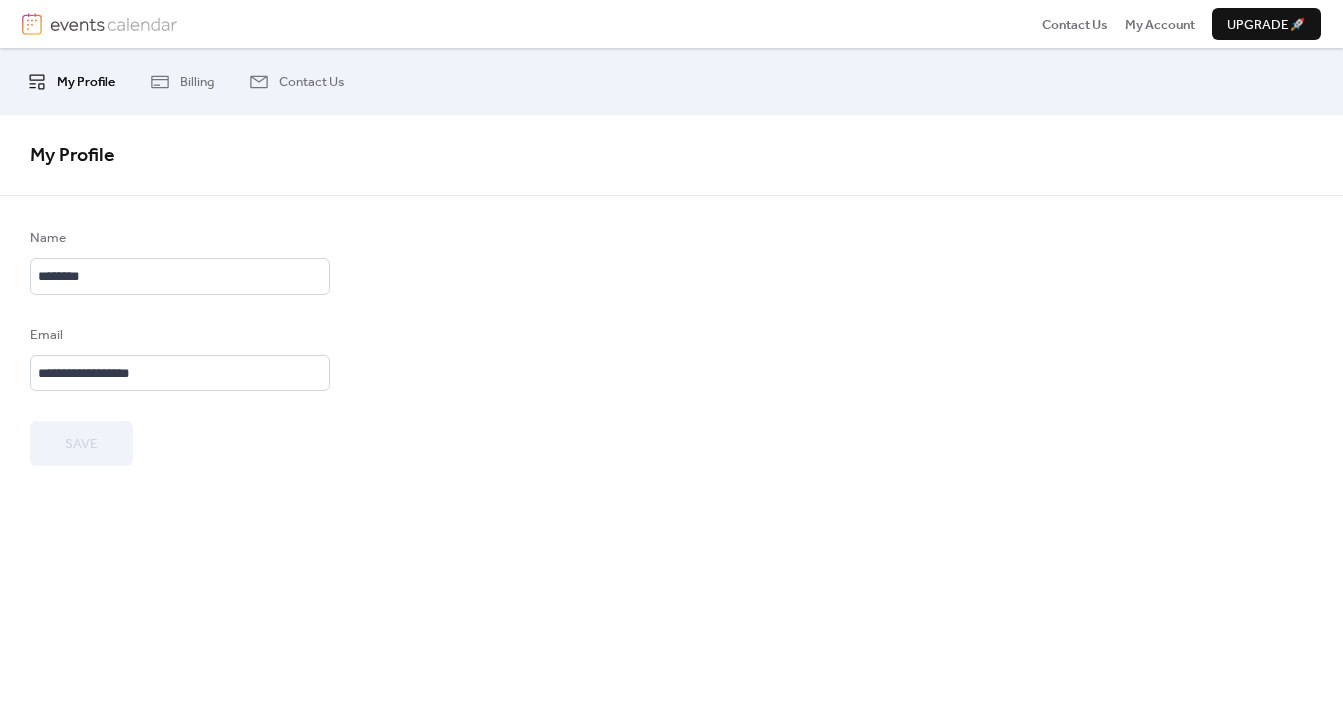 scroll, scrollTop: 0, scrollLeft: 0, axis: both 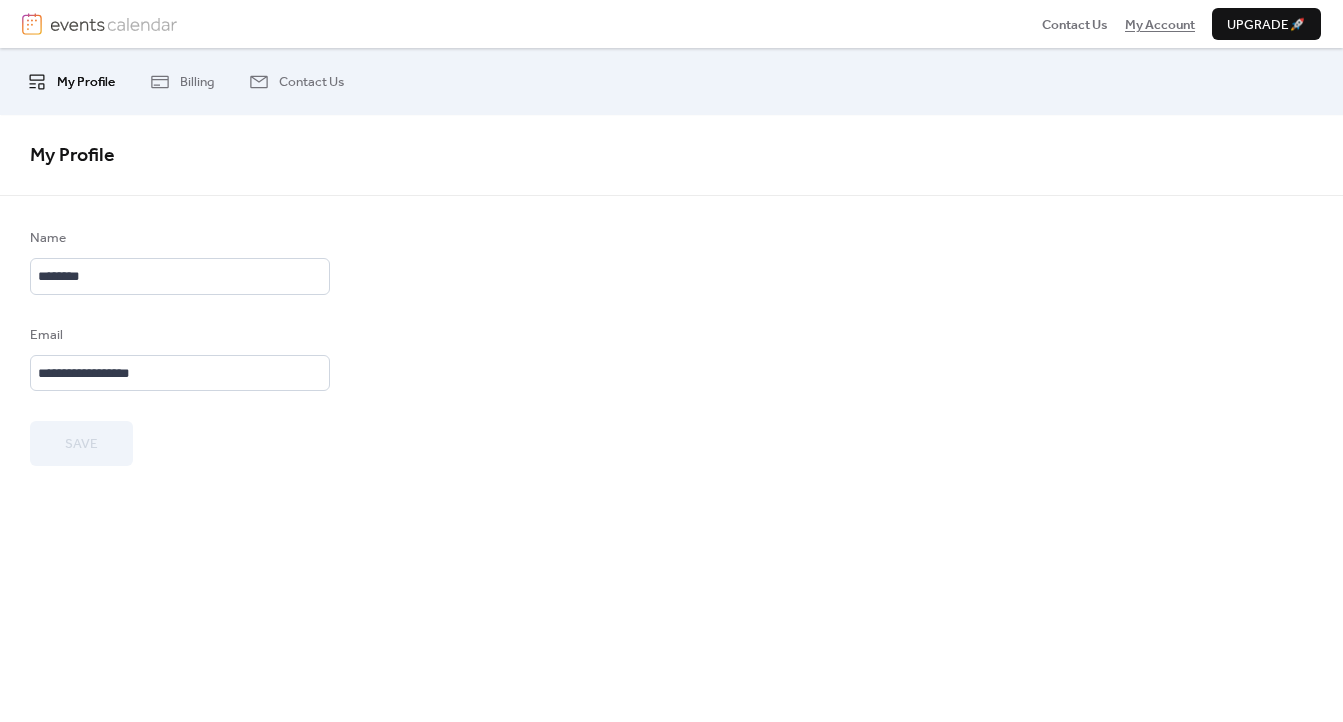 click on "My Account" at bounding box center [1160, 25] 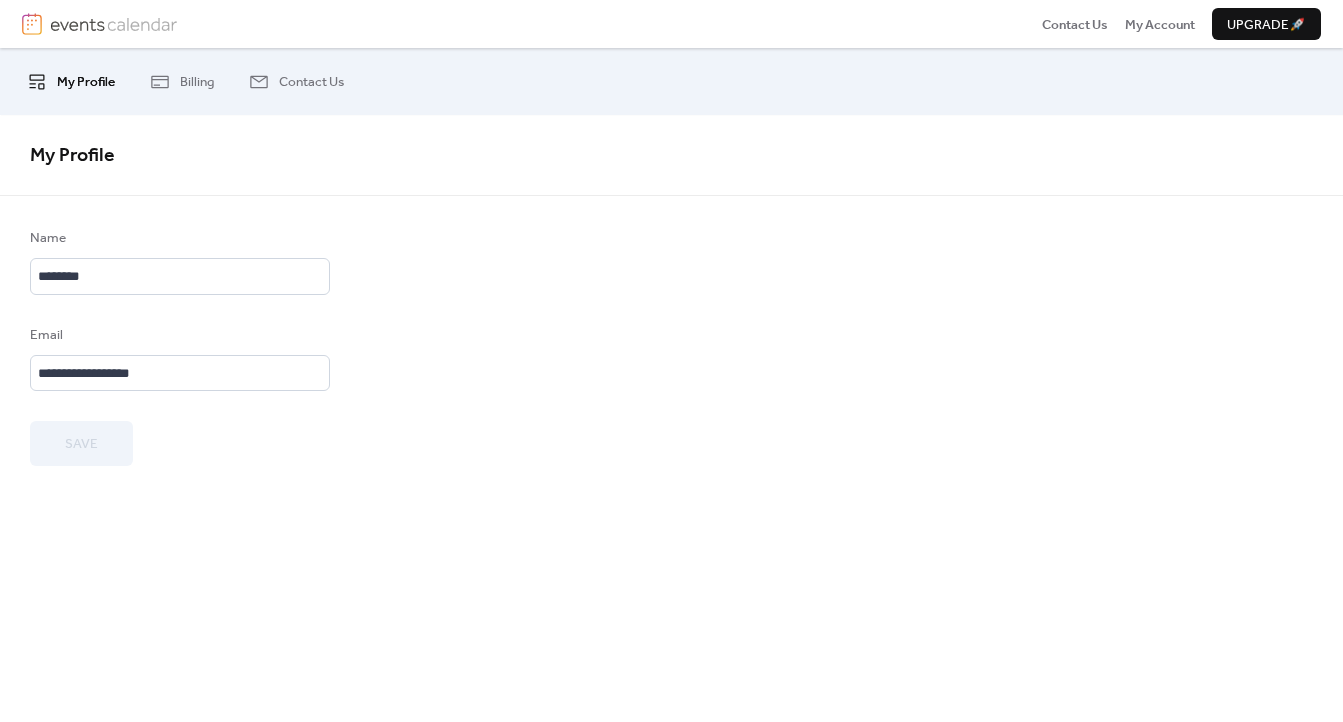 scroll, scrollTop: 0, scrollLeft: 0, axis: both 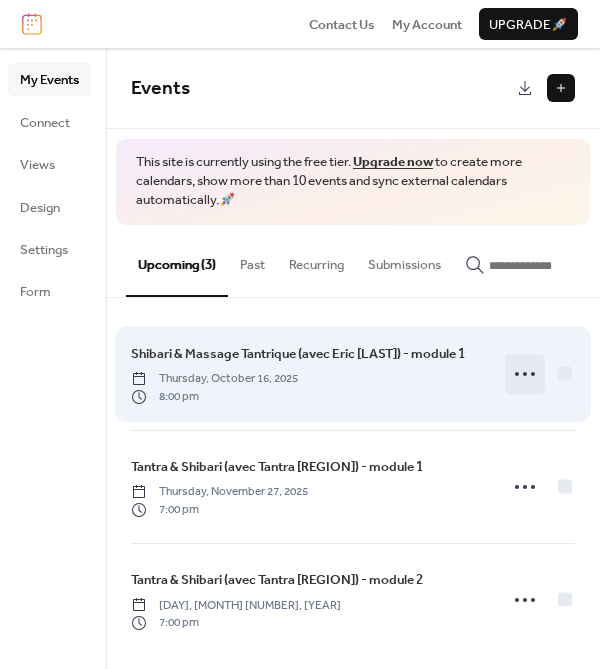 click 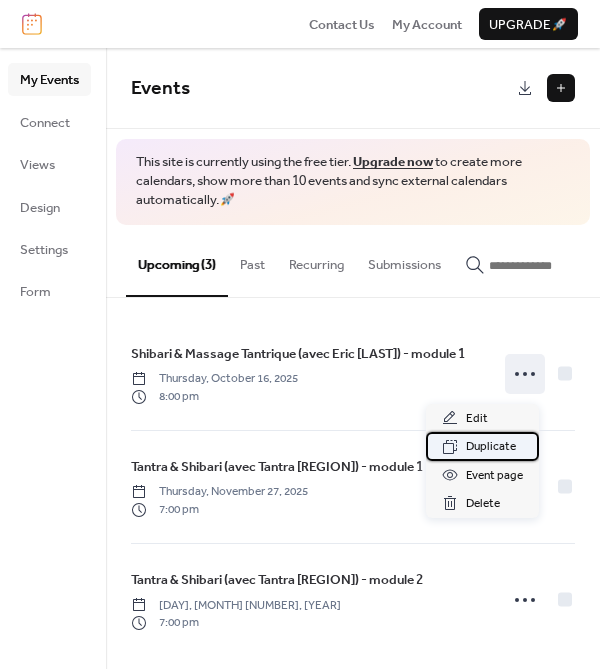 click on "Duplicate" at bounding box center (491, 447) 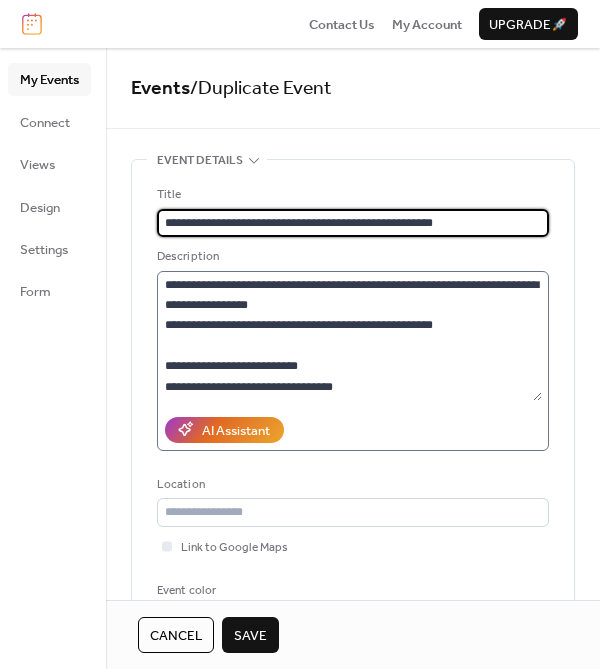 type on "**********" 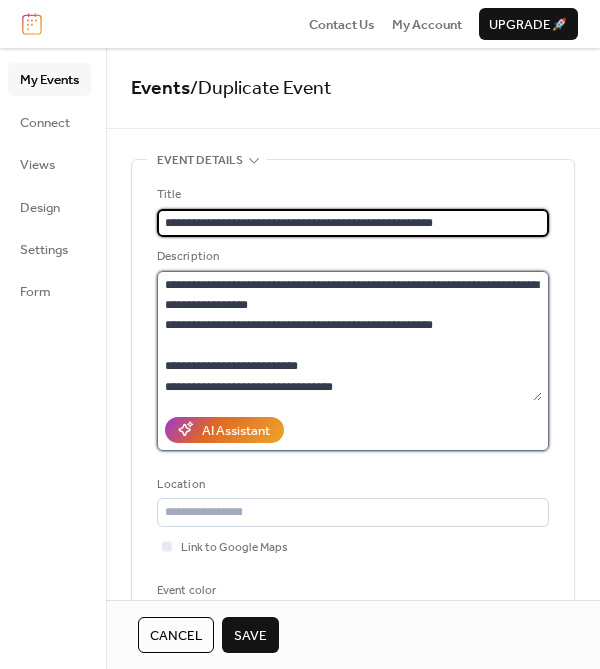click at bounding box center [349, 336] 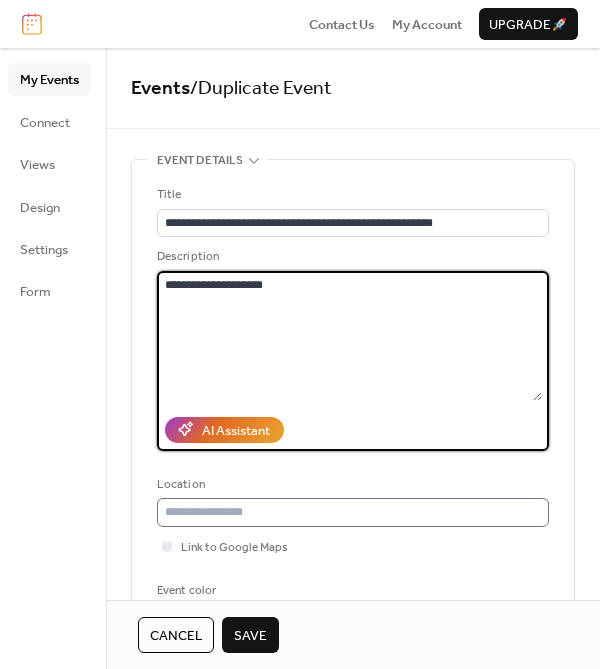 type on "**********" 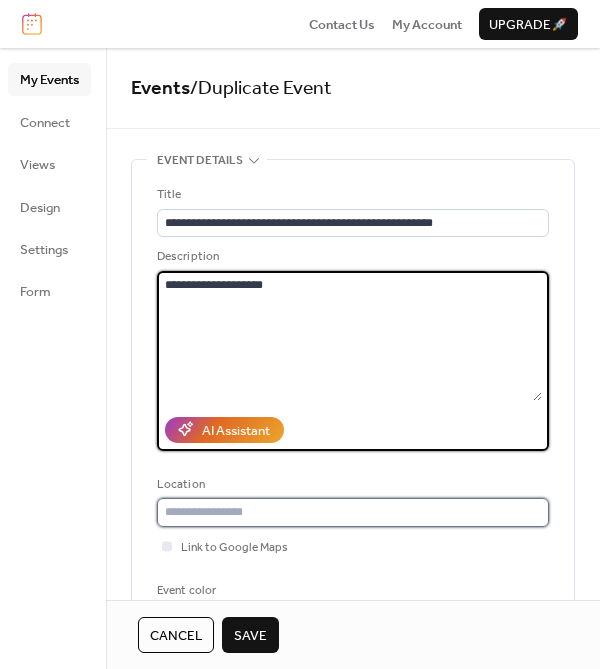click at bounding box center (353, 512) 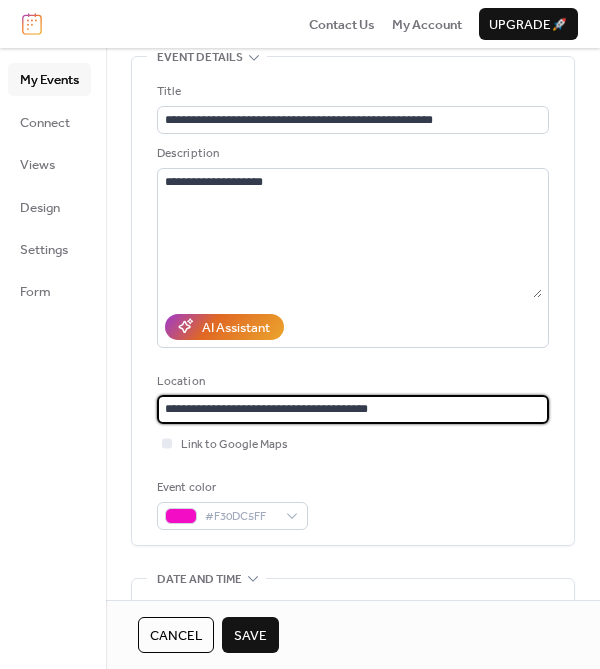 scroll, scrollTop: 105, scrollLeft: 0, axis: vertical 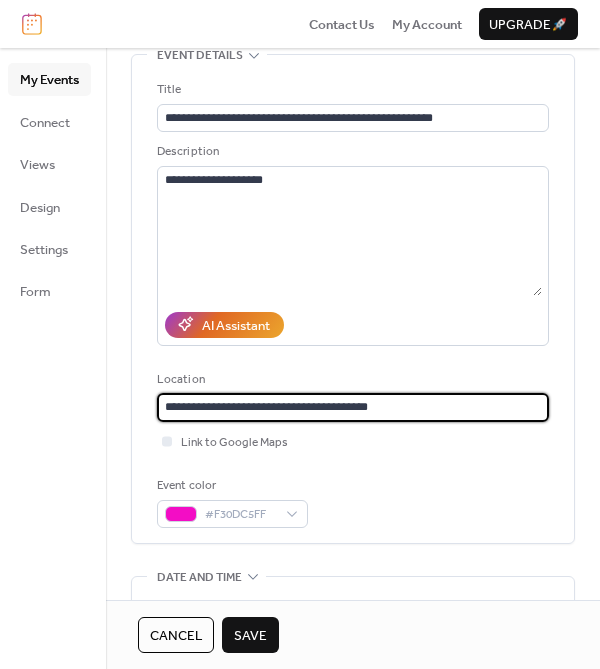 click on "**********" at bounding box center [353, 407] 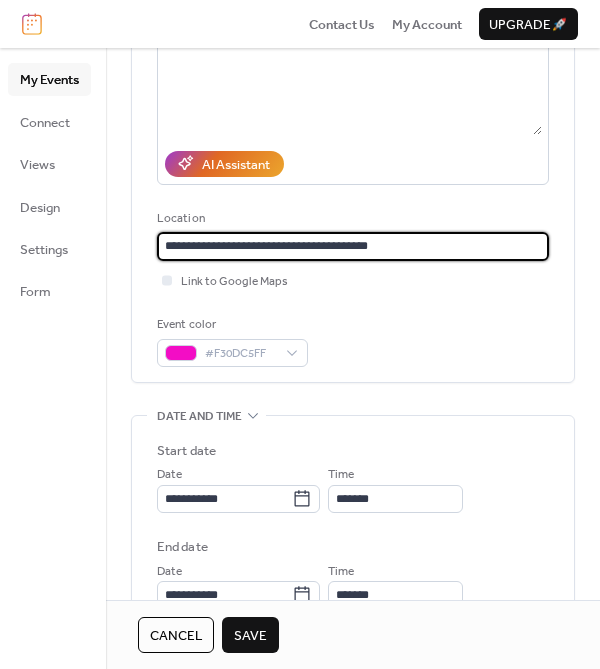 scroll, scrollTop: 268, scrollLeft: 0, axis: vertical 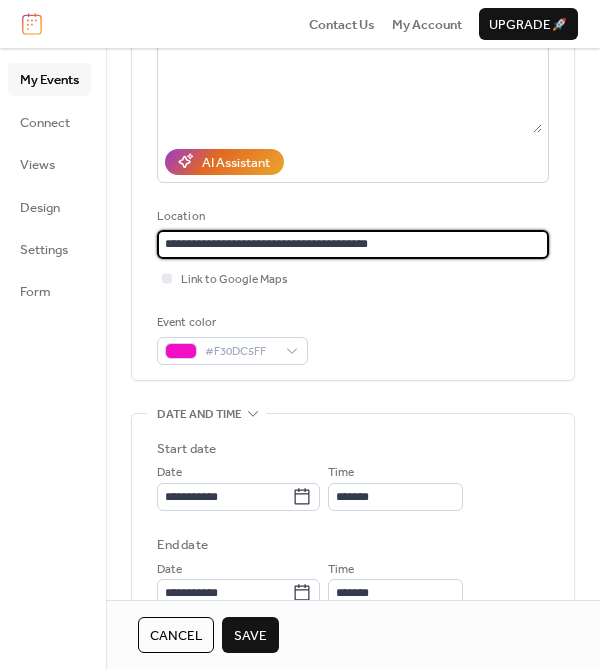 type on "**********" 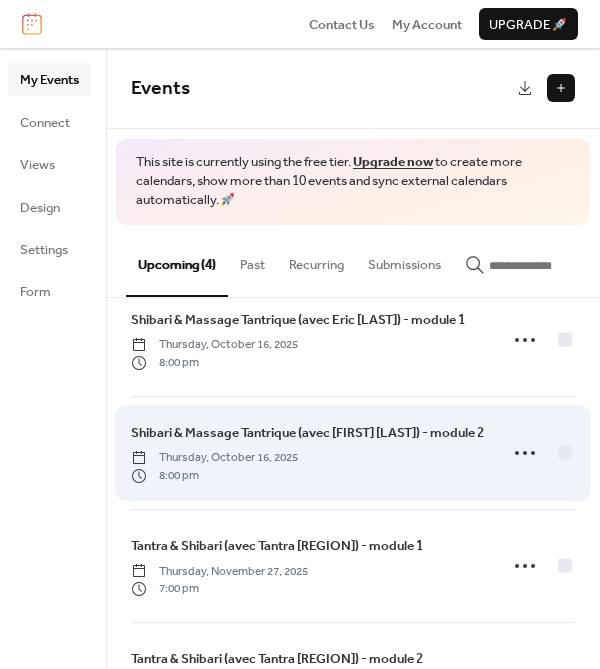 scroll, scrollTop: 35, scrollLeft: 0, axis: vertical 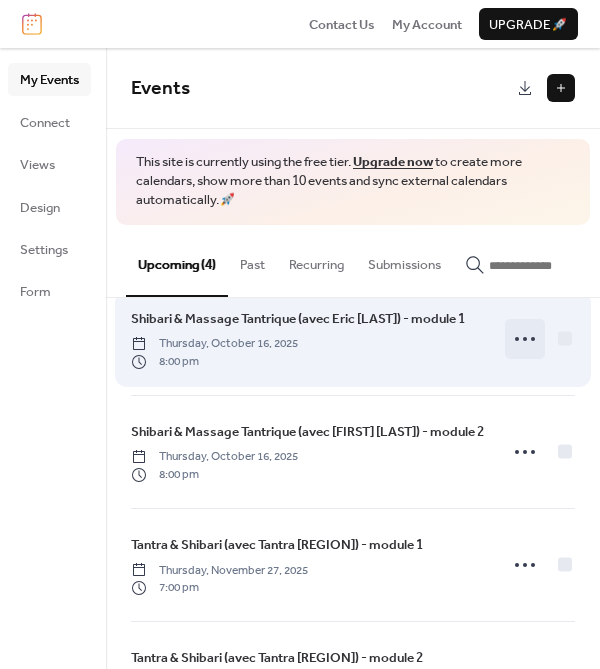 click 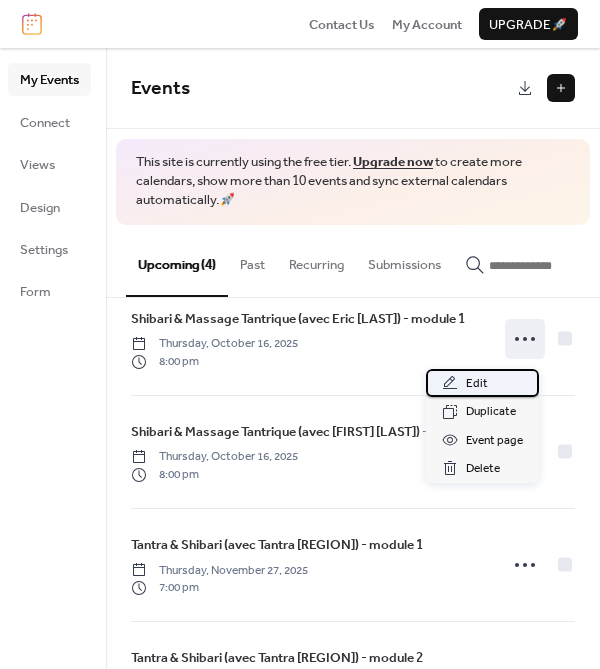 click on "Edit" at bounding box center (482, 383) 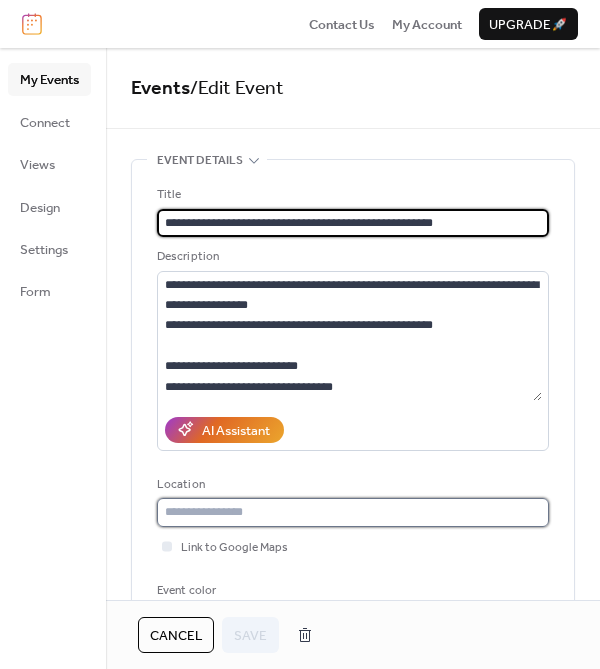 click at bounding box center (353, 512) 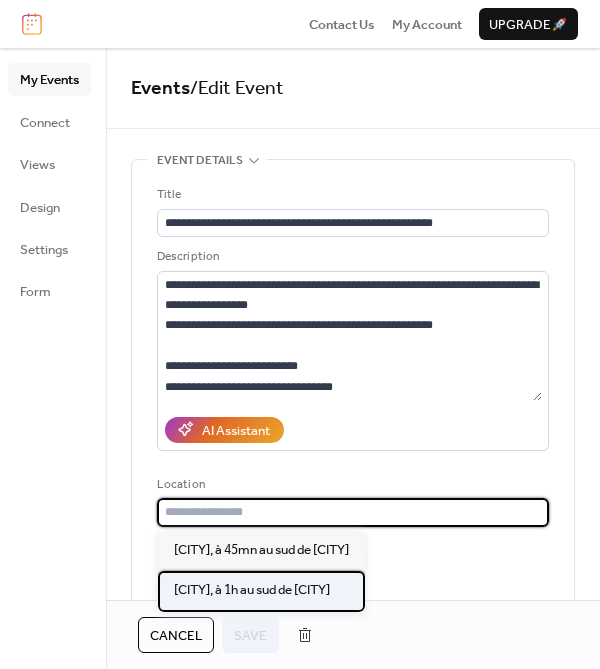 click on "[CITY], à 1h au sud de [CITY]" at bounding box center [252, 590] 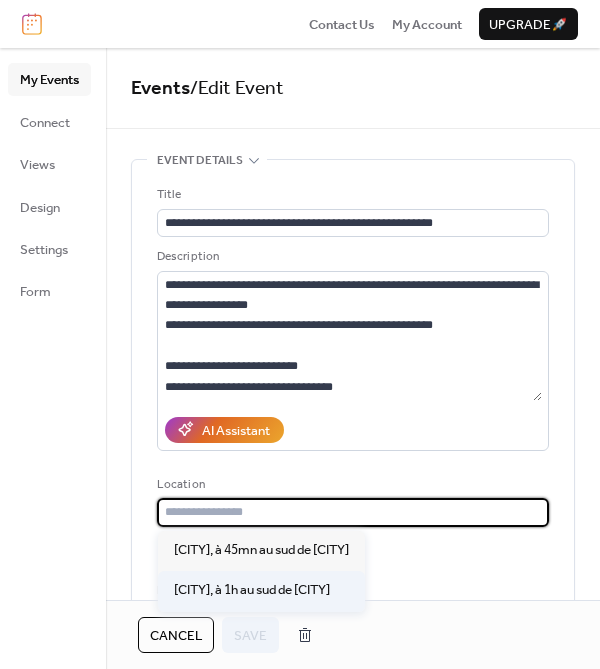 type on "**********" 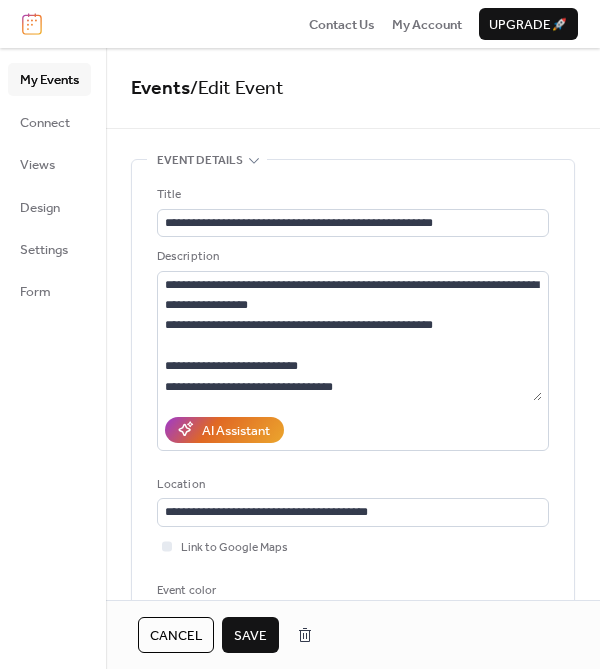 click on "Save" at bounding box center [250, 636] 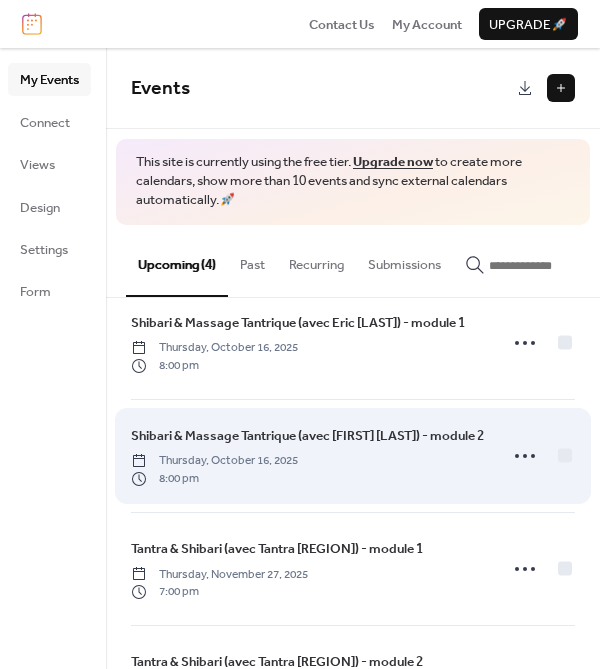 scroll, scrollTop: 22, scrollLeft: 0, axis: vertical 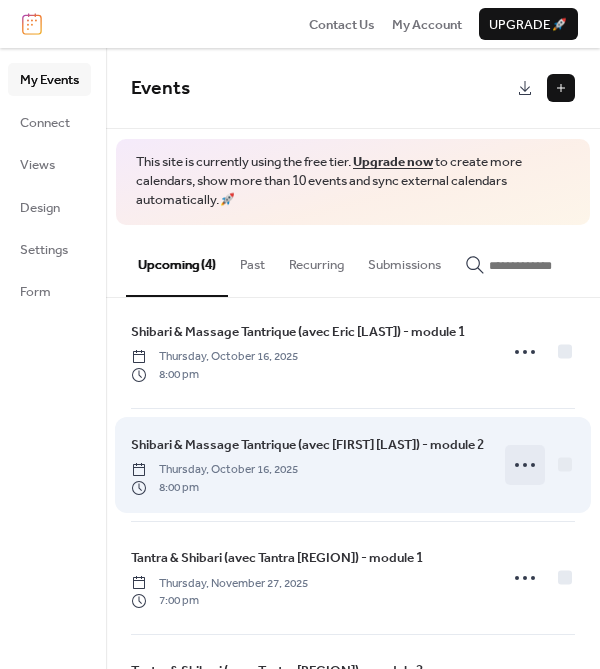 click 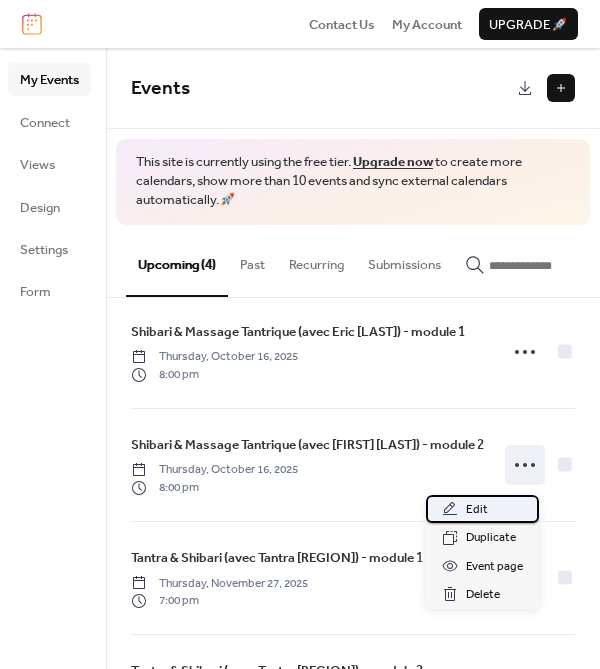 click on "Edit" at bounding box center (482, 509) 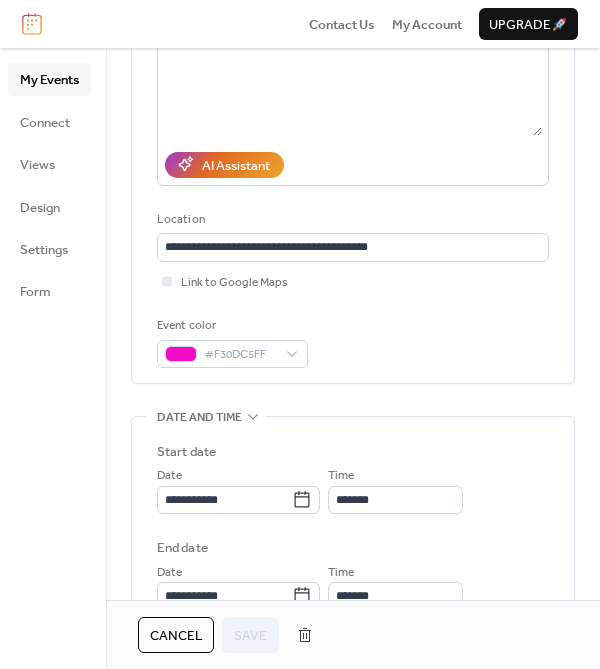 scroll, scrollTop: 284, scrollLeft: 0, axis: vertical 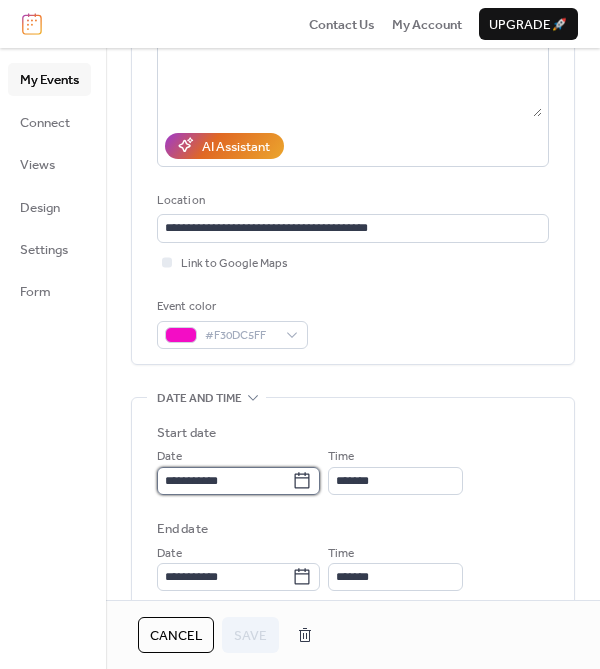 click on "**********" at bounding box center (224, 481) 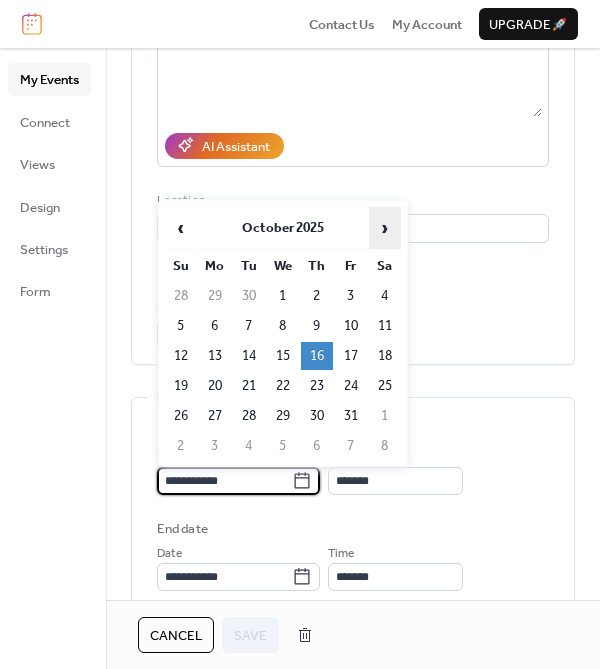 click on "›" at bounding box center (385, 228) 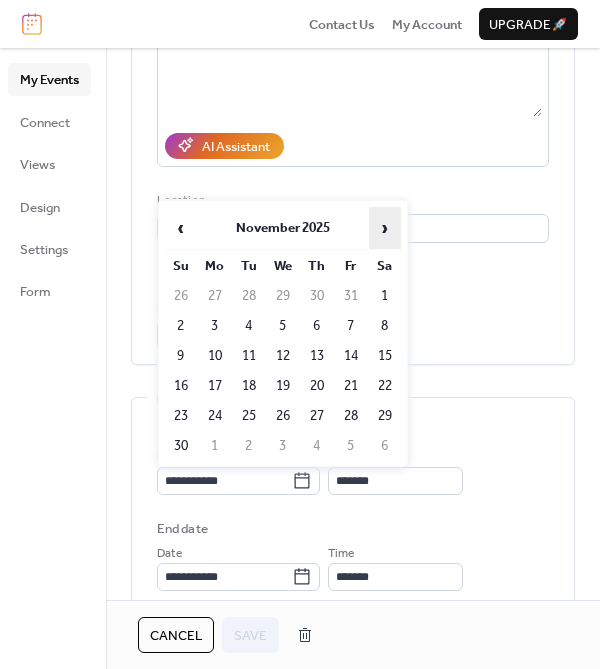 click on "›" at bounding box center [385, 228] 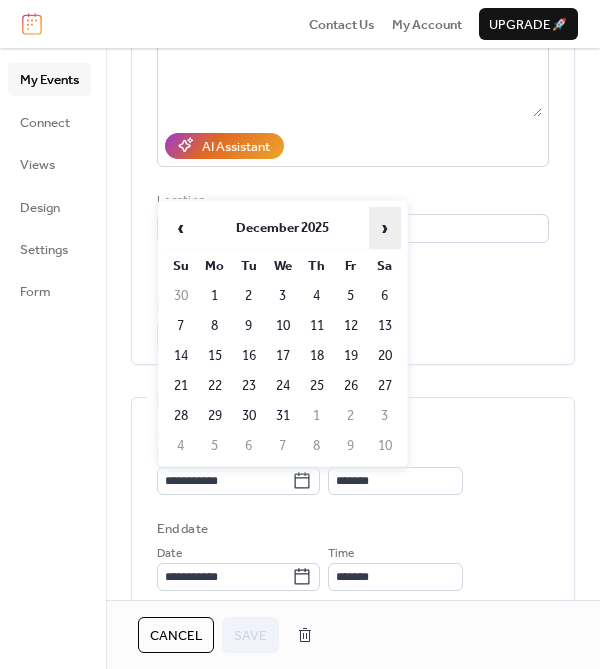 click on "›" at bounding box center [385, 228] 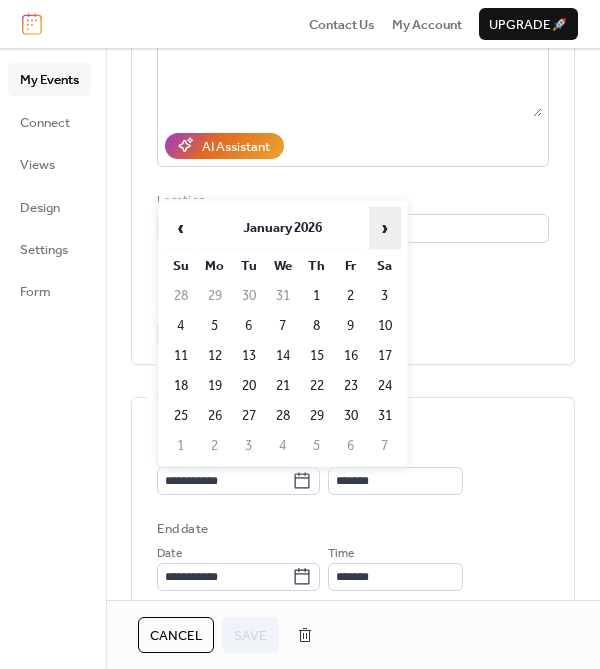 click on "›" at bounding box center [385, 228] 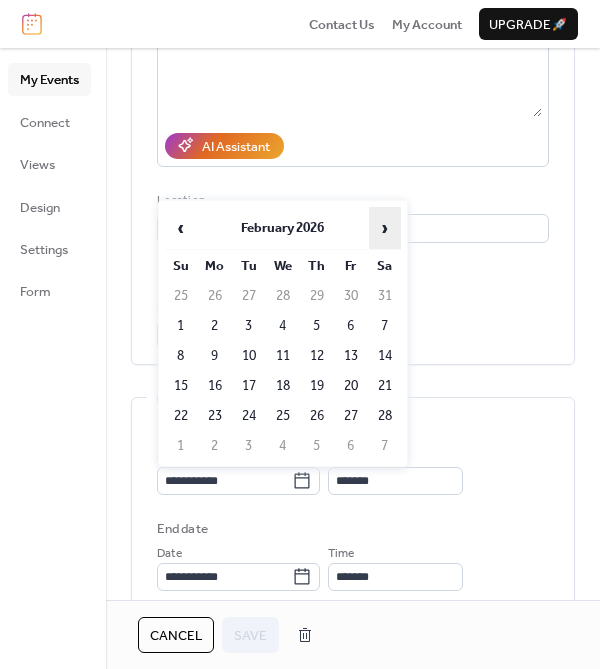 click on "›" at bounding box center (385, 228) 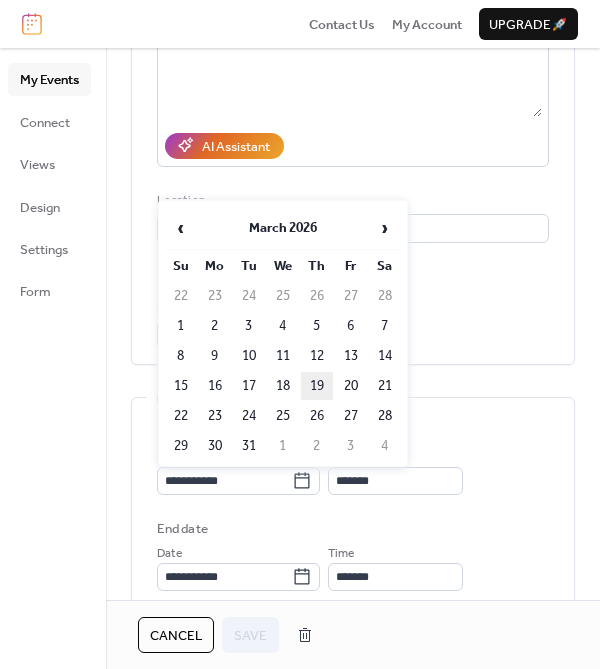 click on "19" at bounding box center (317, 386) 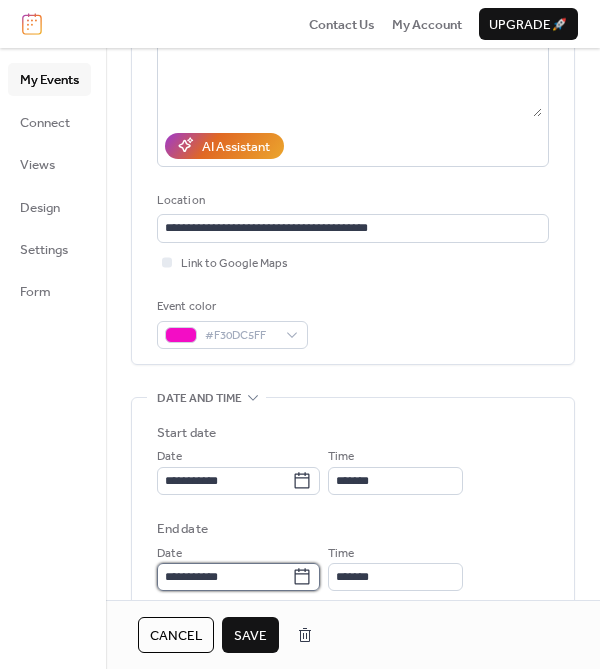 click on "**********" at bounding box center (224, 577) 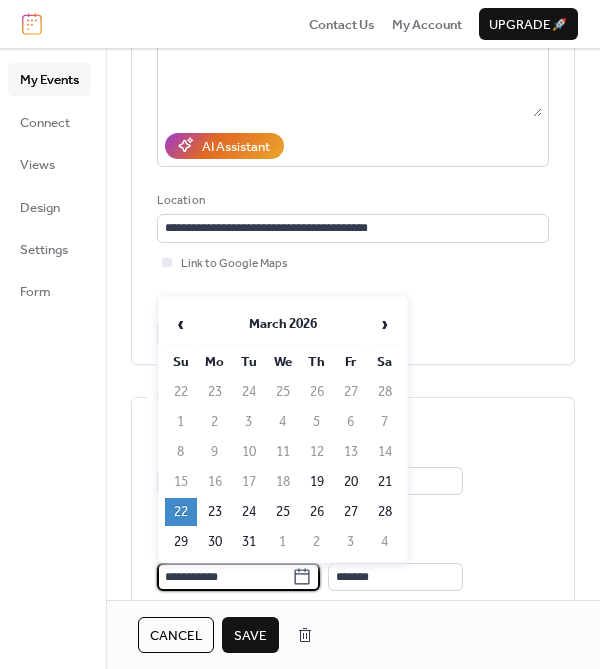 click on "**********" at bounding box center (353, 120) 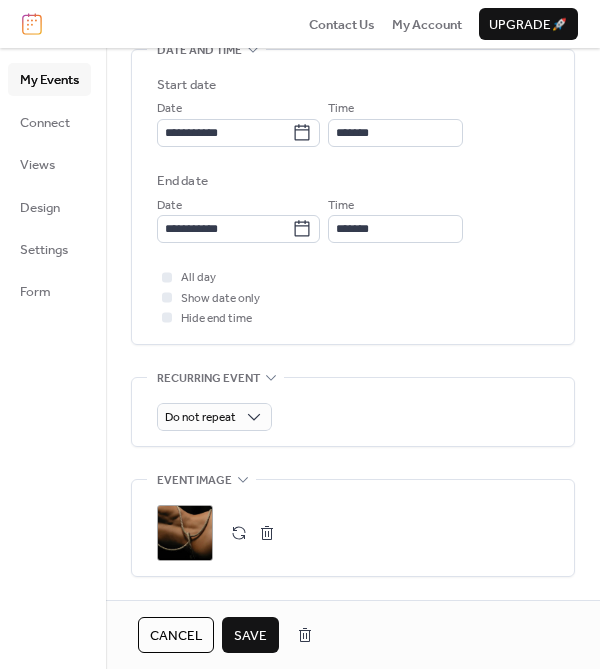 scroll, scrollTop: 743, scrollLeft: 0, axis: vertical 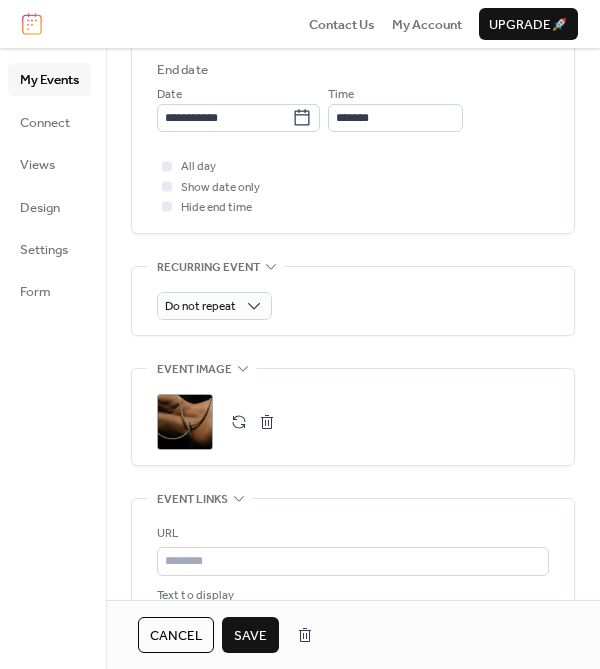 click on "Save" at bounding box center [250, 636] 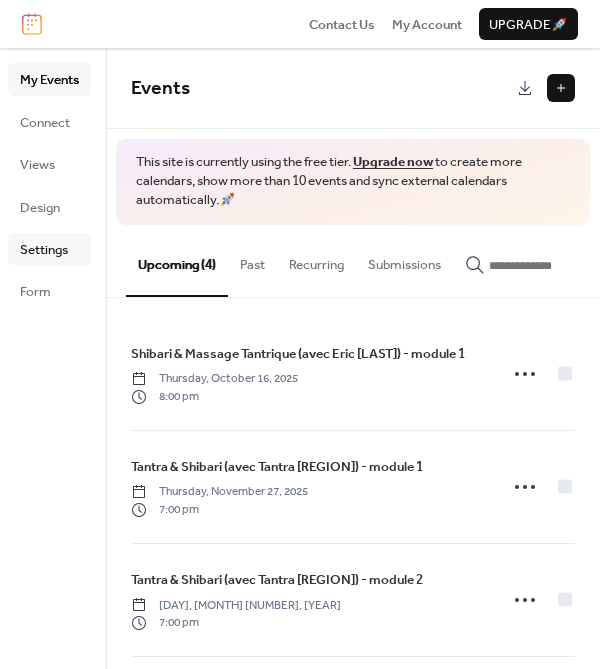 click on "Settings" at bounding box center [44, 250] 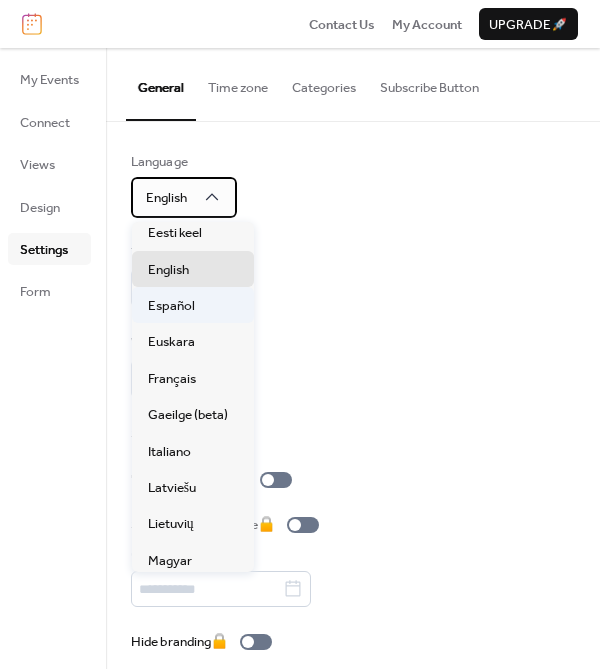 scroll, scrollTop: 157, scrollLeft: 0, axis: vertical 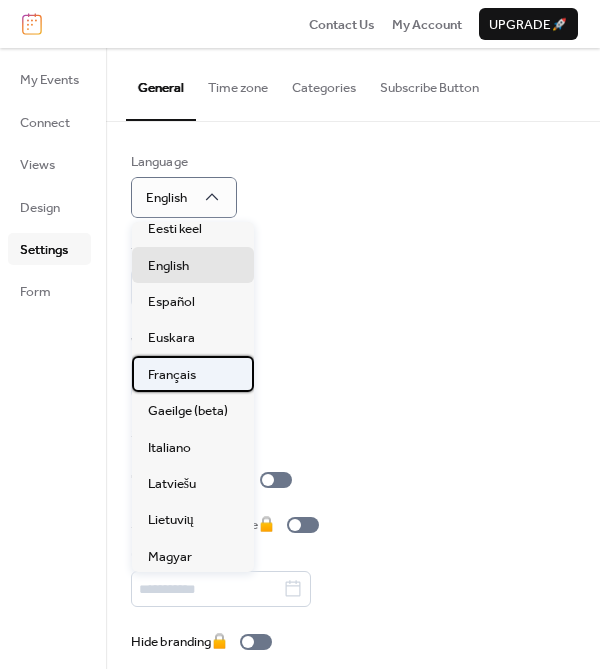 click on "Français" at bounding box center (172, 375) 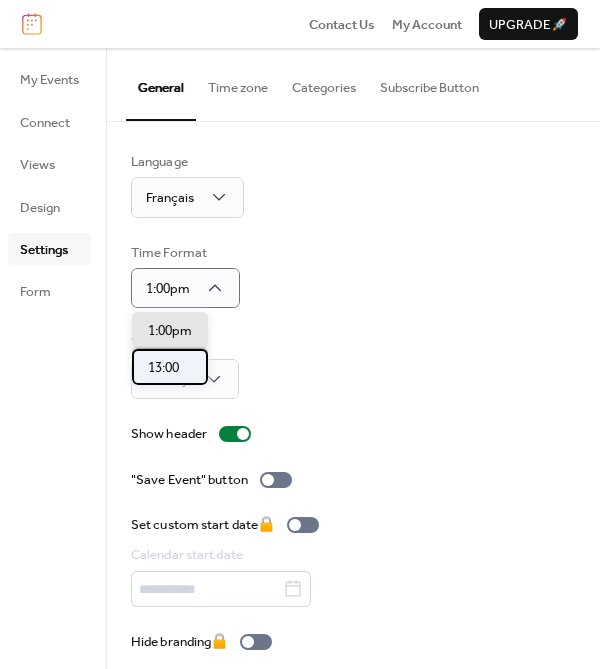 click on "13:00" at bounding box center (170, 367) 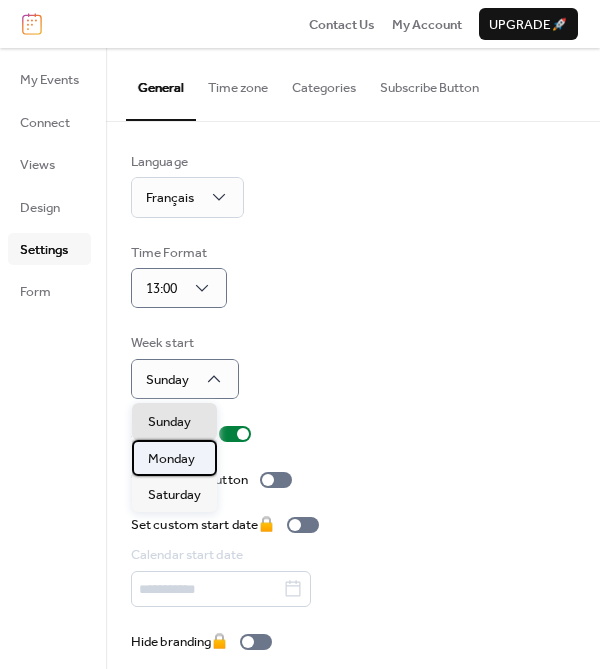 click on "Monday" at bounding box center [171, 459] 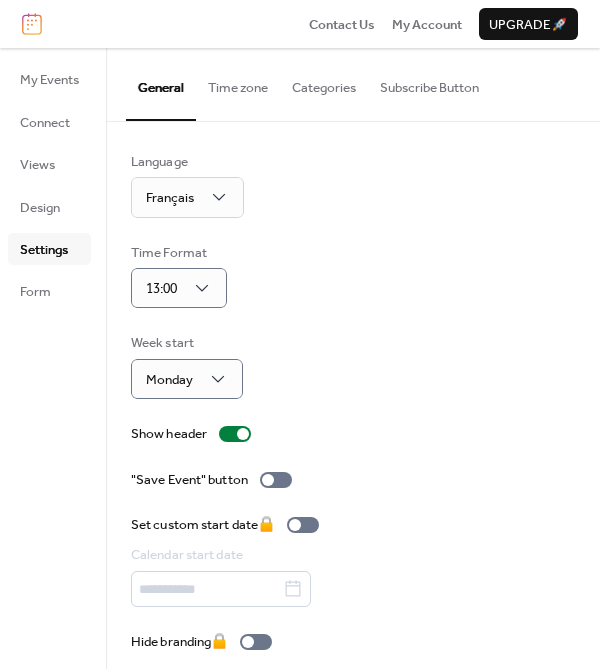 scroll, scrollTop: 13, scrollLeft: 0, axis: vertical 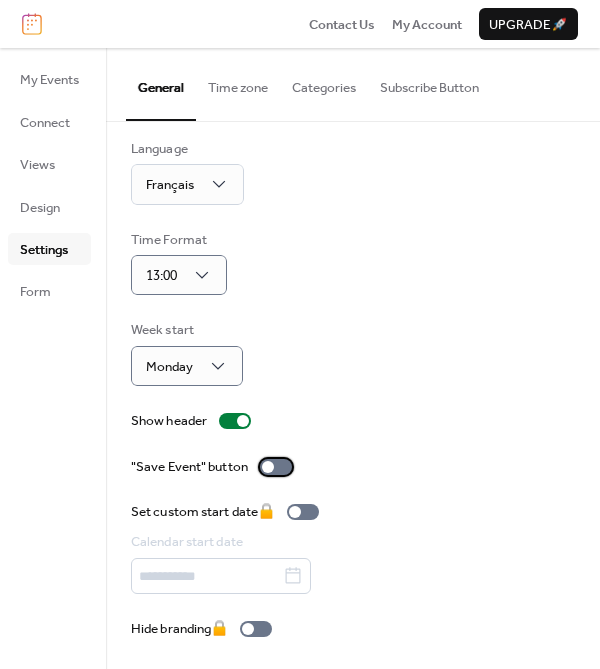 click at bounding box center [276, 467] 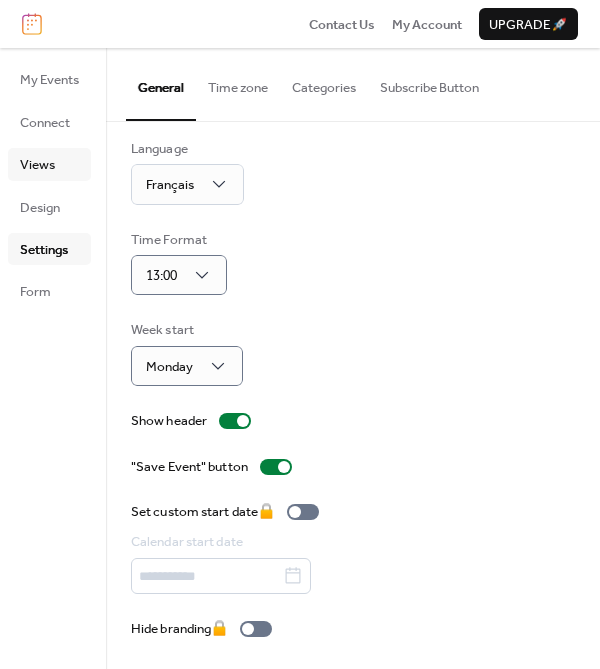 click on "Views" at bounding box center [49, 164] 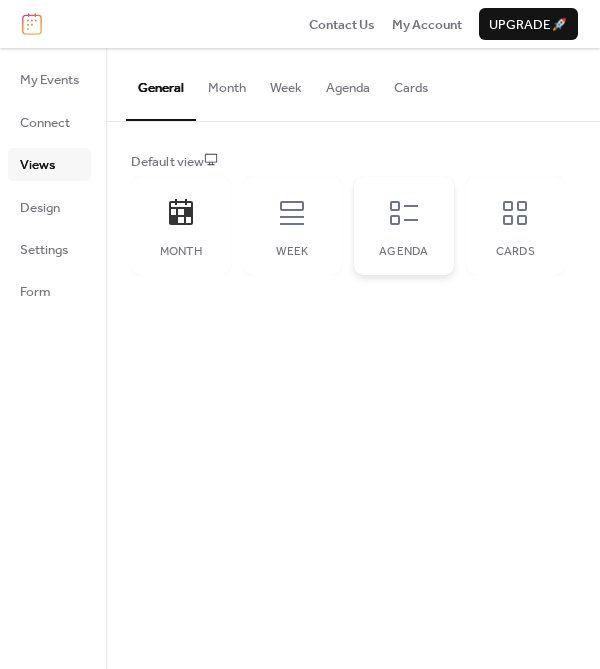 click on "Agenda" at bounding box center (404, 226) 